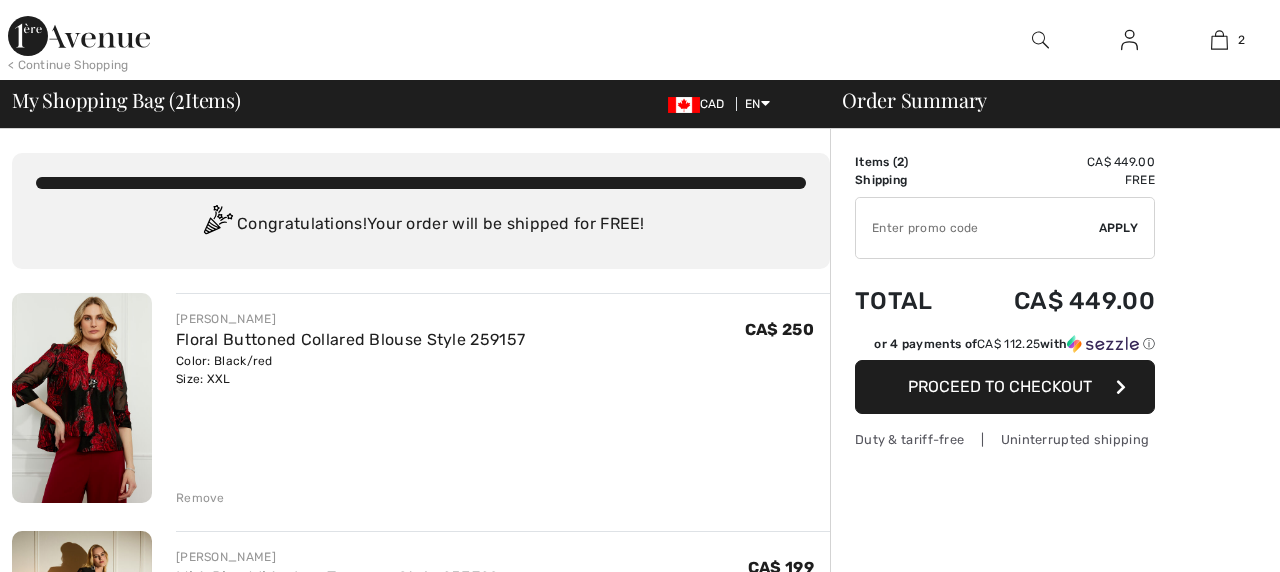 scroll, scrollTop: 0, scrollLeft: 0, axis: both 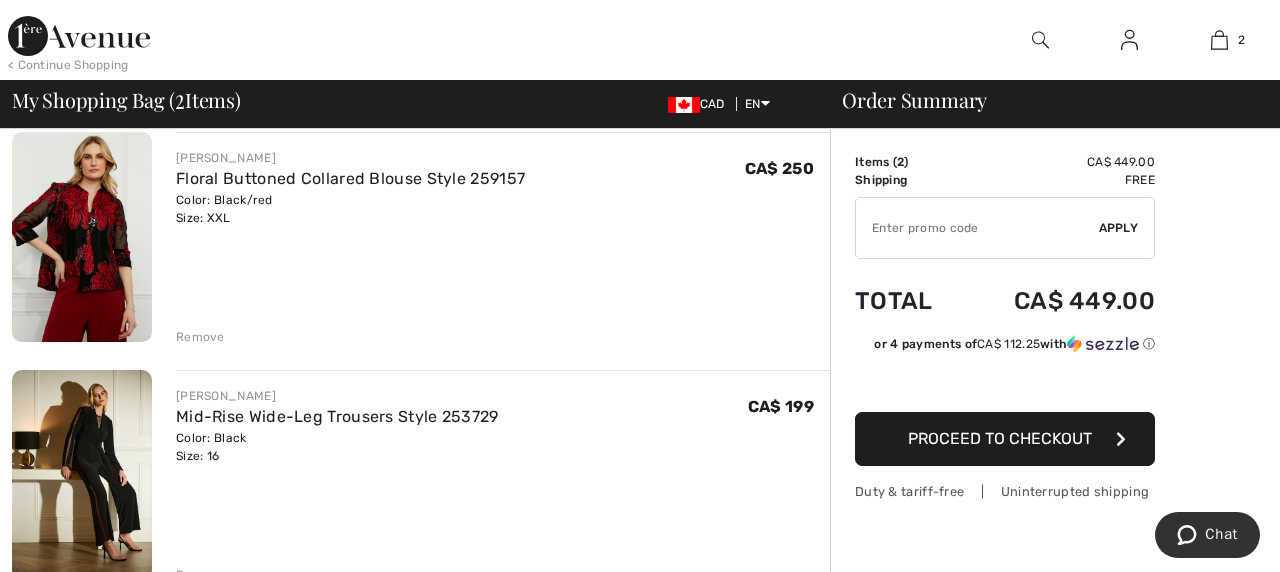 click on "Remove" at bounding box center [200, 337] 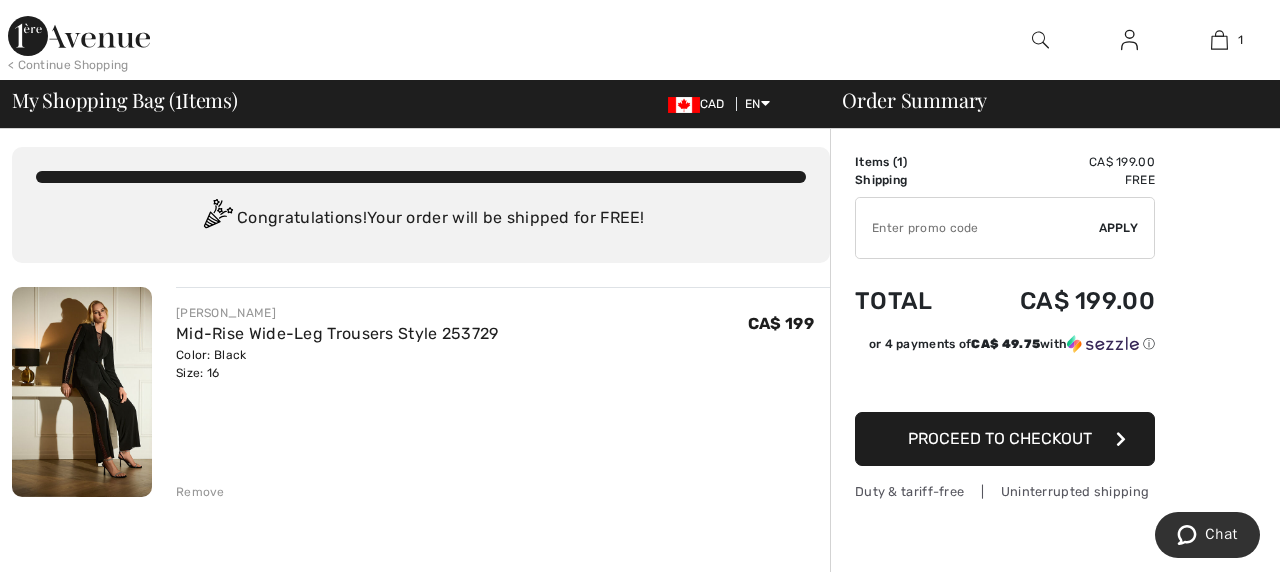 scroll, scrollTop: 0, scrollLeft: 0, axis: both 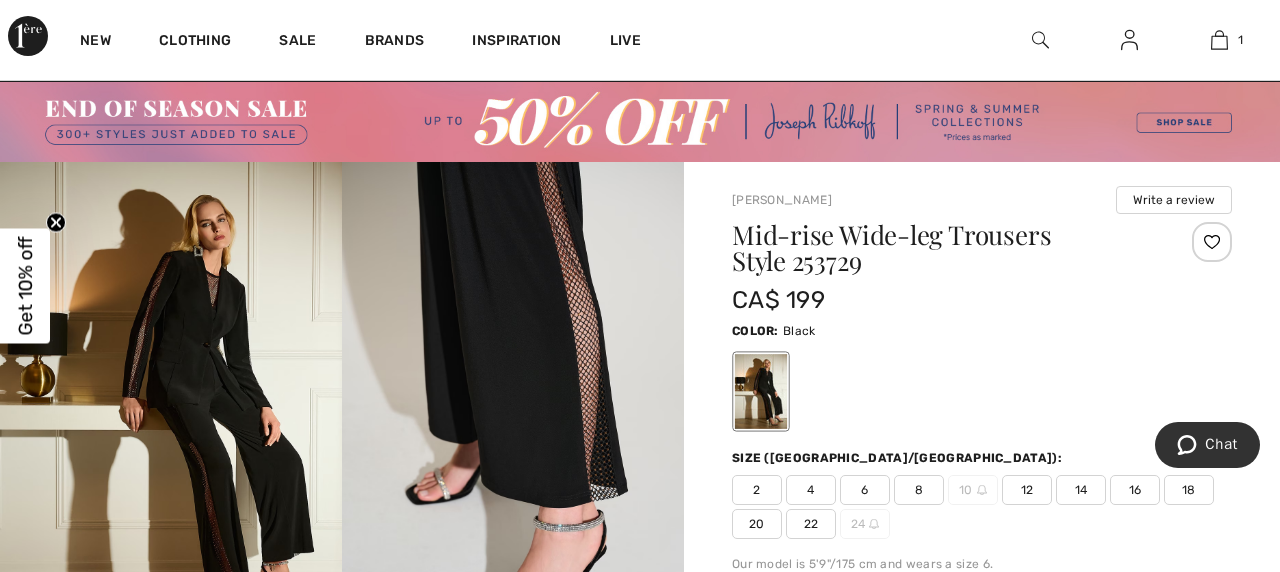 click on "Get 10% off" at bounding box center [25, 286] 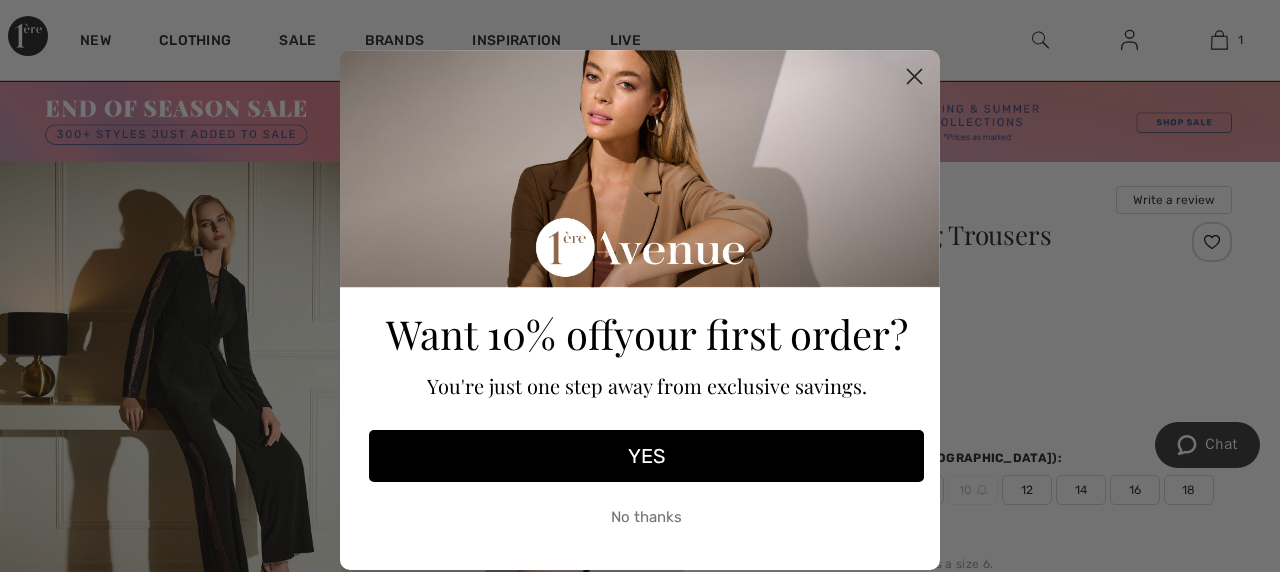 click on "YES" at bounding box center [646, 456] 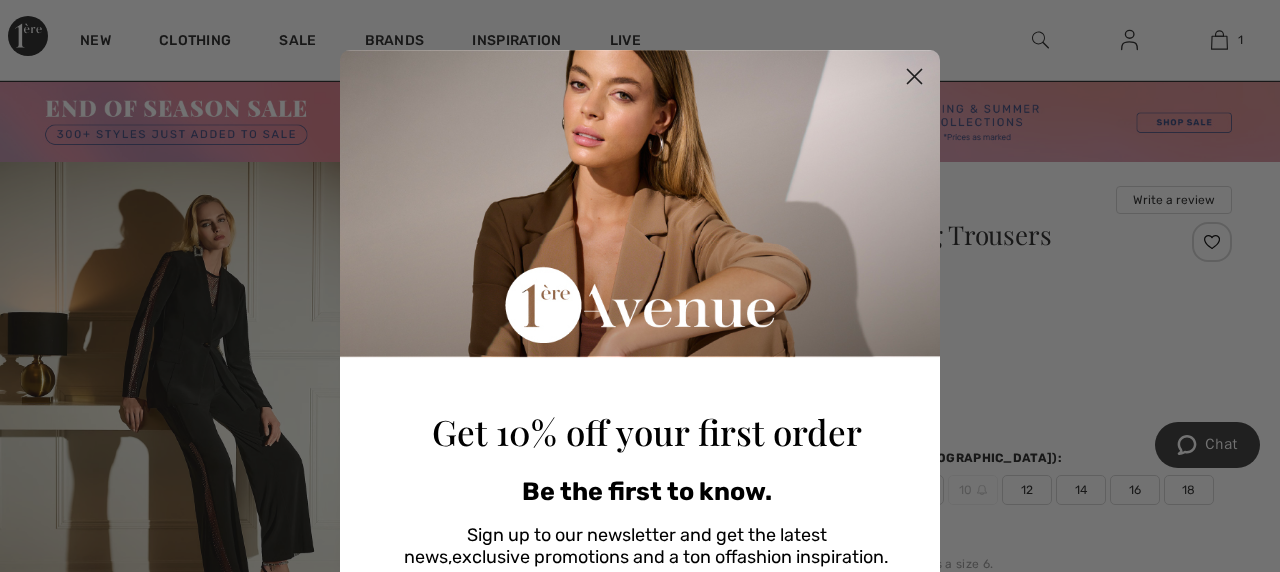 scroll, scrollTop: 305, scrollLeft: 0, axis: vertical 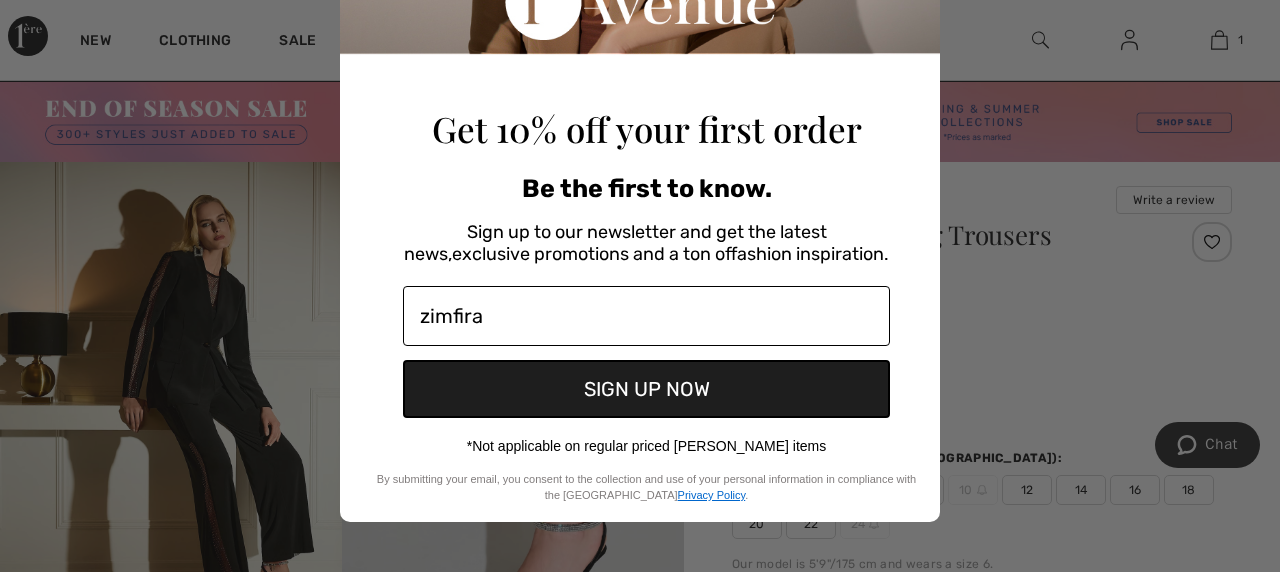 type on "[EMAIL_ADDRESS][DOMAIN_NAME]" 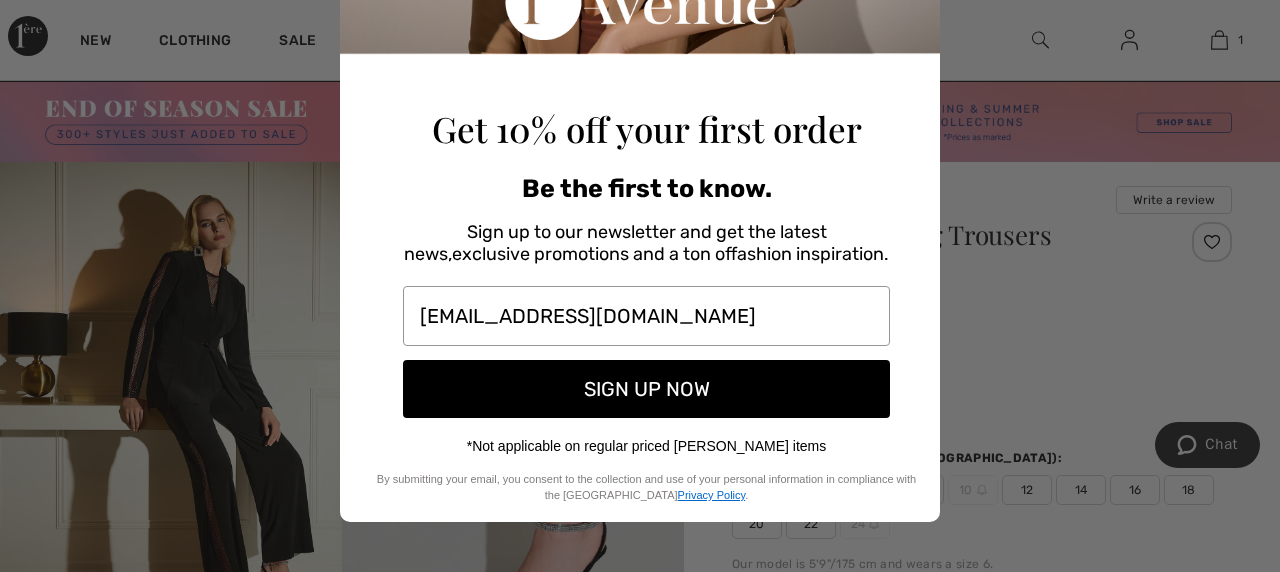 click on "SIGN UP NOW" at bounding box center (646, 389) 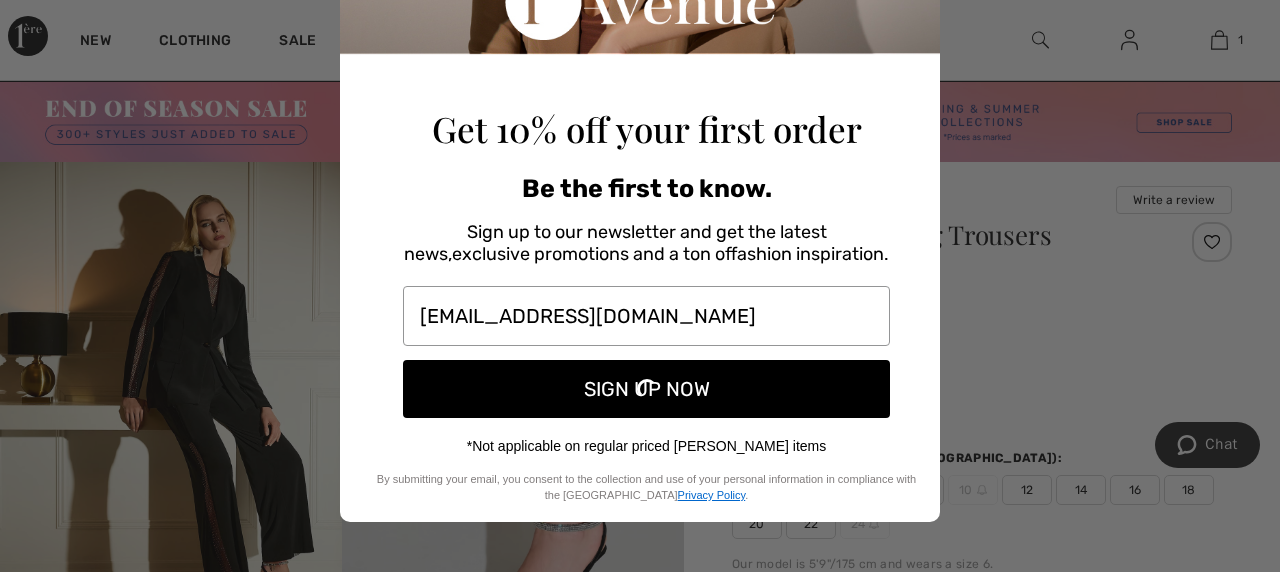 scroll, scrollTop: 293, scrollLeft: 0, axis: vertical 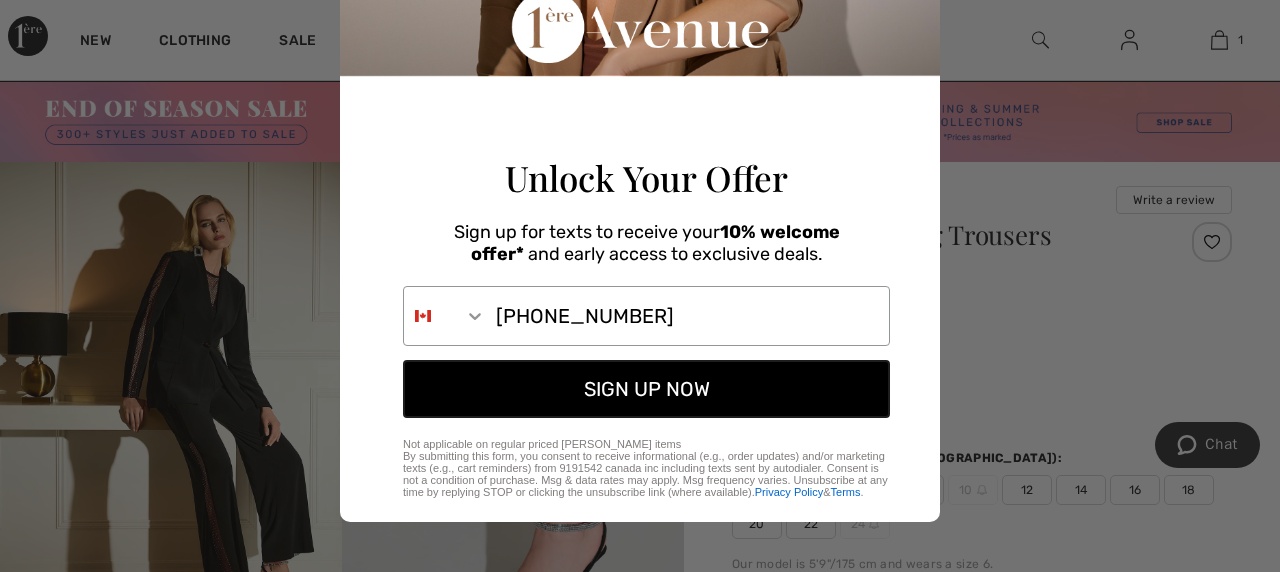 type on "416-356-6449" 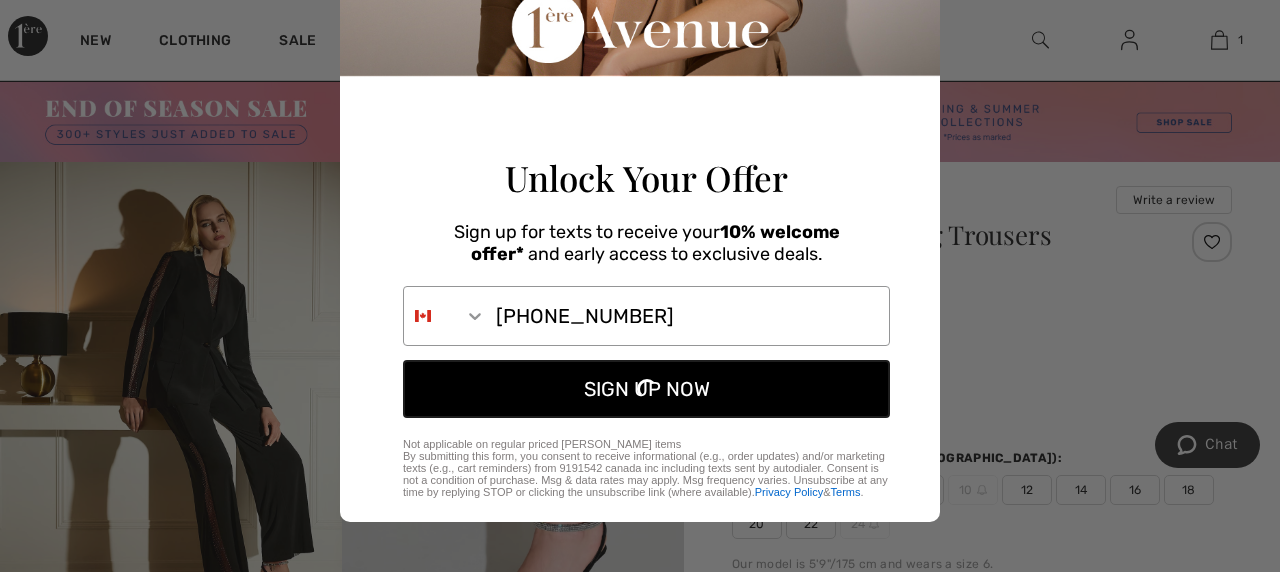 scroll, scrollTop: 48, scrollLeft: 0, axis: vertical 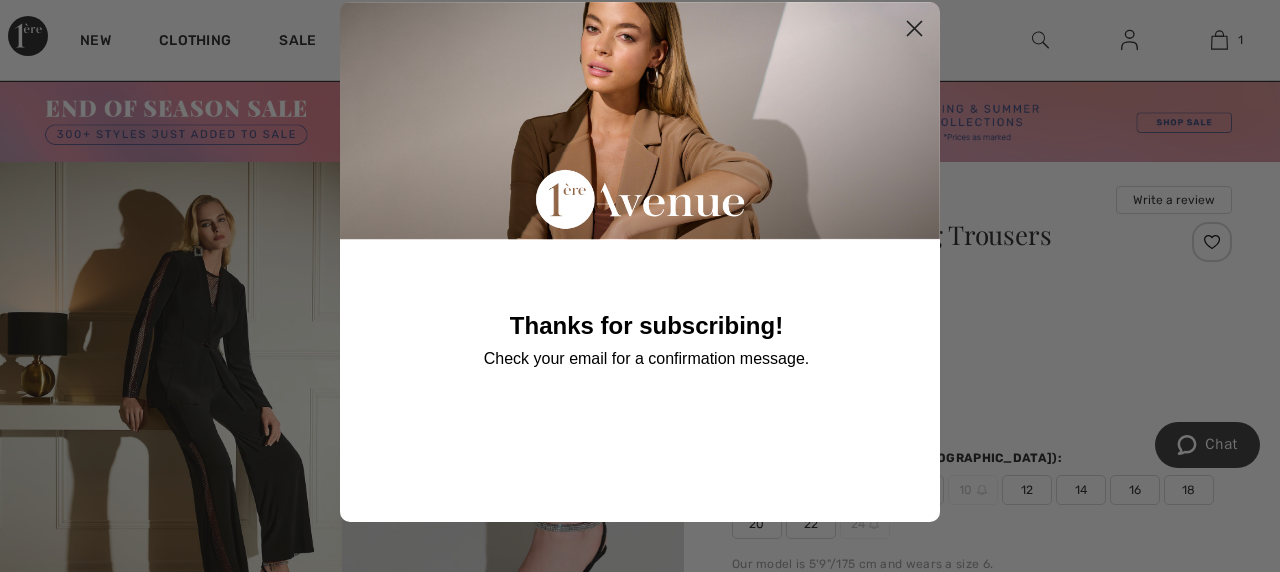 click 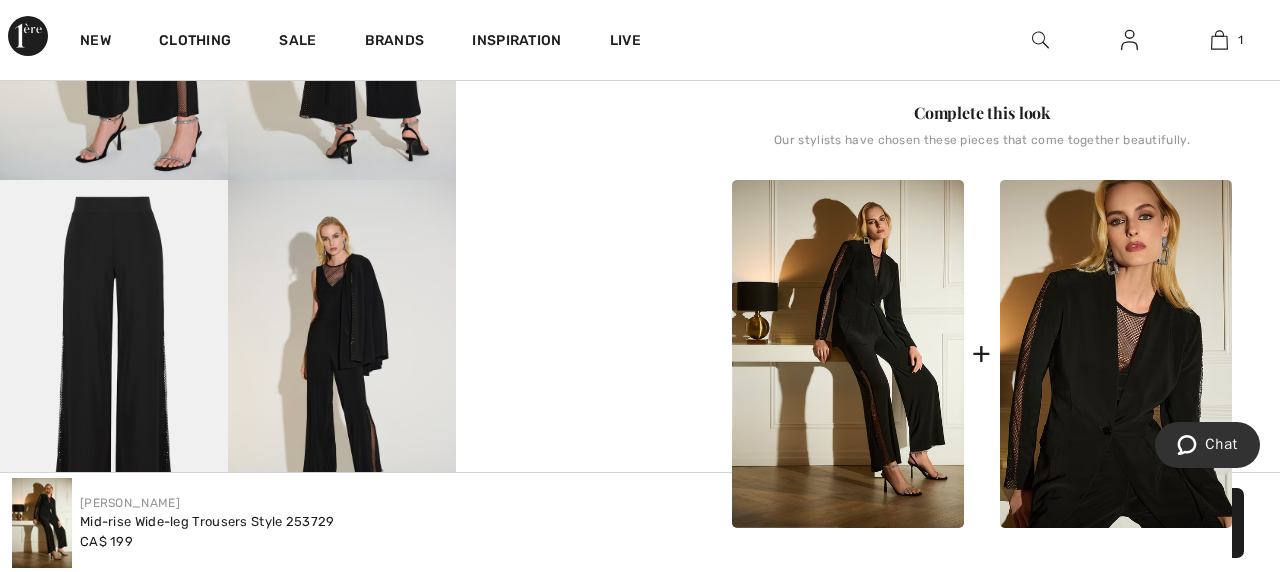 scroll, scrollTop: 871, scrollLeft: 0, axis: vertical 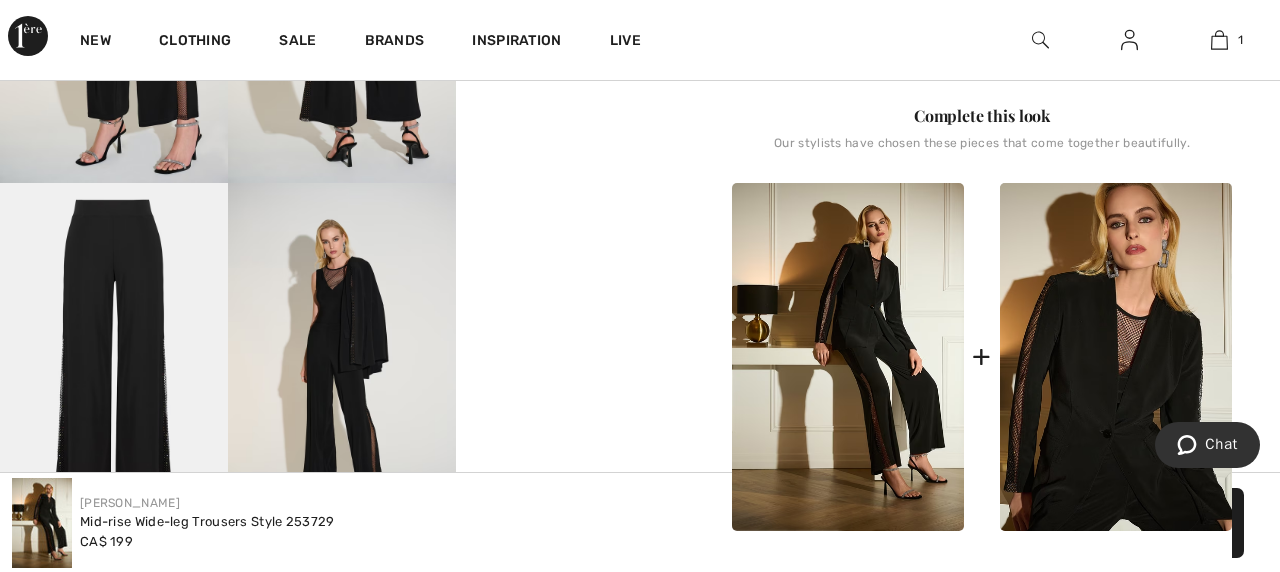 click at bounding box center (848, 357) 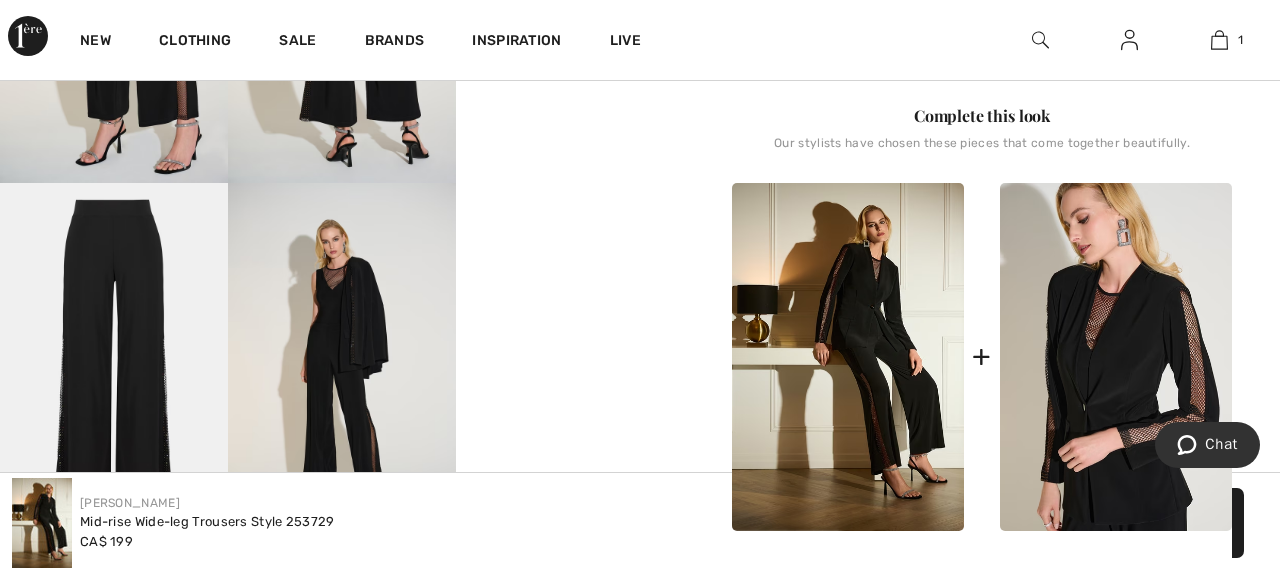 click at bounding box center [1116, 357] 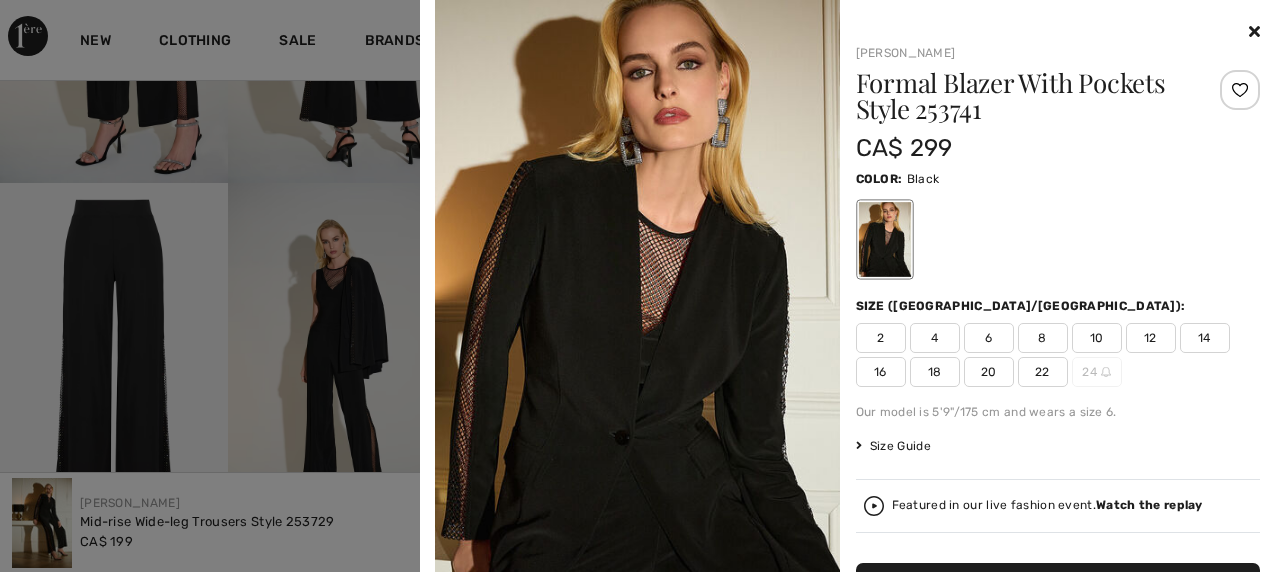 click on "16" at bounding box center (881, 372) 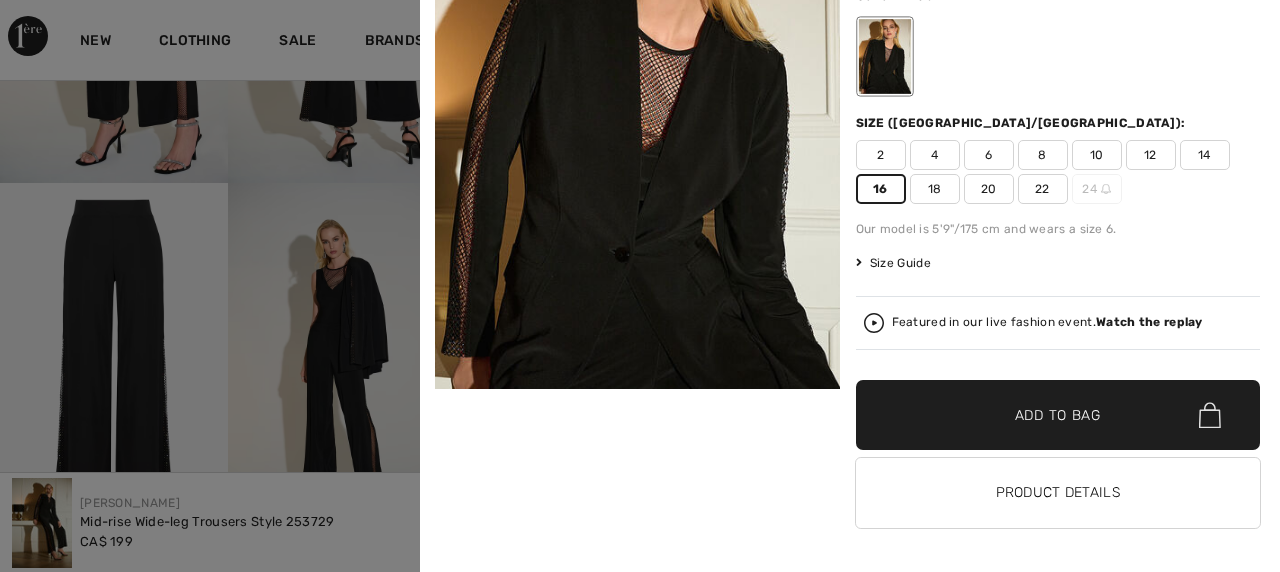 scroll, scrollTop: 185, scrollLeft: 0, axis: vertical 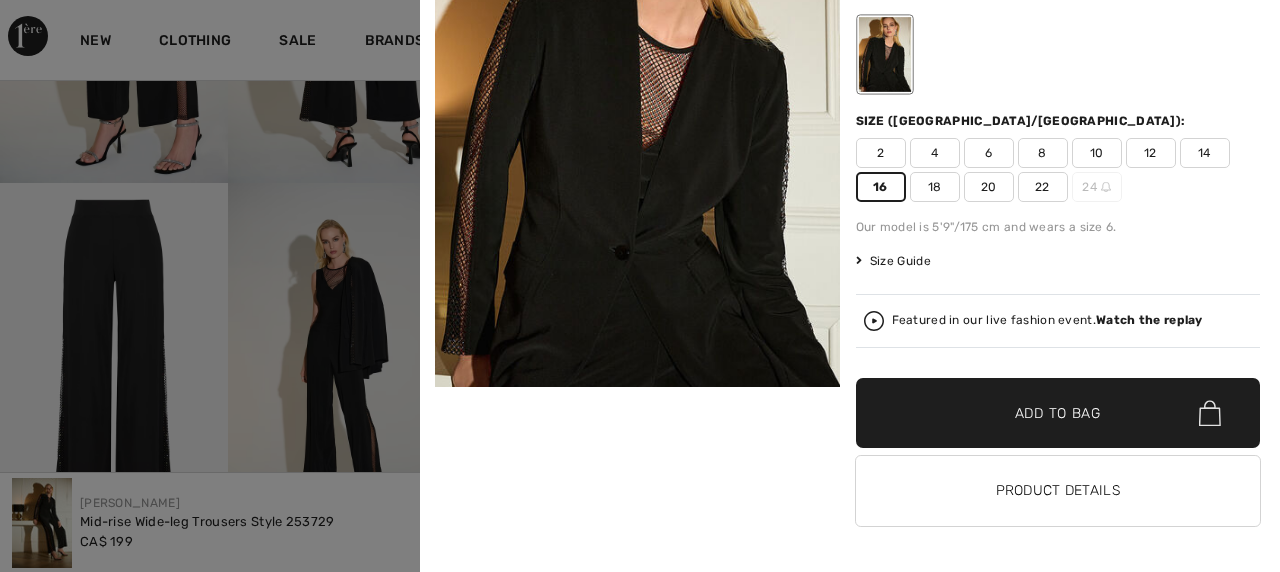 click on "Add to Bag" at bounding box center (1058, 413) 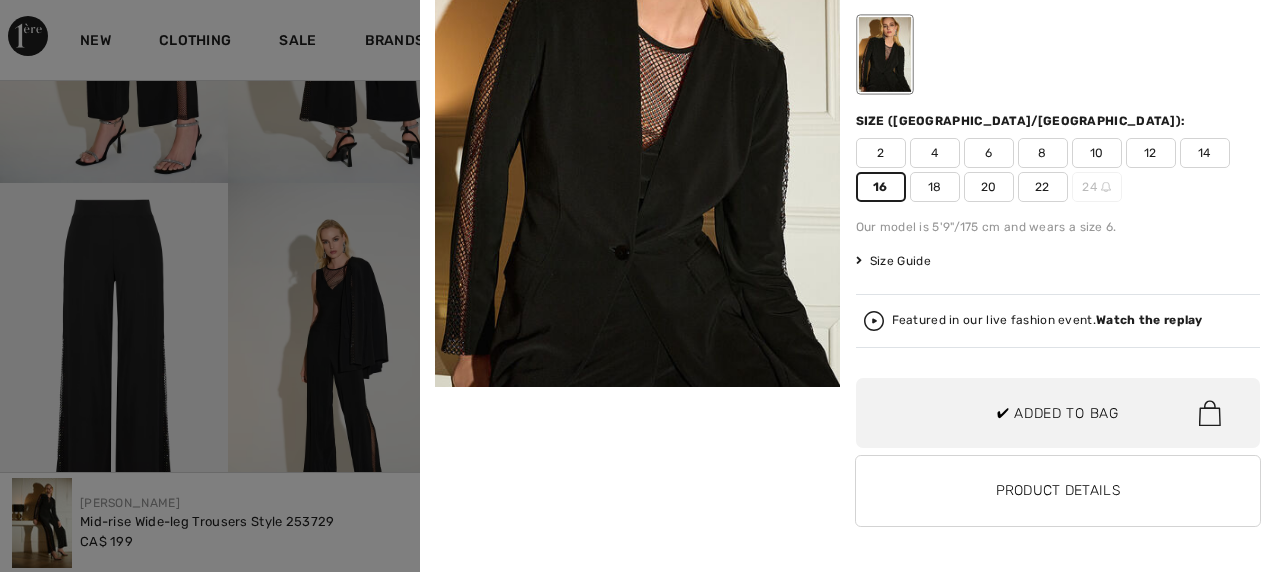scroll, scrollTop: 0, scrollLeft: 0, axis: both 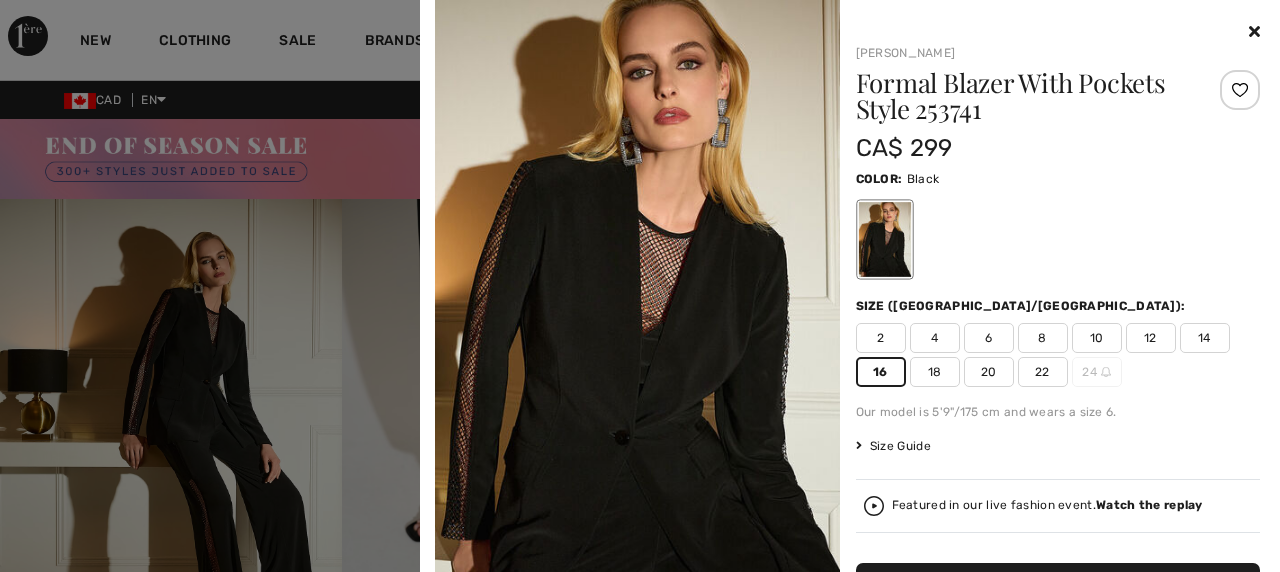 click at bounding box center [1254, 31] 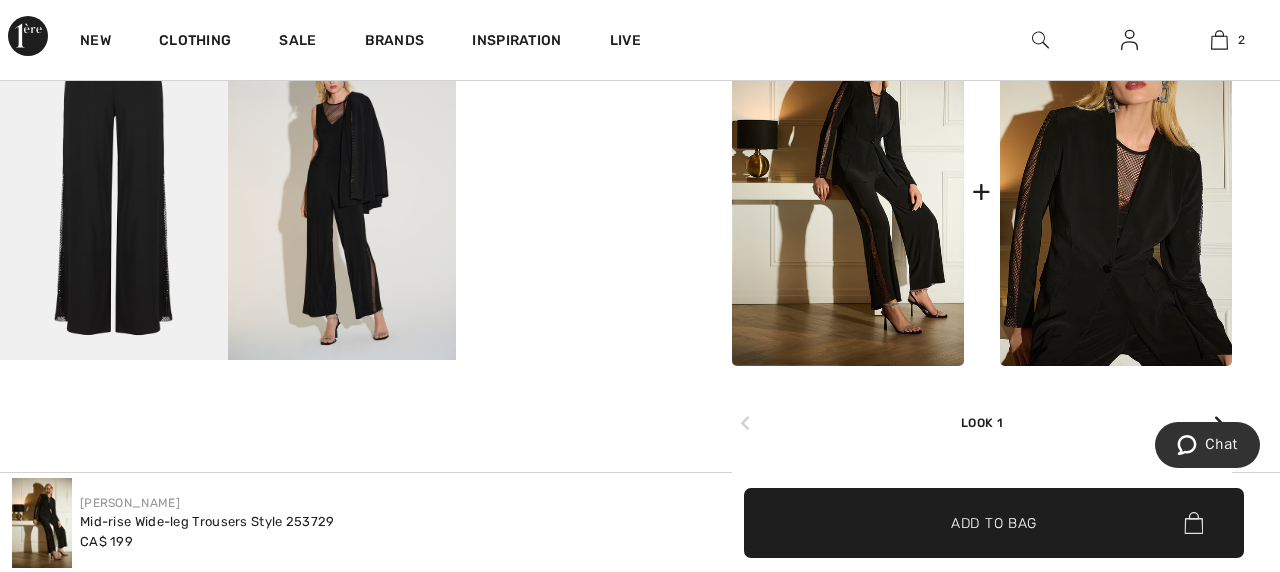 scroll, scrollTop: 1043, scrollLeft: 0, axis: vertical 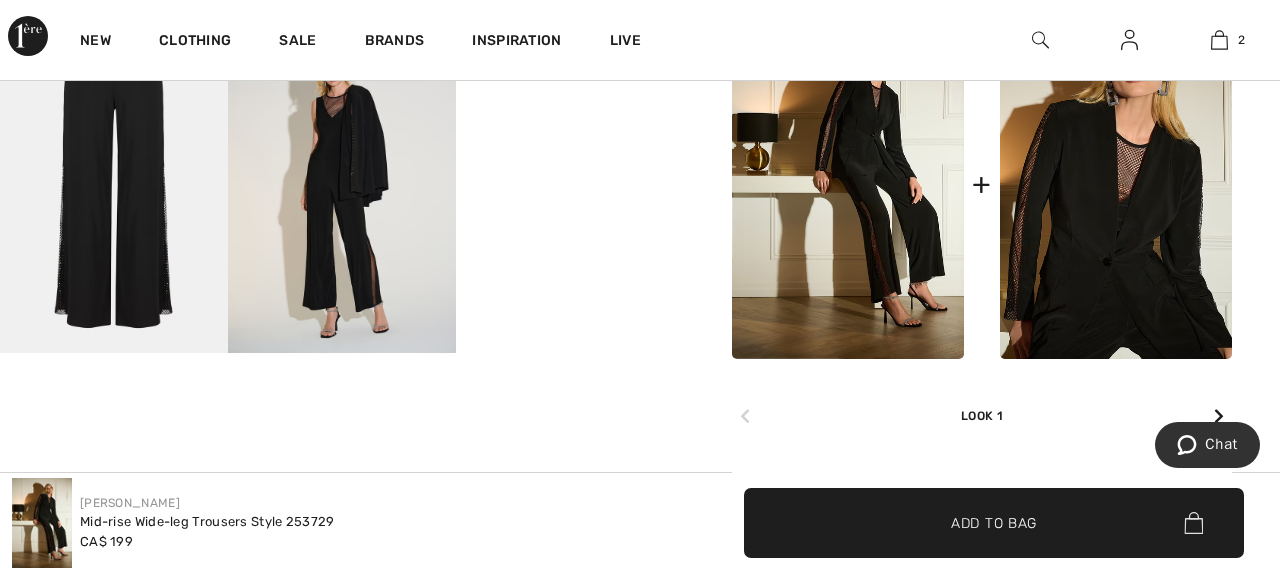 click at bounding box center (342, 182) 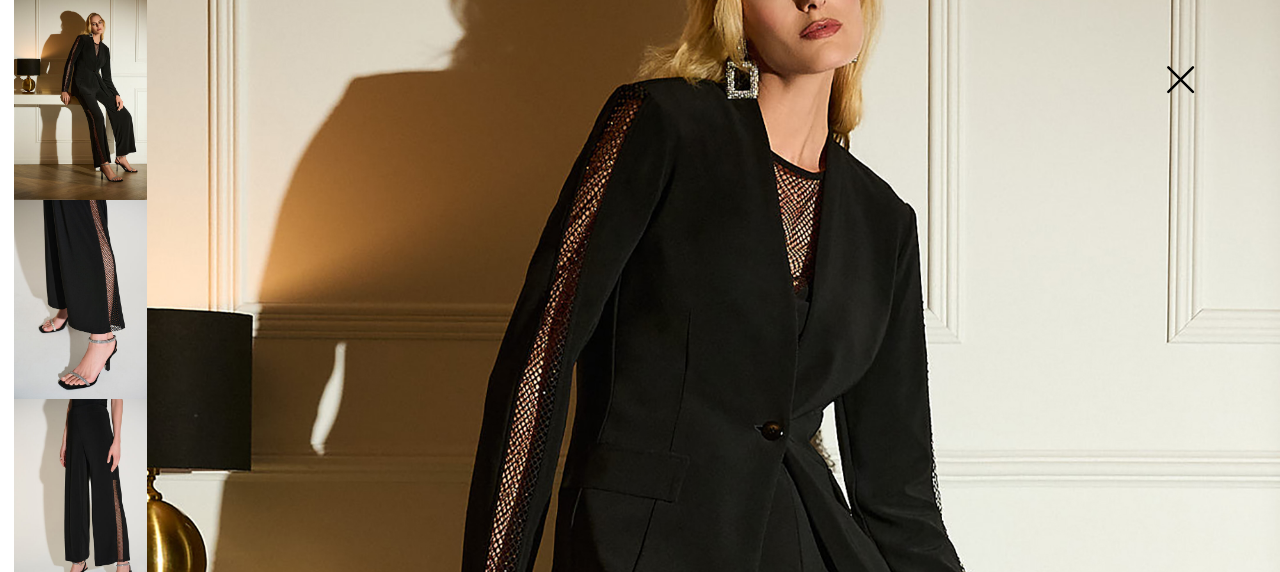 scroll, scrollTop: 0, scrollLeft: 0, axis: both 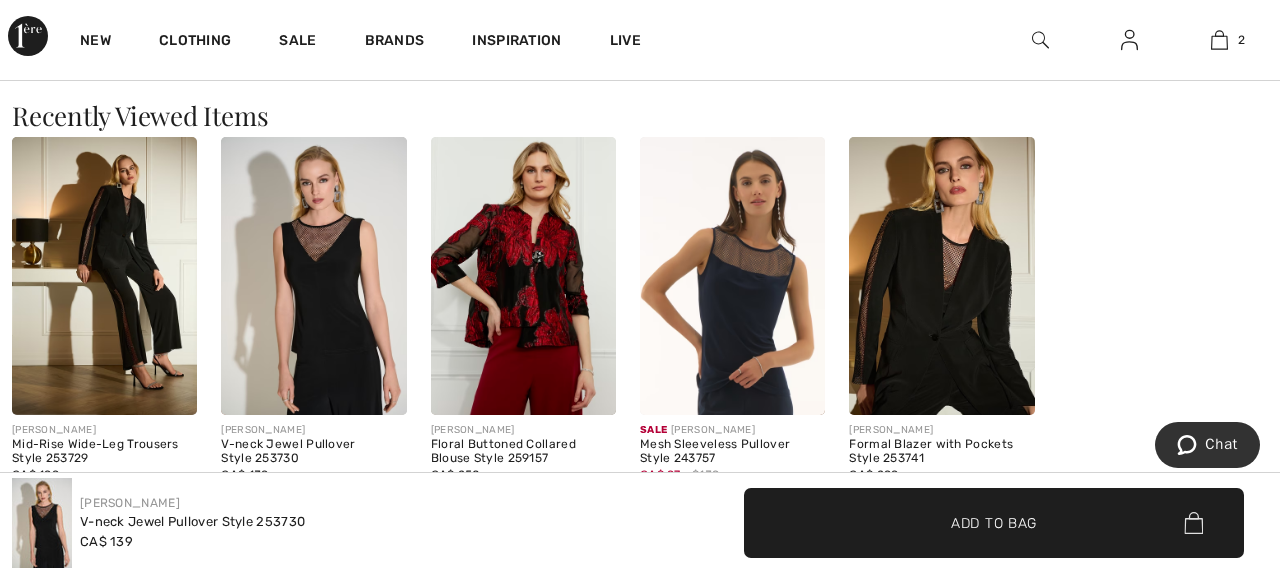 click at bounding box center (313, 276) 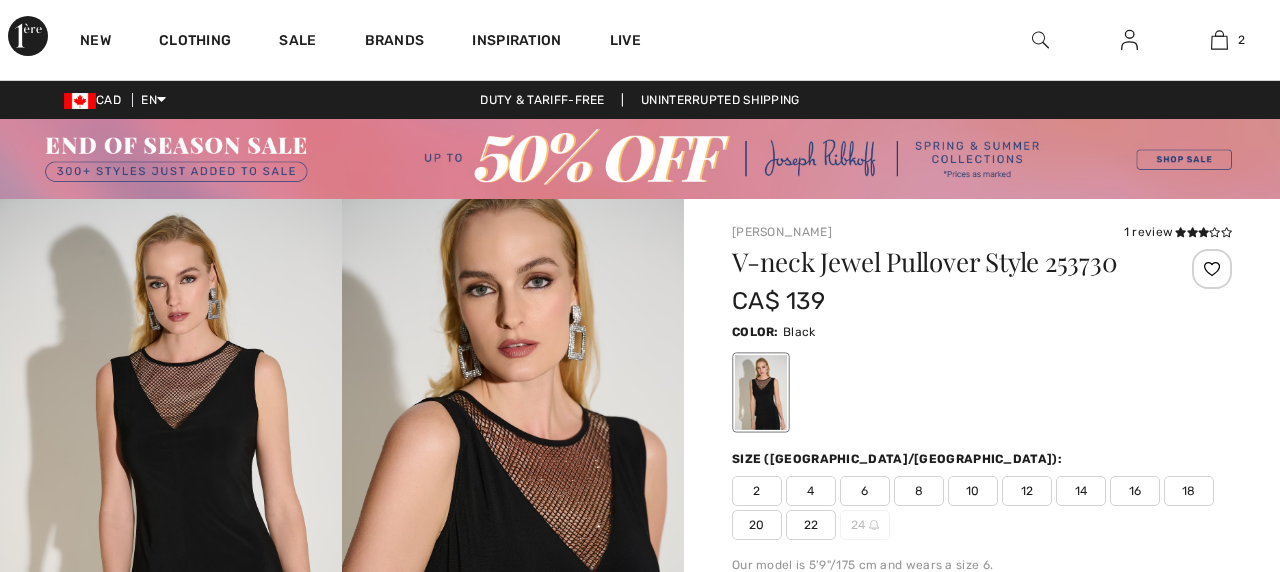 scroll, scrollTop: 0, scrollLeft: 0, axis: both 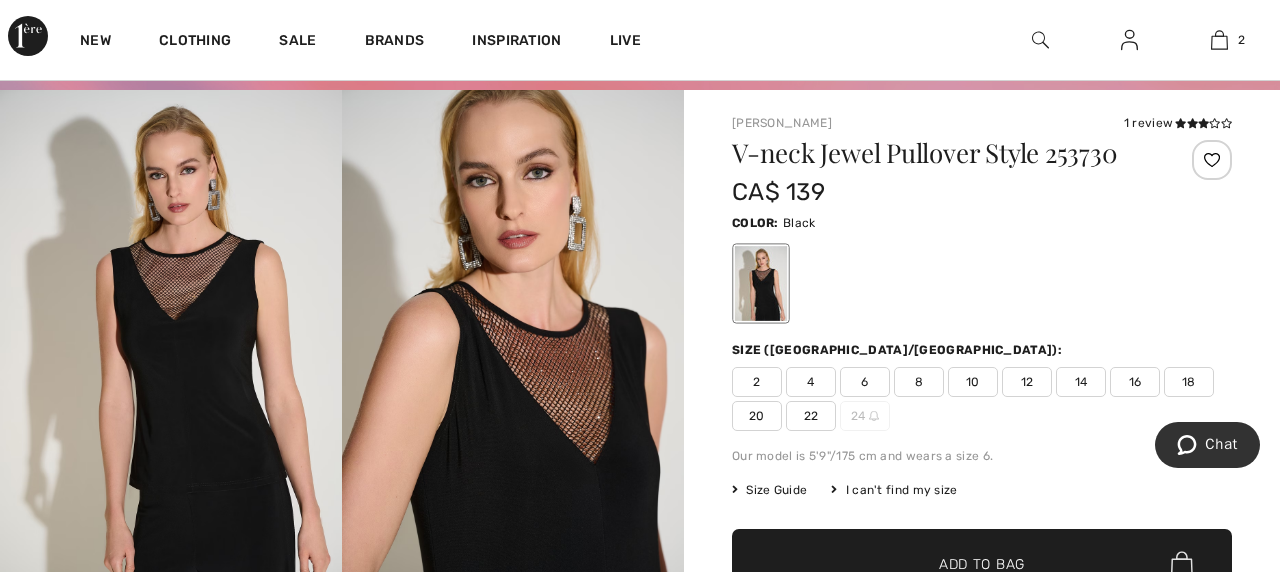 click at bounding box center [513, 346] 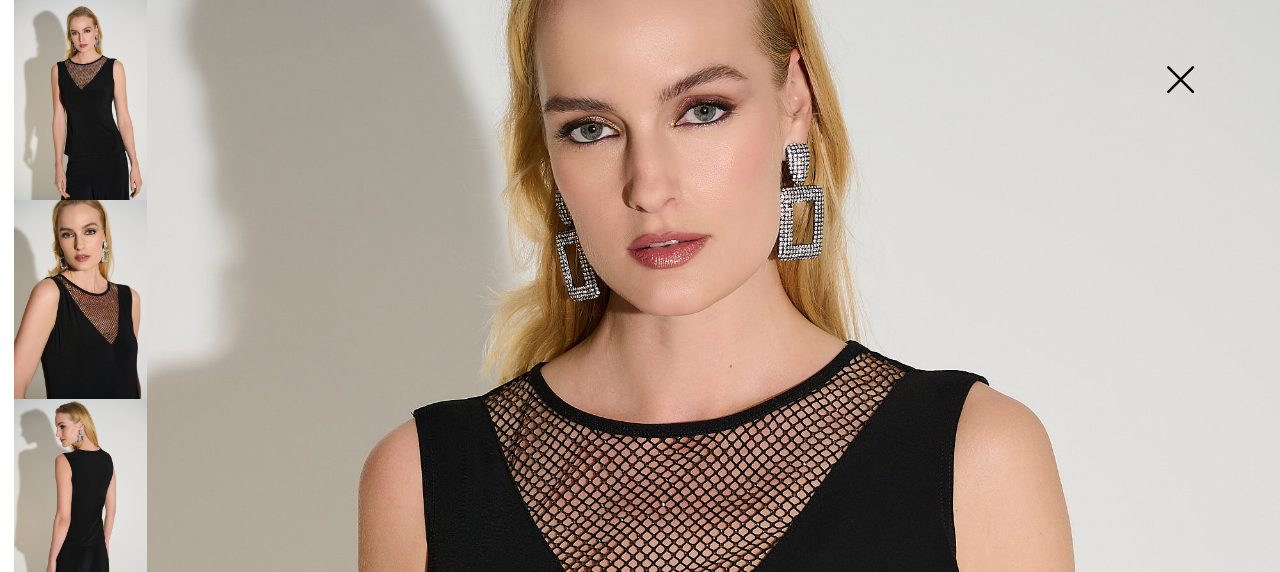 scroll, scrollTop: 343, scrollLeft: 0, axis: vertical 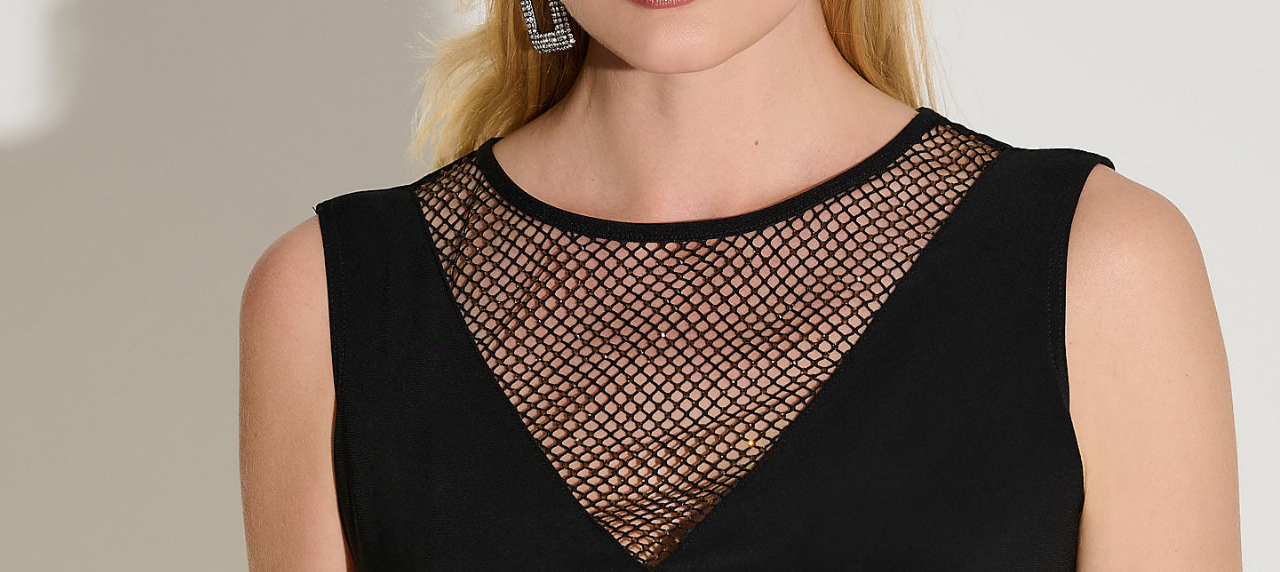 click at bounding box center (640, 617) 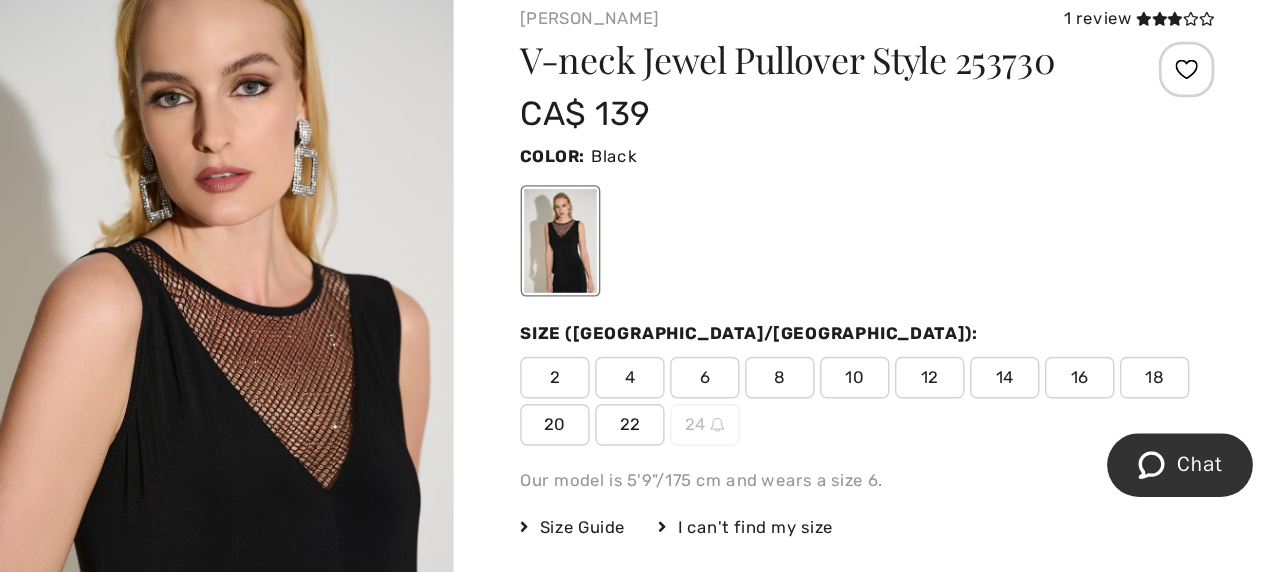 click on "16" at bounding box center (1135, 382) 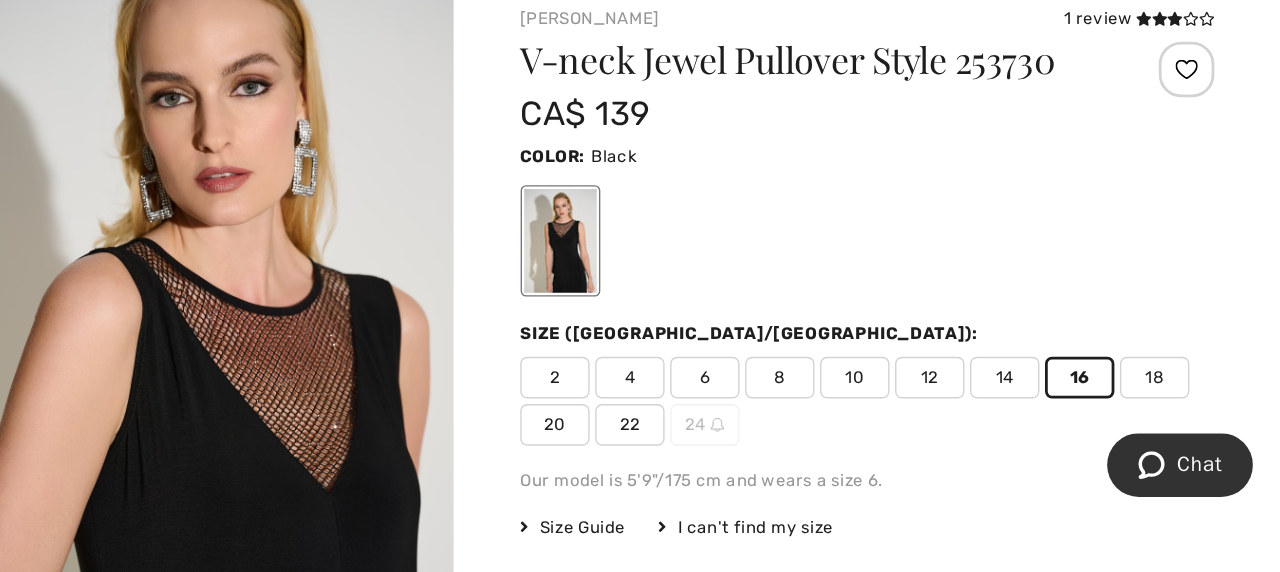 click on "16" at bounding box center [1135, 382] 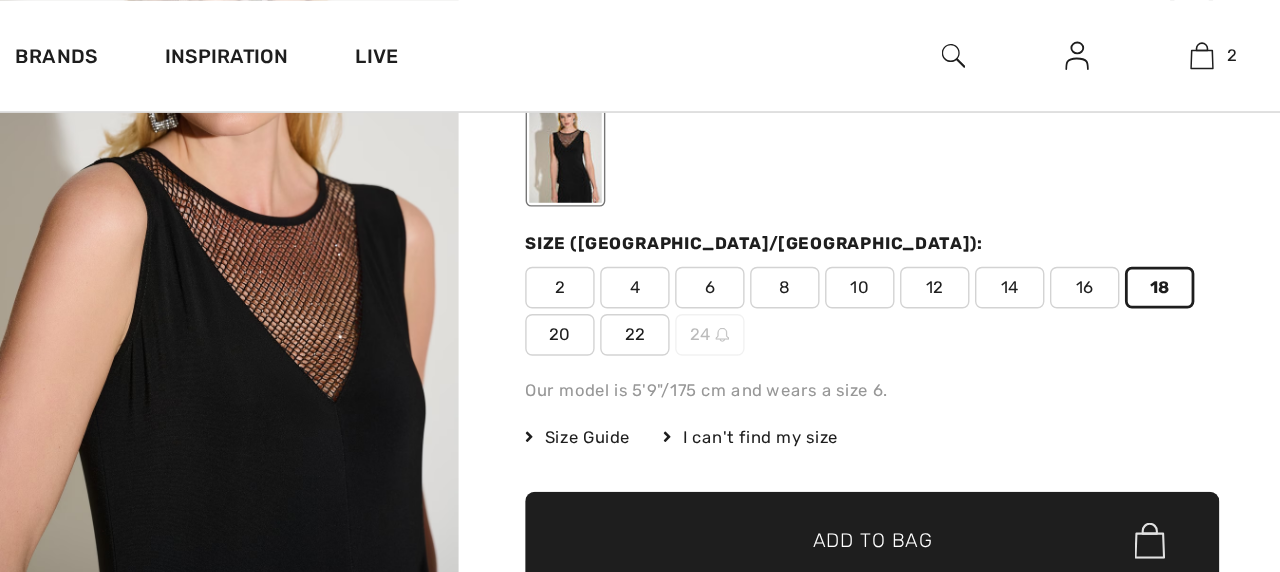 scroll, scrollTop: 282, scrollLeft: 0, axis: vertical 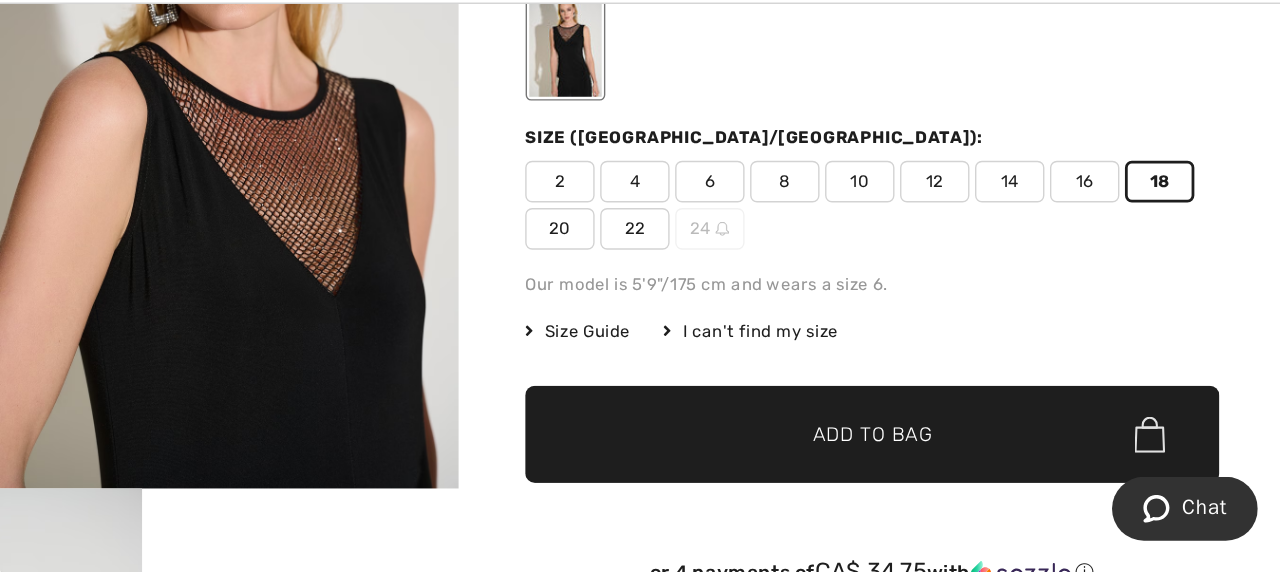 click on "Add to Bag" at bounding box center [982, 391] 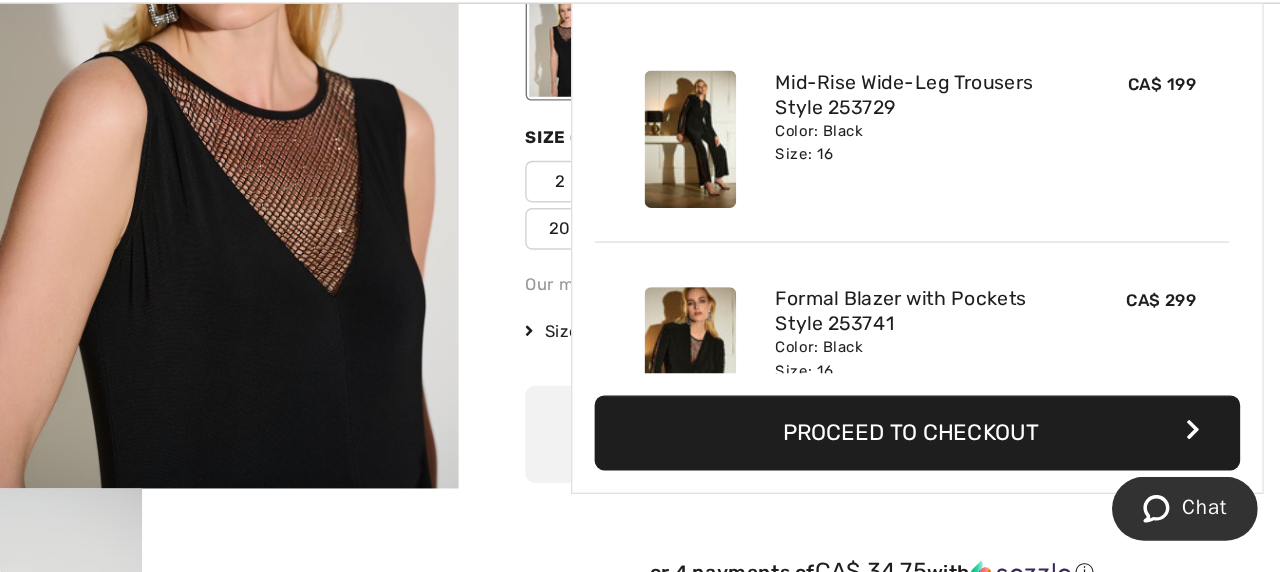 scroll, scrollTop: 0, scrollLeft: 0, axis: both 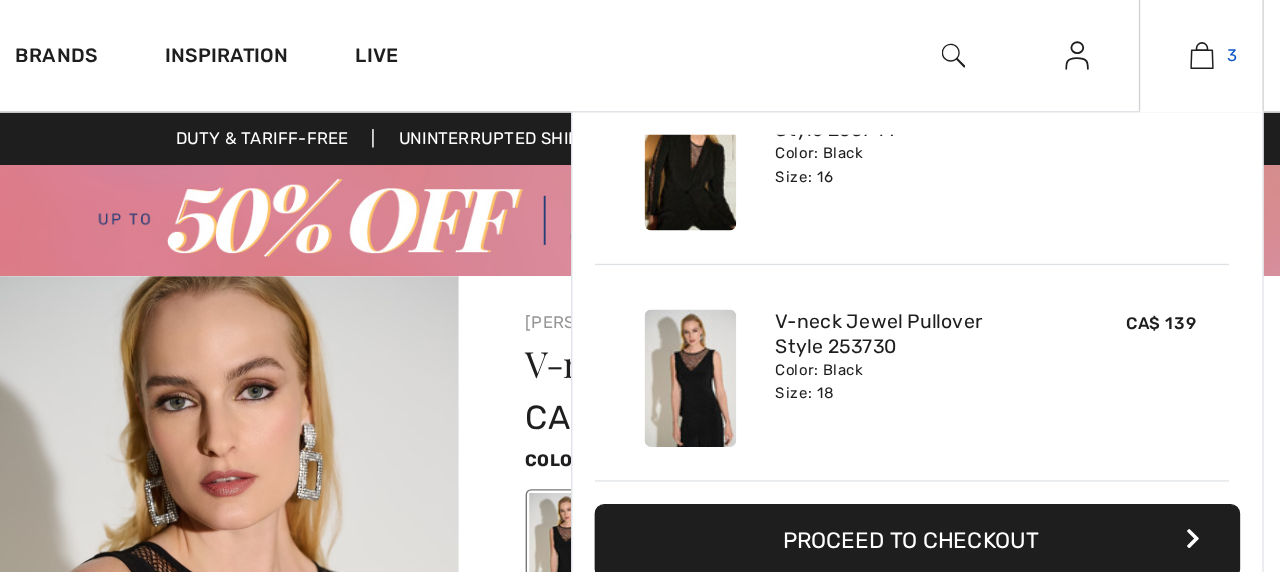 click at bounding box center (1219, 40) 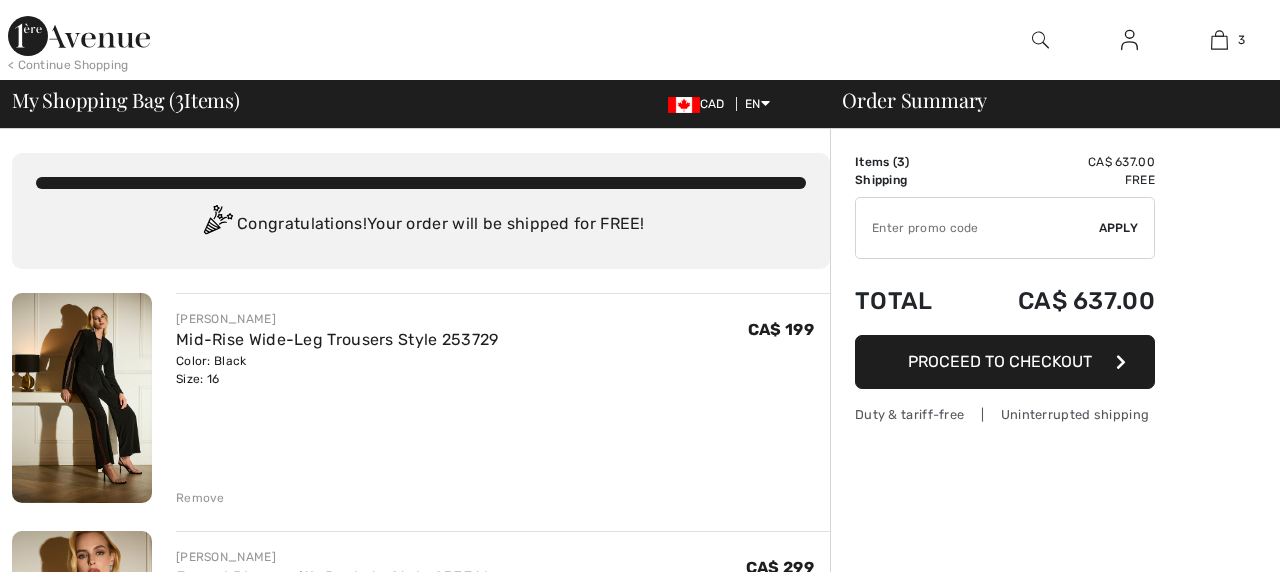 scroll, scrollTop: 0, scrollLeft: 0, axis: both 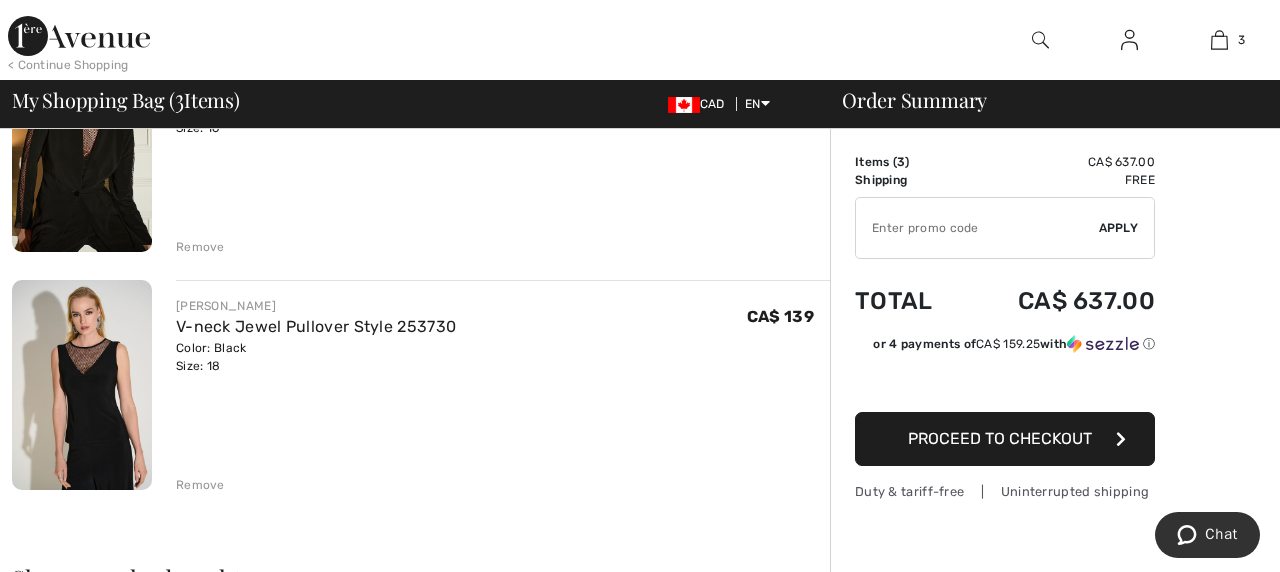 click at bounding box center (977, 228) 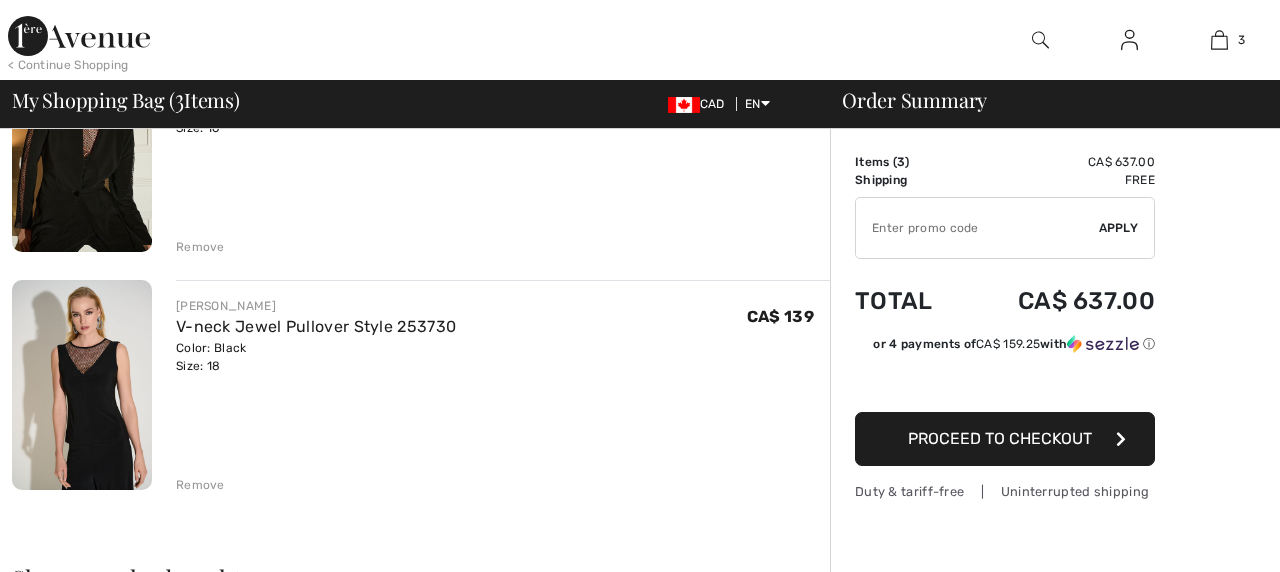 scroll, scrollTop: 0, scrollLeft: 0, axis: both 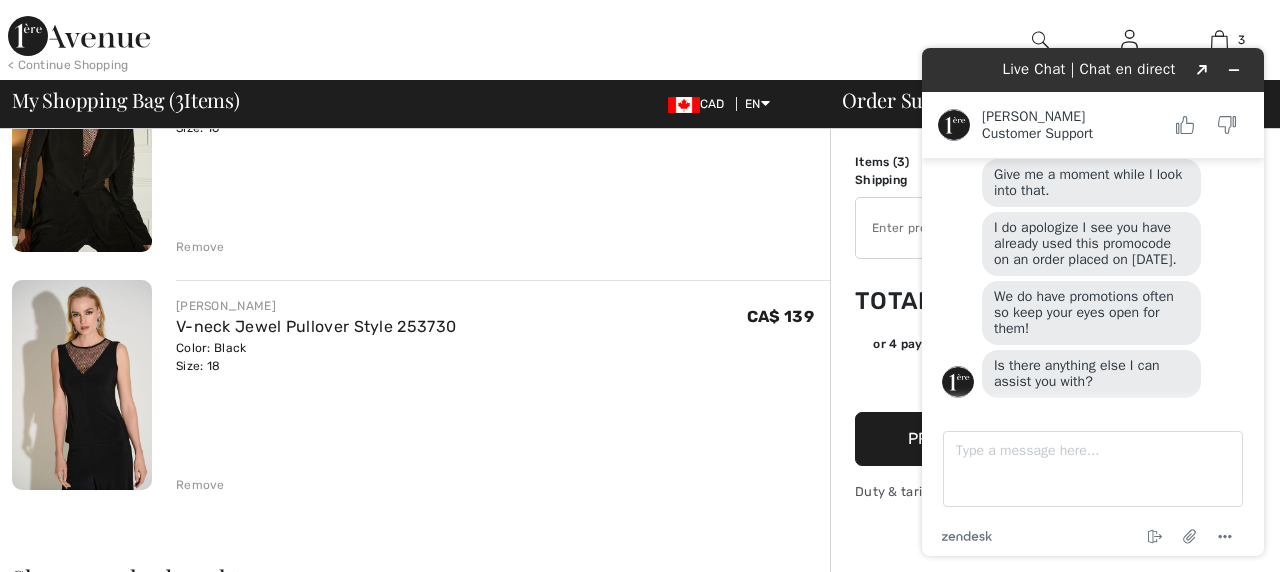 drag, startPoint x: 971, startPoint y: 64, endPoint x: 813, endPoint y: 69, distance: 158.0791 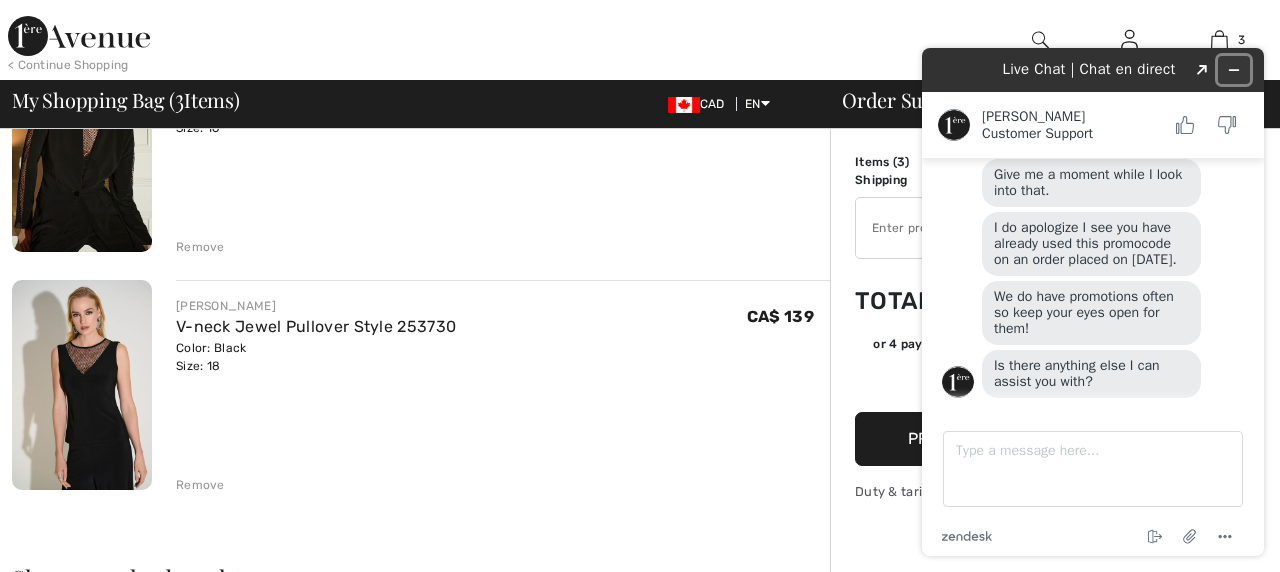 click 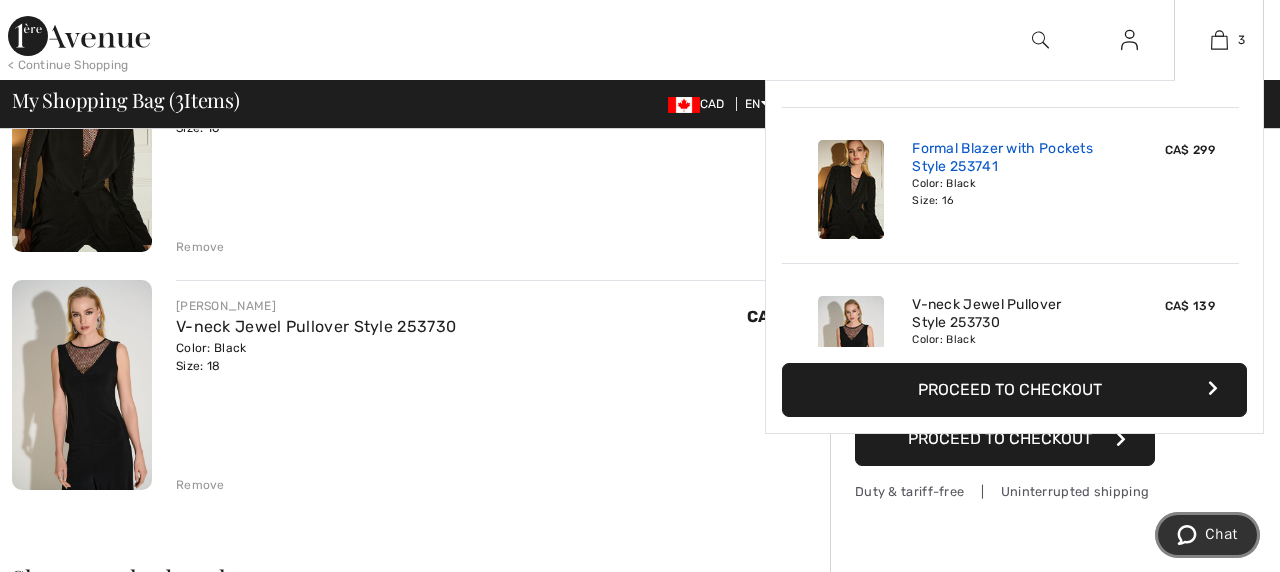 scroll, scrollTop: 218, scrollLeft: 0, axis: vertical 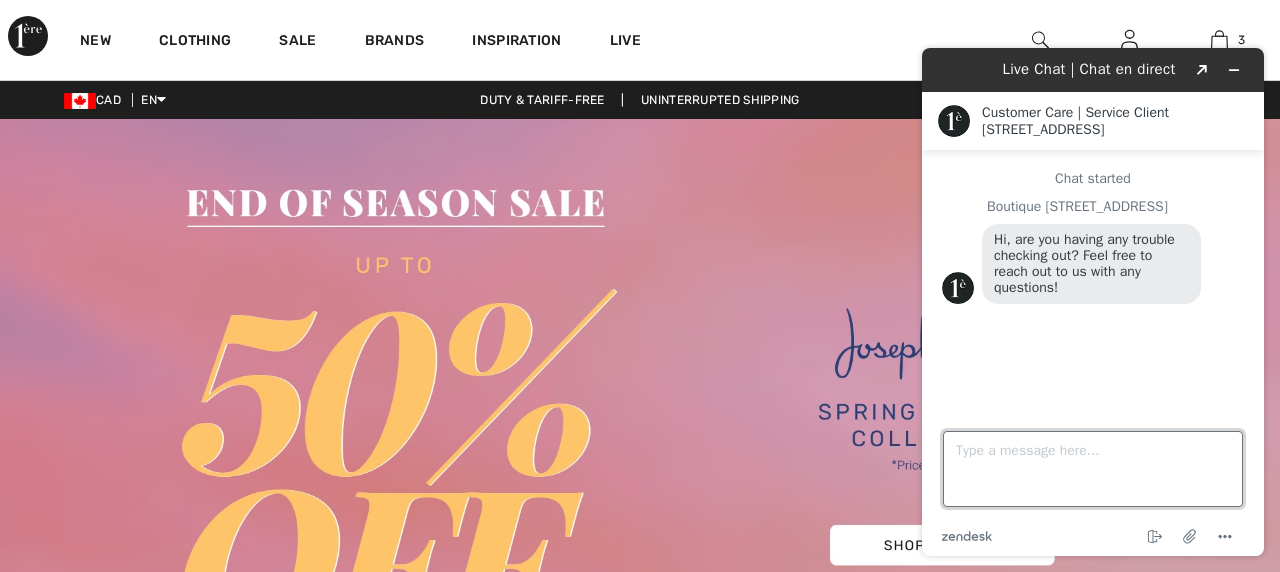 click on "Type a message here..." at bounding box center [1093, 469] 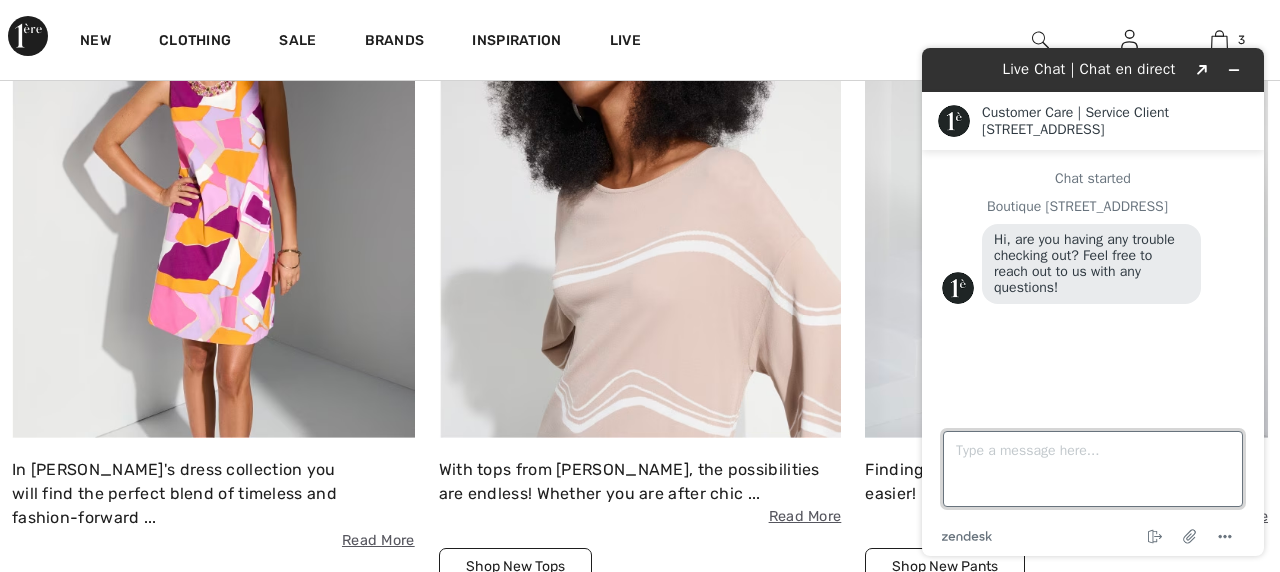 scroll, scrollTop: 1753, scrollLeft: 0, axis: vertical 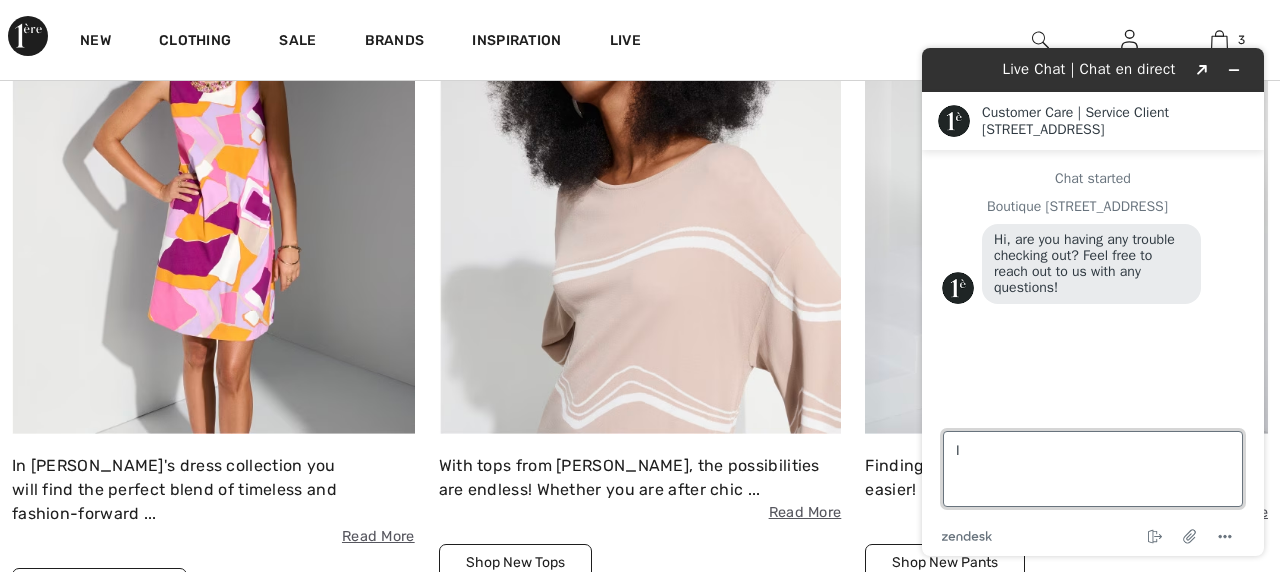 type on "I" 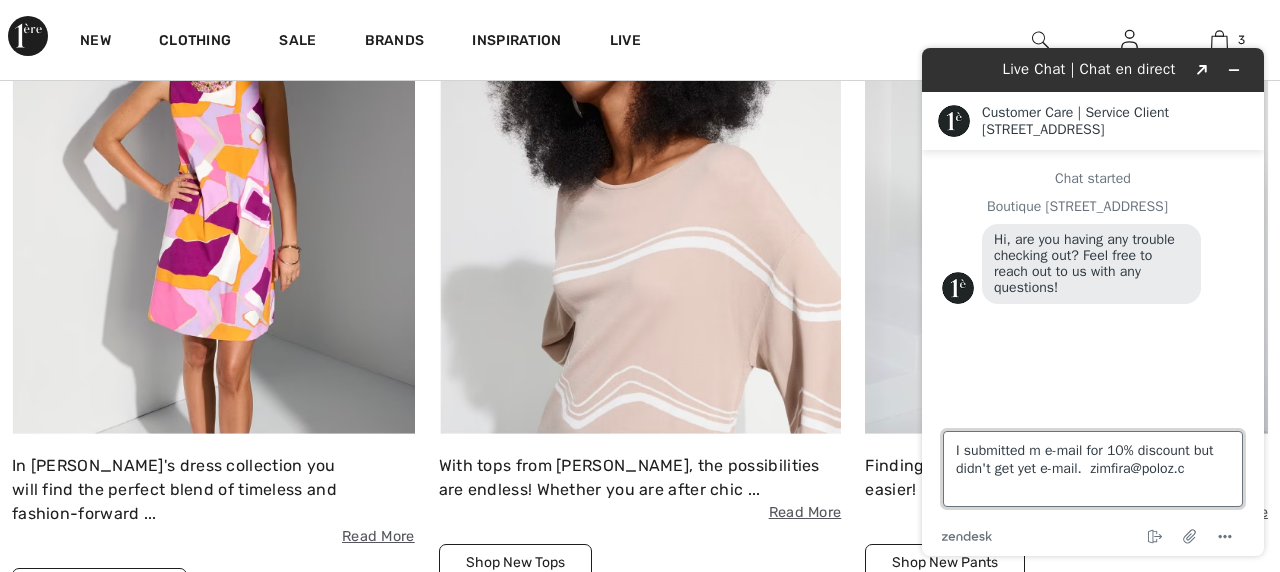 type on "I submitted m e-mail for 10% discount but didn't get yet e-mail.  [EMAIL_ADDRESS][DOMAIN_NAME]" 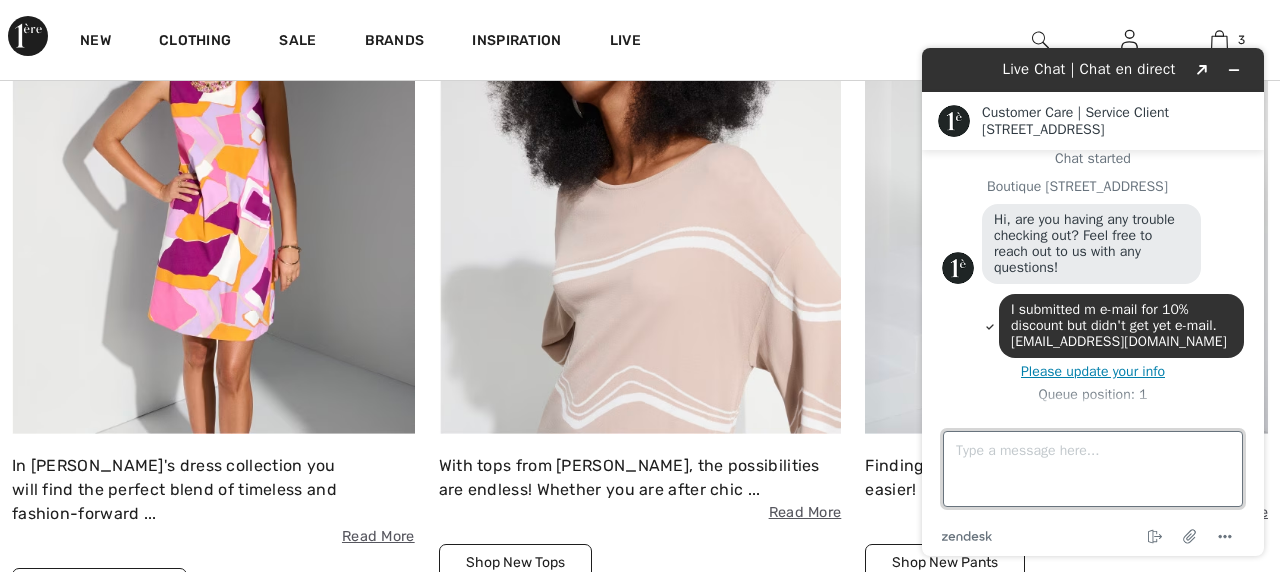 scroll, scrollTop: 28, scrollLeft: 0, axis: vertical 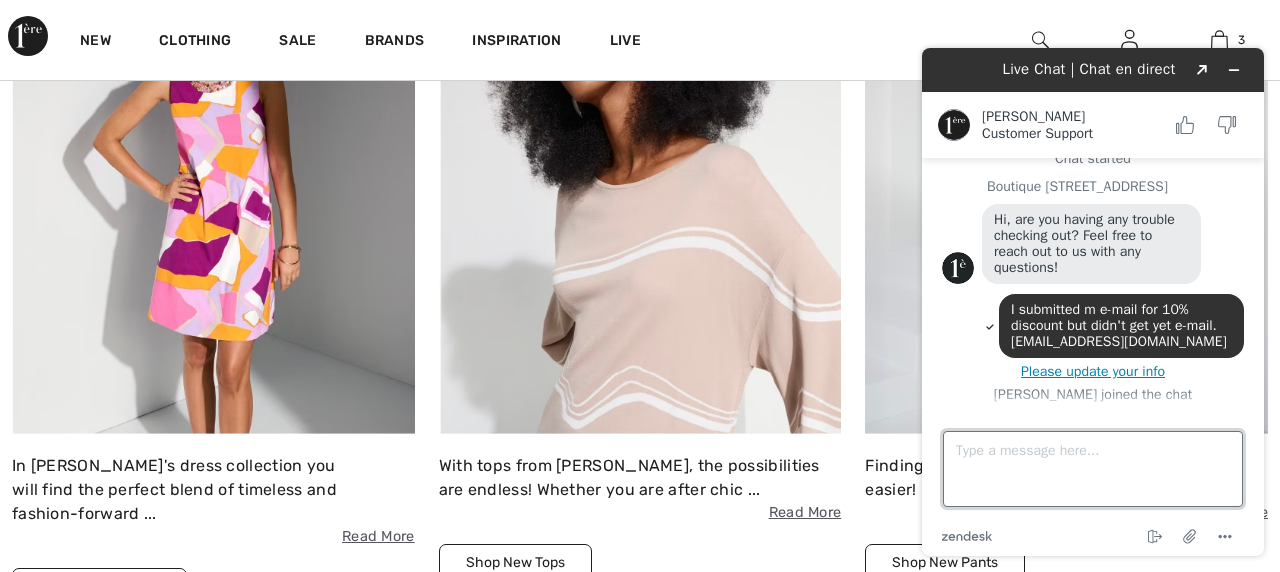type 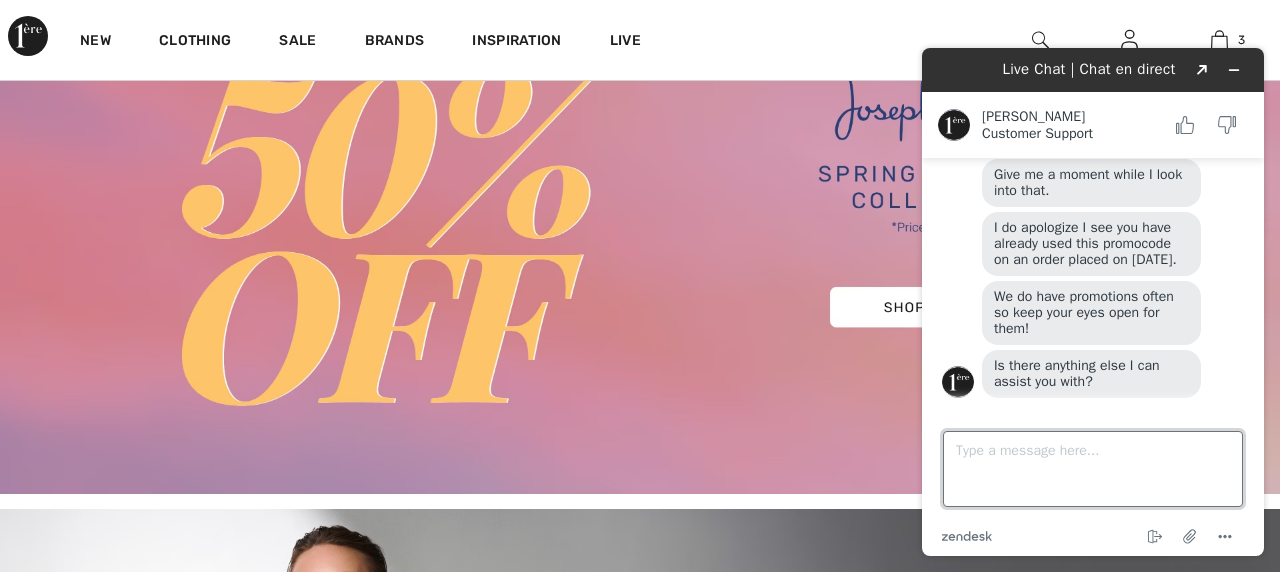 scroll, scrollTop: 0, scrollLeft: 0, axis: both 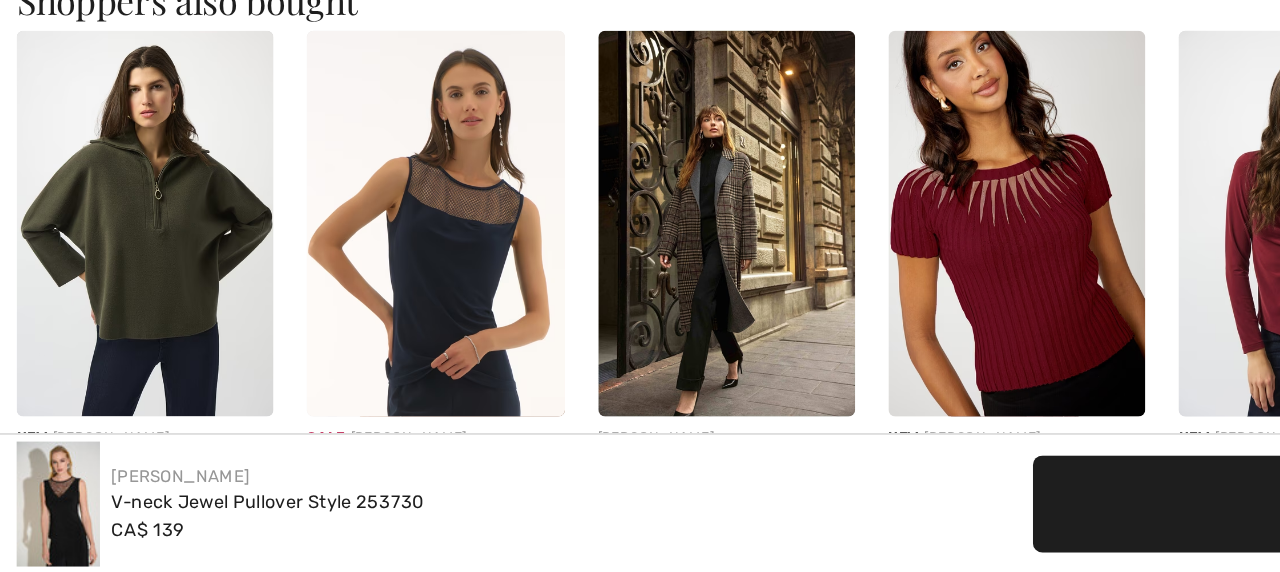 click at bounding box center (313, 321) 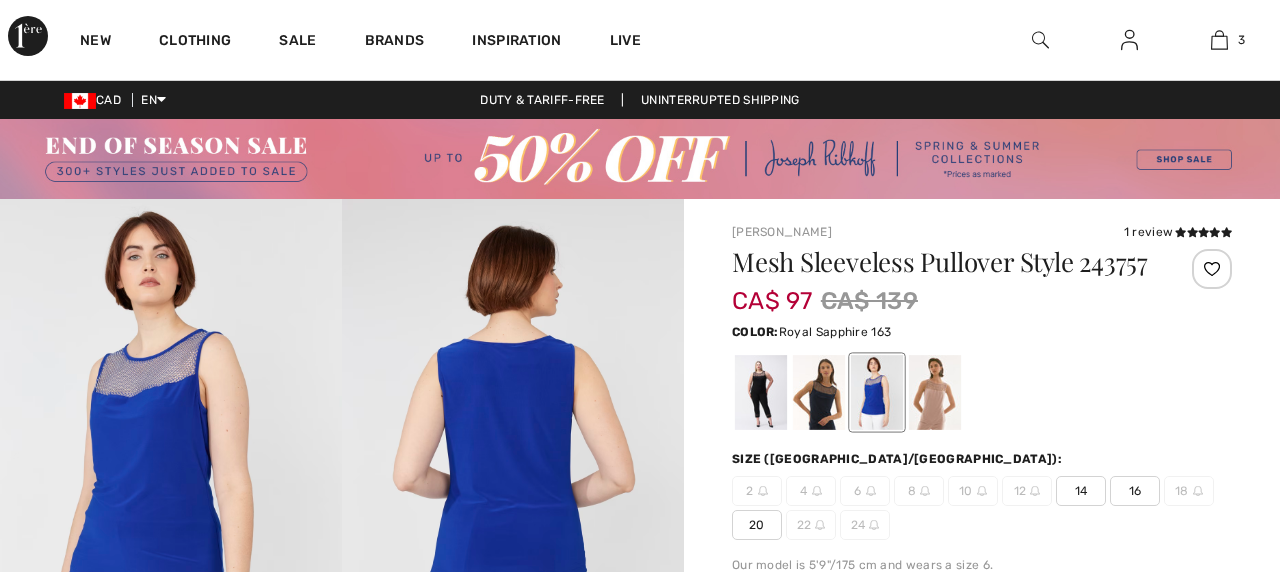 scroll, scrollTop: 0, scrollLeft: 0, axis: both 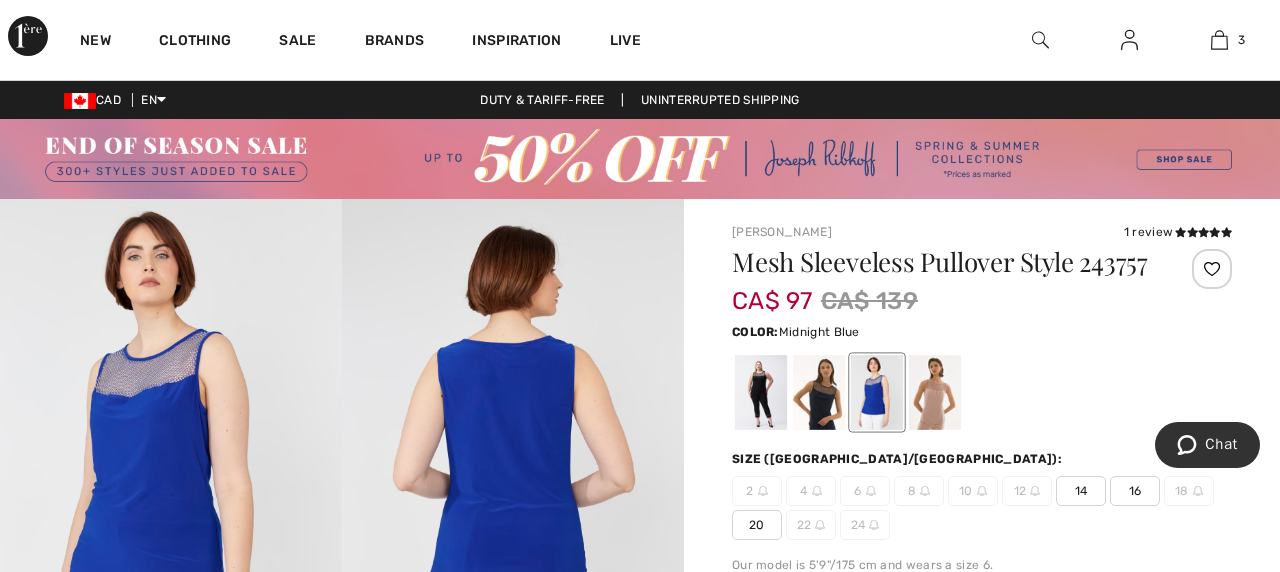 click at bounding box center (819, 392) 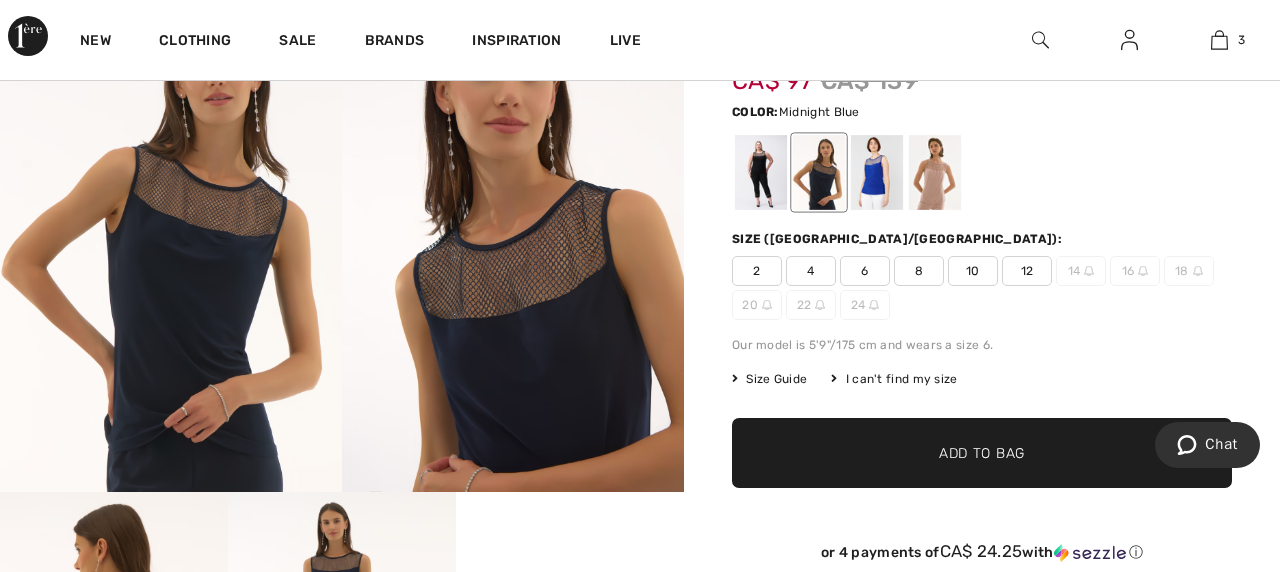 scroll, scrollTop: 210, scrollLeft: 0, axis: vertical 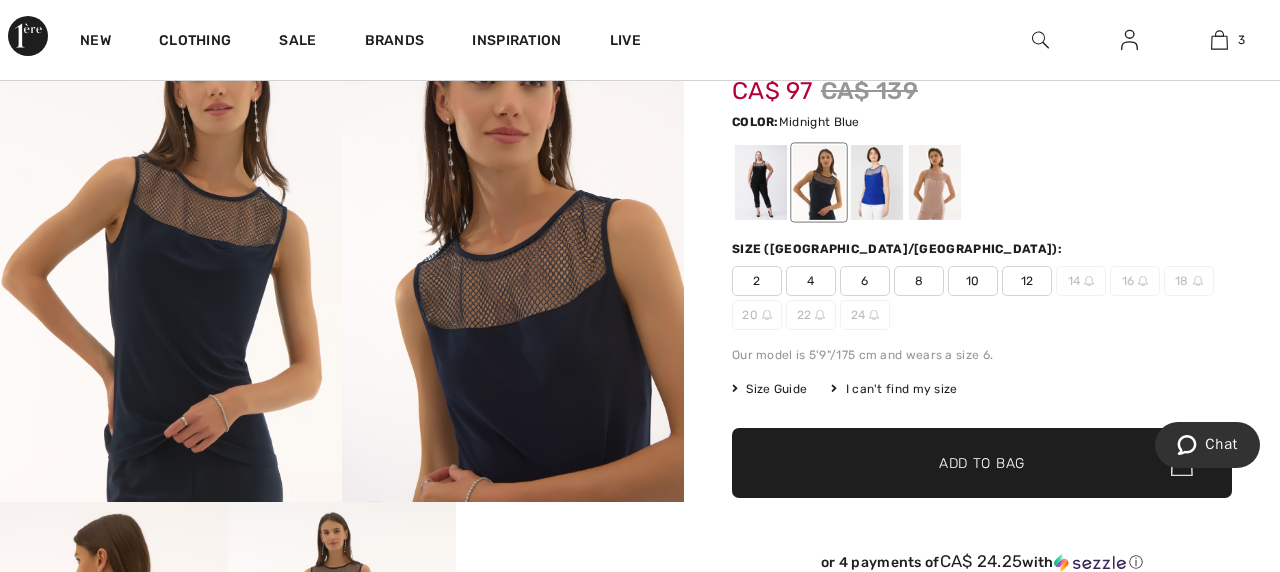 click at bounding box center (819, 182) 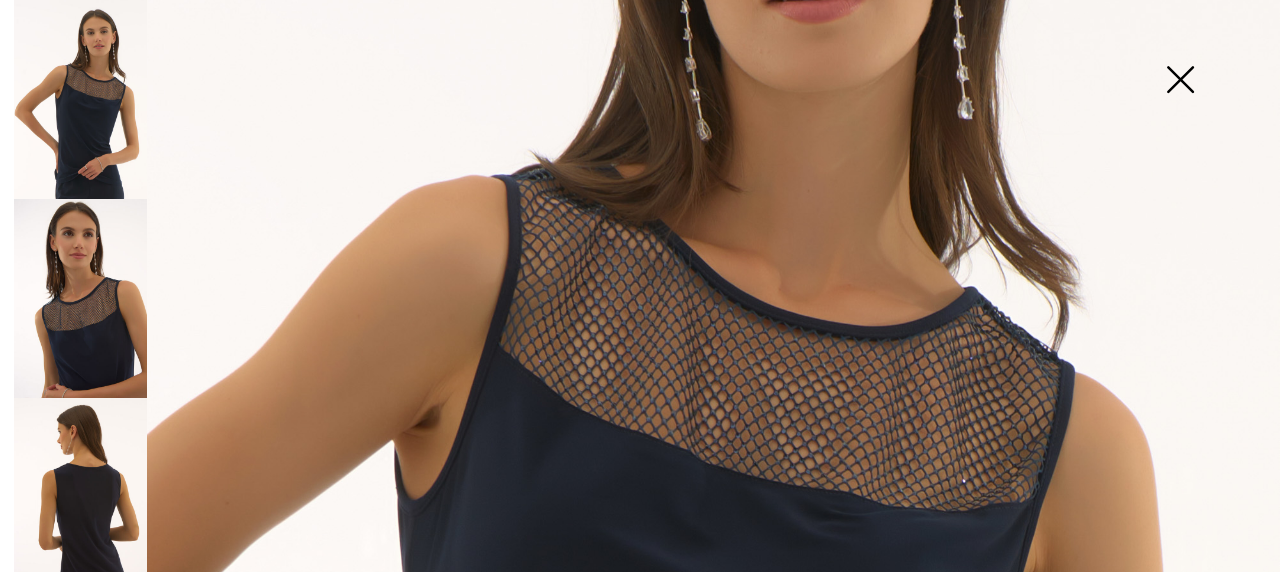 scroll, scrollTop: 465, scrollLeft: 0, axis: vertical 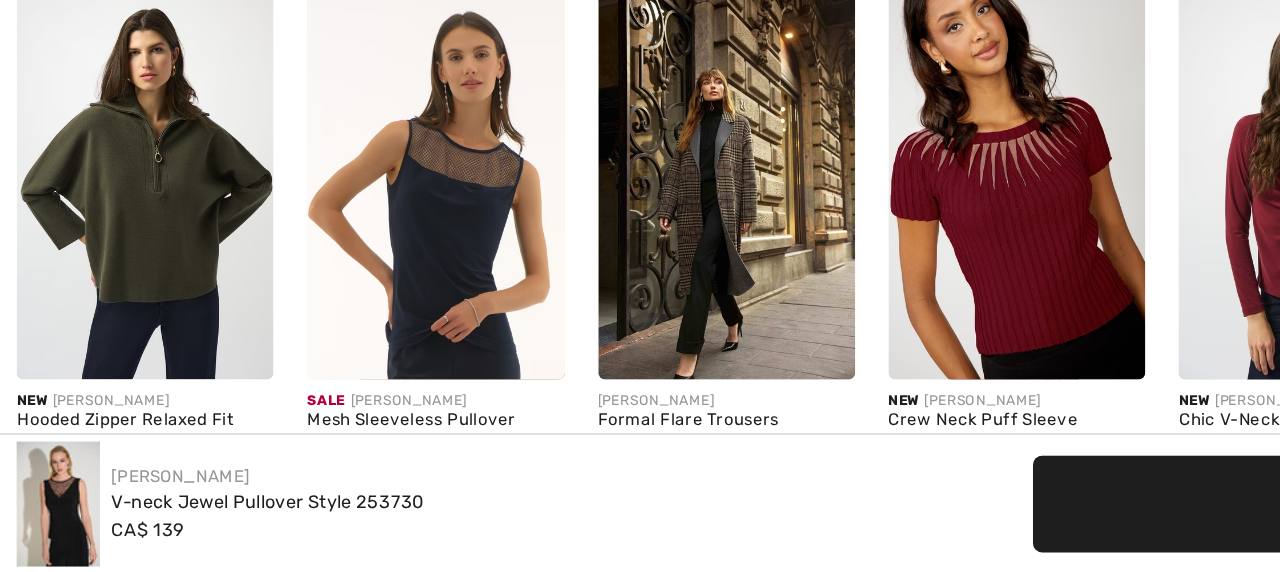 click at bounding box center [313, 294] 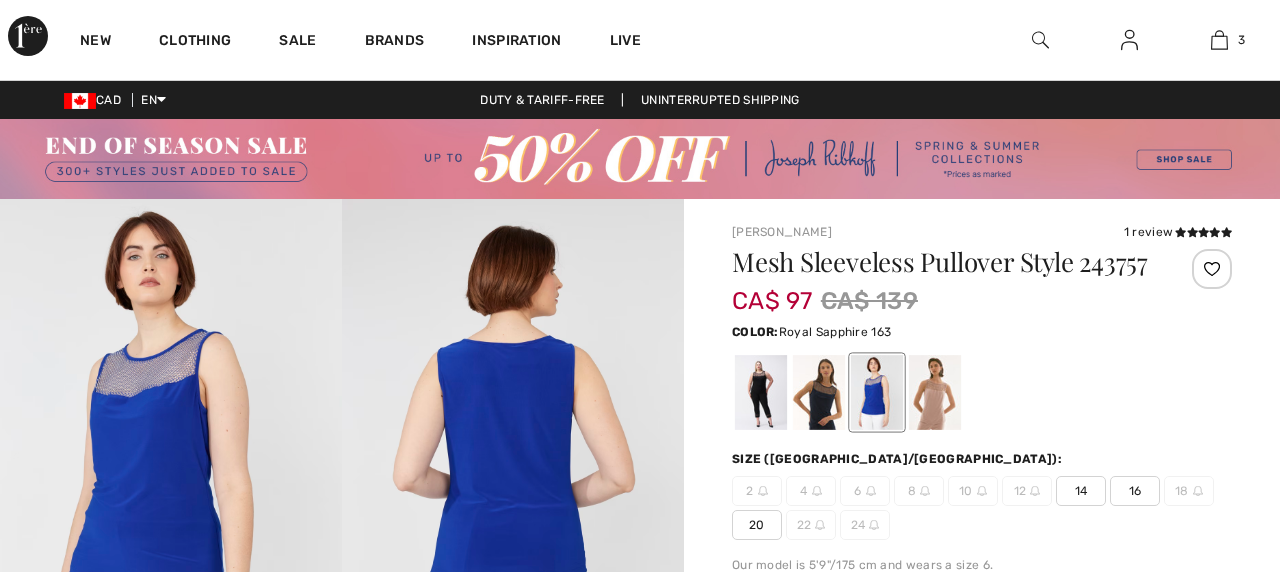 scroll, scrollTop: 0, scrollLeft: 0, axis: both 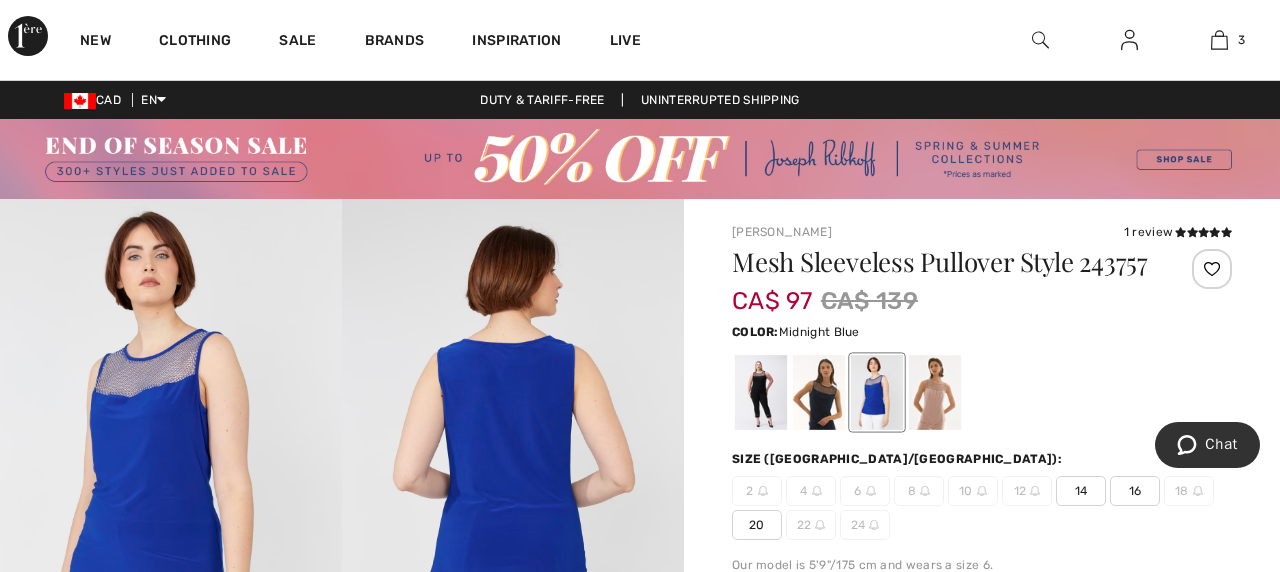 click at bounding box center (819, 392) 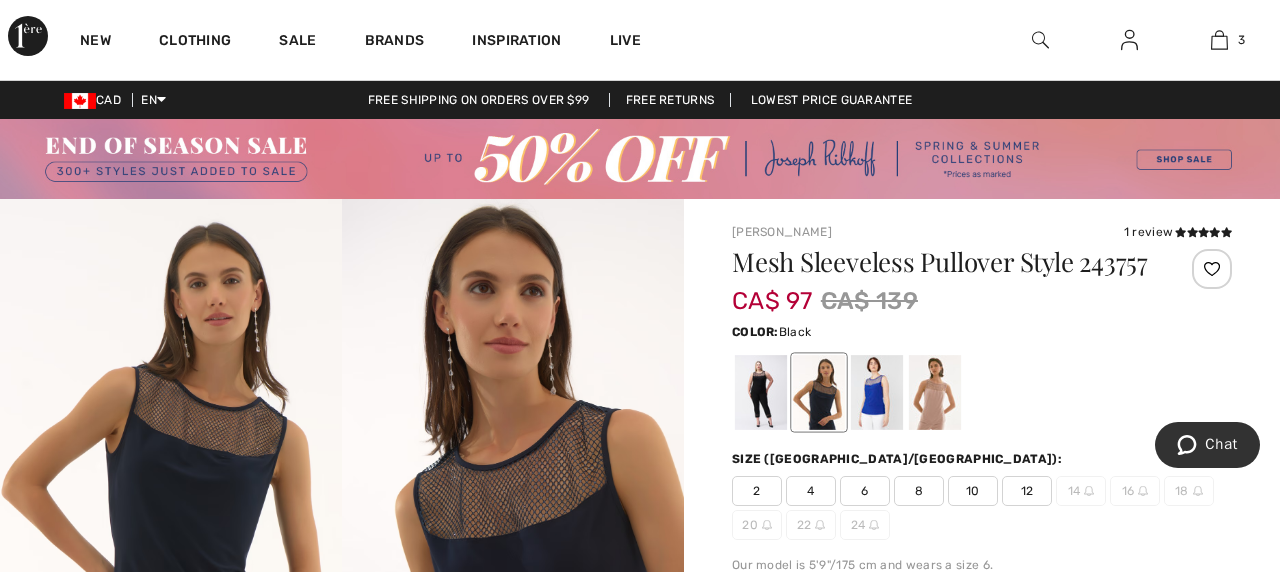 click at bounding box center [761, 392] 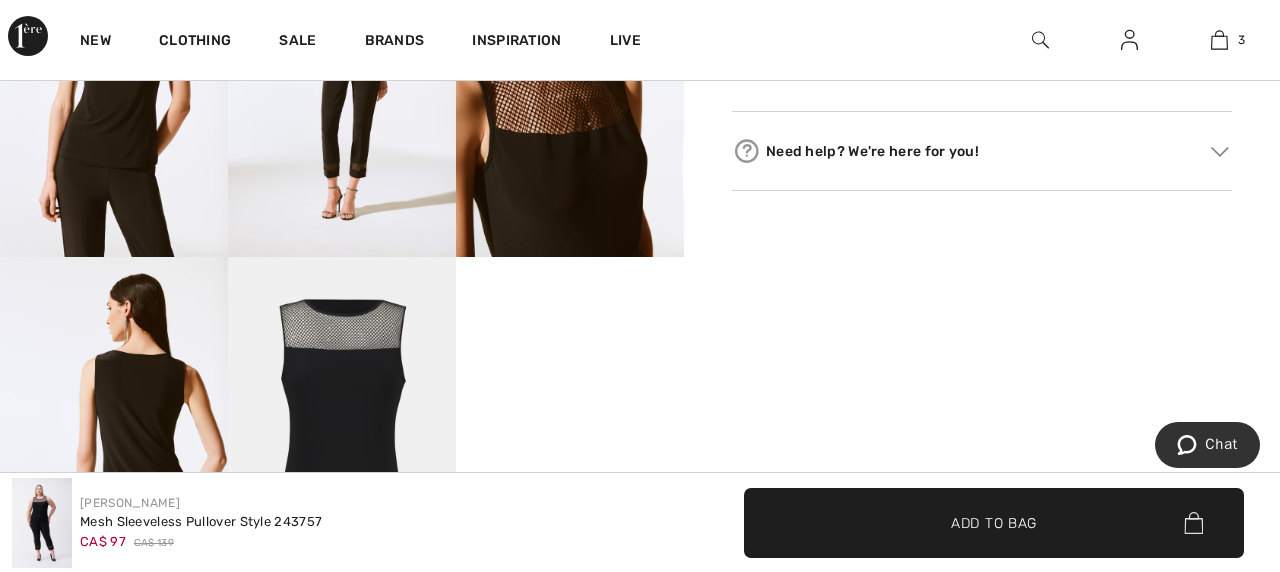 scroll, scrollTop: 1222, scrollLeft: 0, axis: vertical 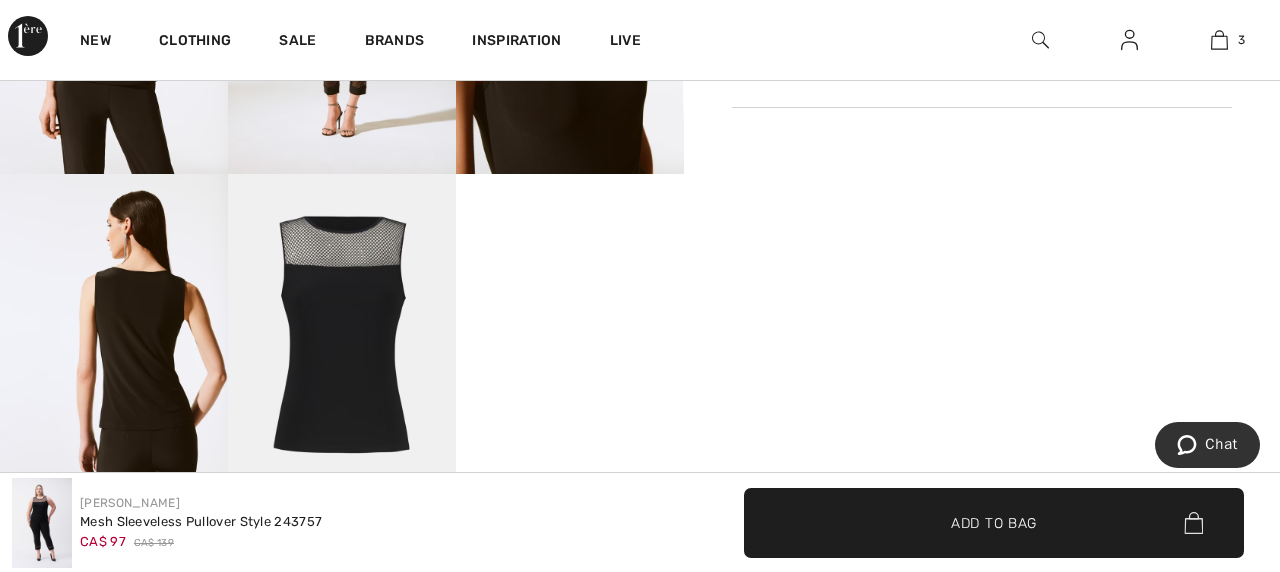 click at bounding box center (342, 345) 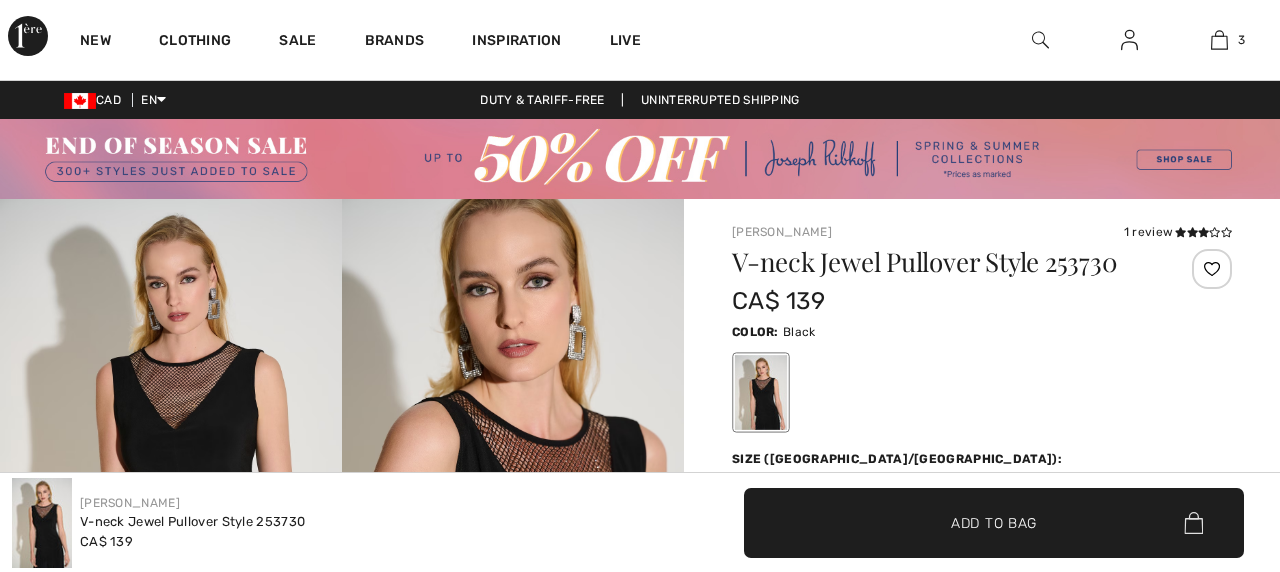 scroll, scrollTop: 1880, scrollLeft: 0, axis: vertical 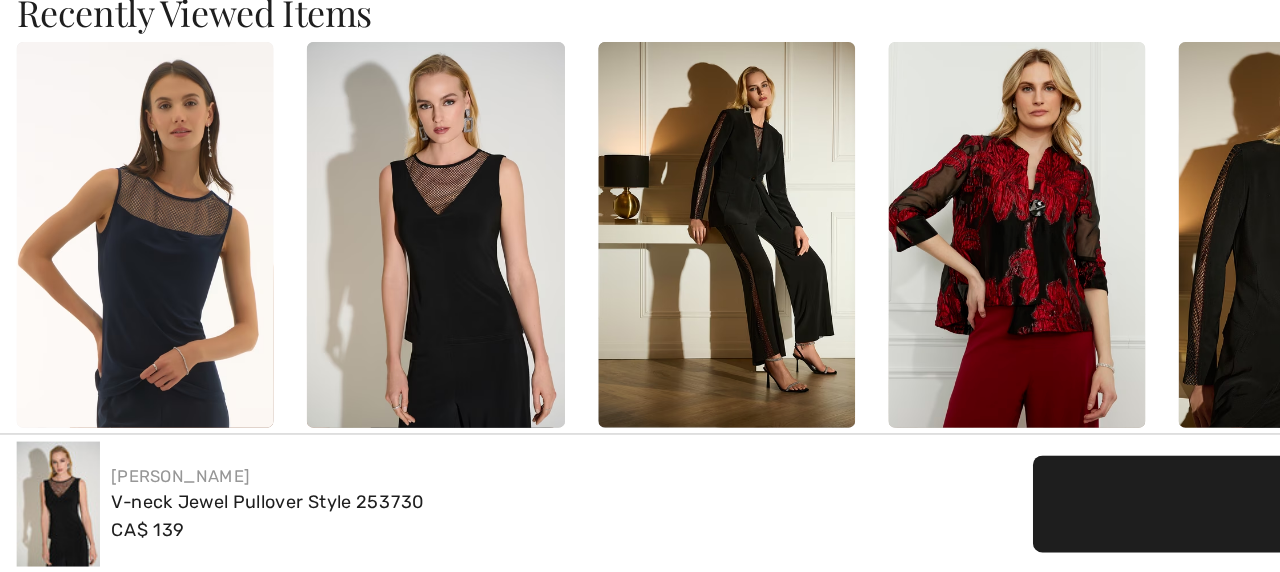 click at bounding box center (104, 329) 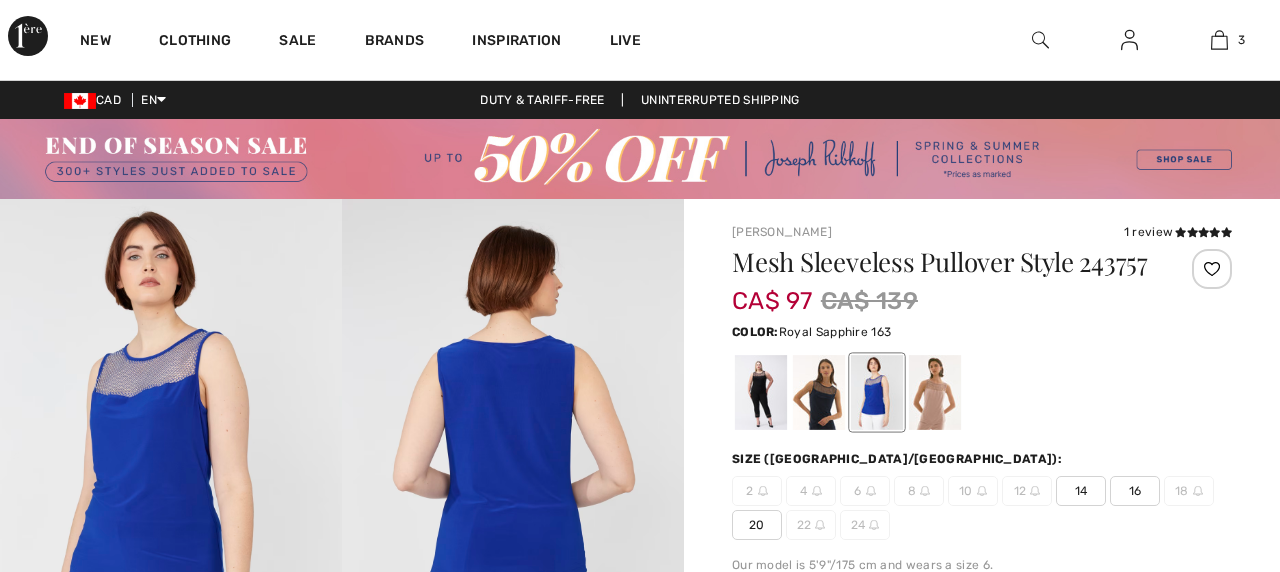 scroll, scrollTop: 0, scrollLeft: 0, axis: both 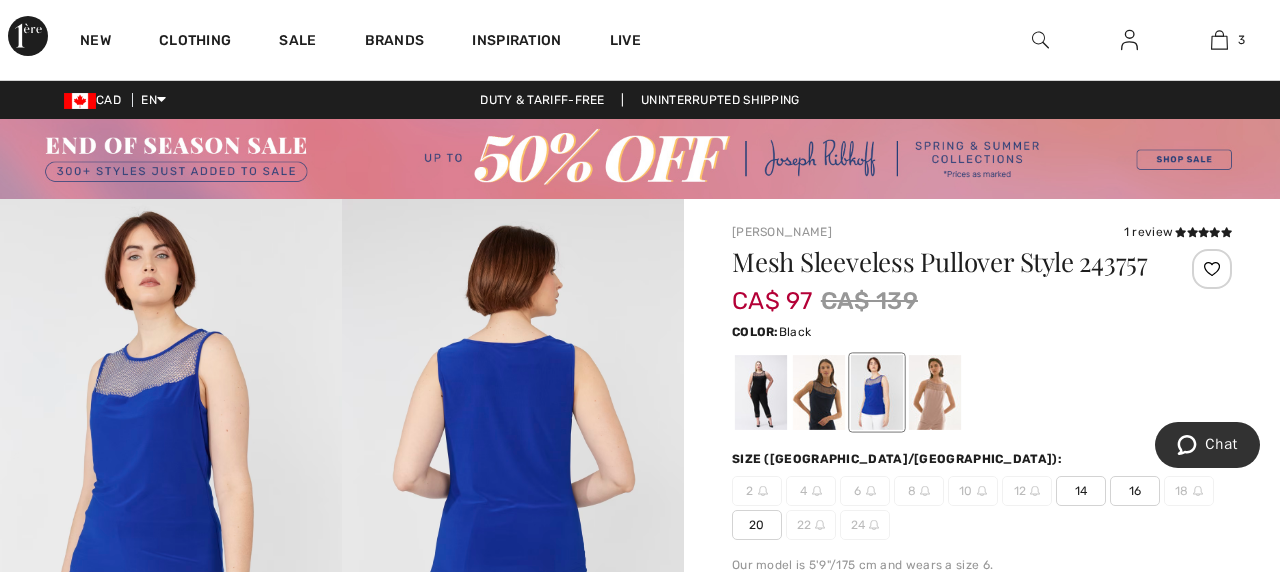 click at bounding box center [761, 392] 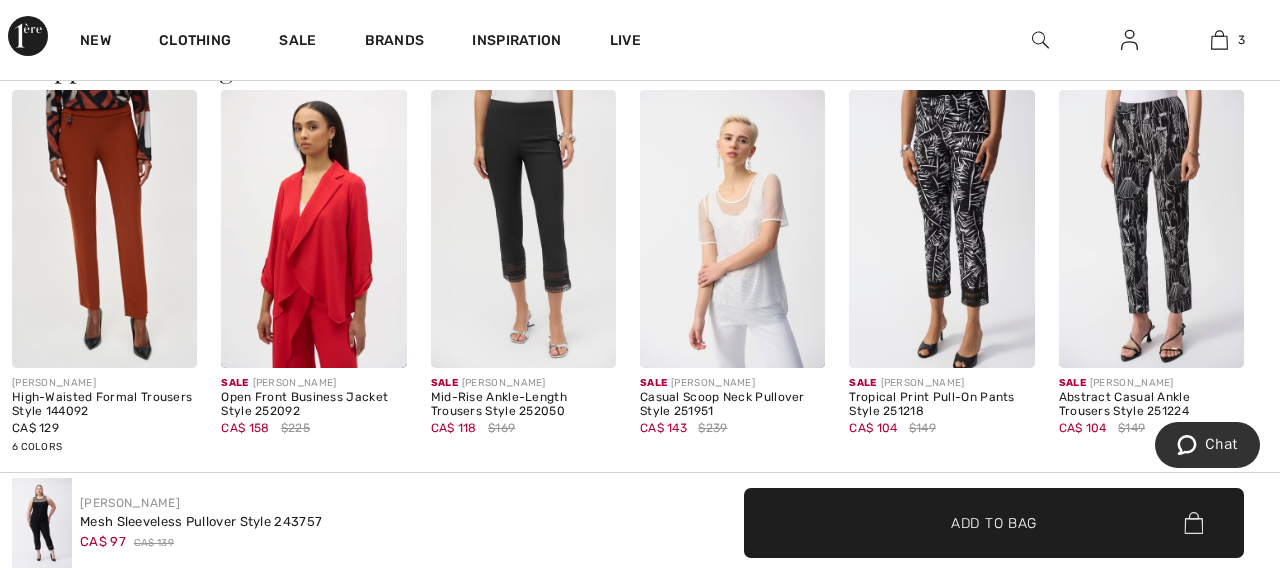 scroll, scrollTop: 1708, scrollLeft: 0, axis: vertical 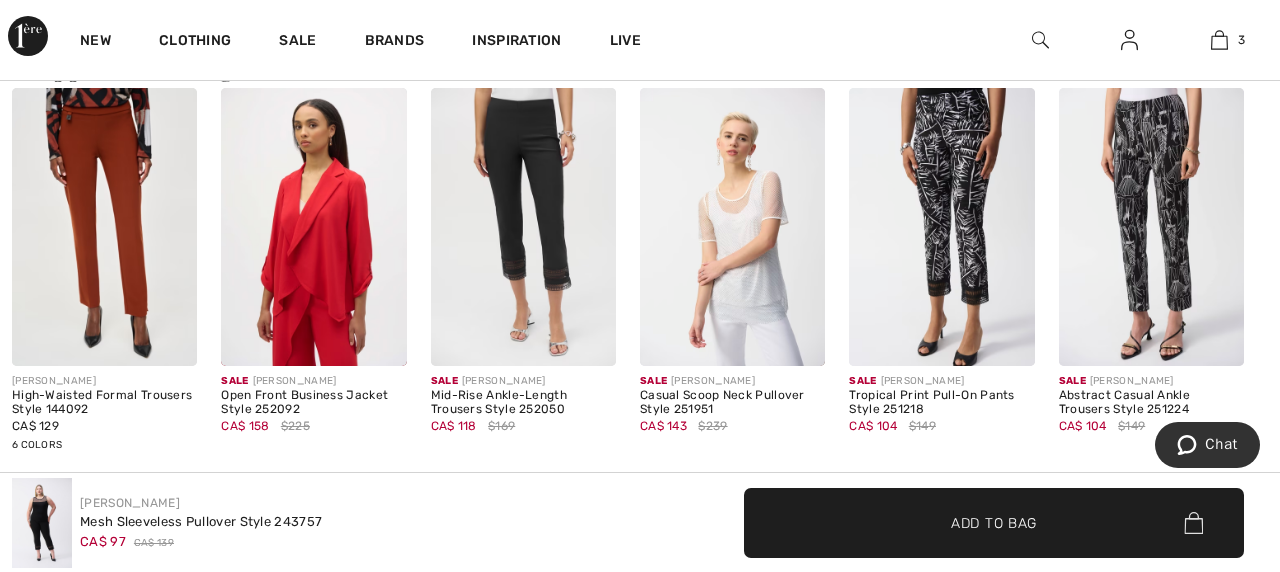 click at bounding box center (313, 227) 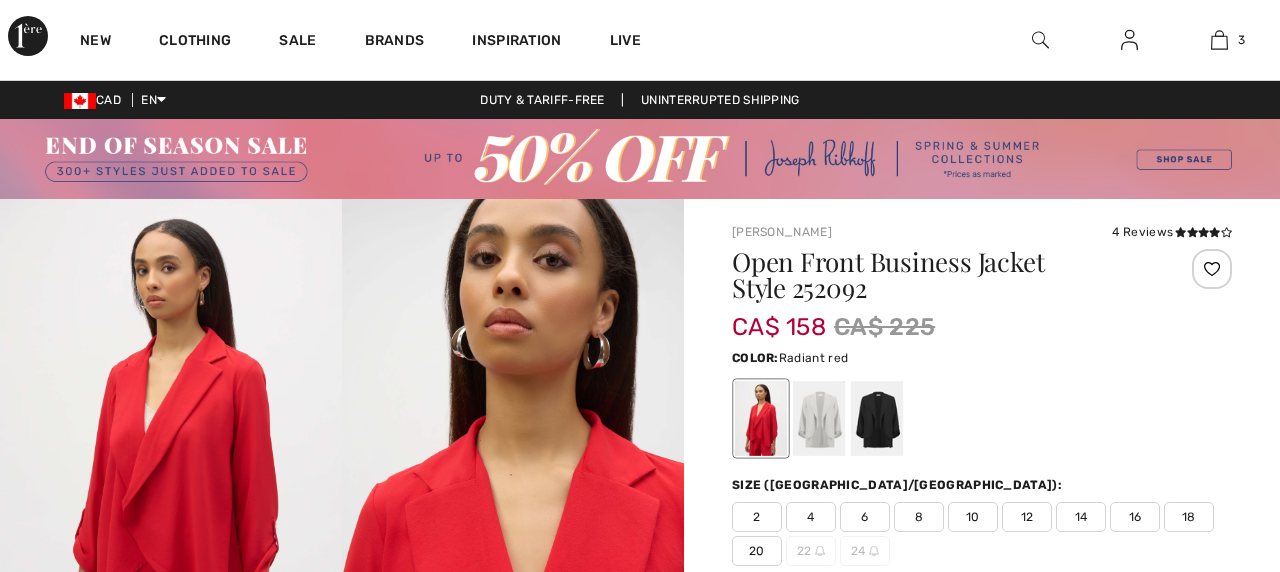 scroll, scrollTop: 0, scrollLeft: 0, axis: both 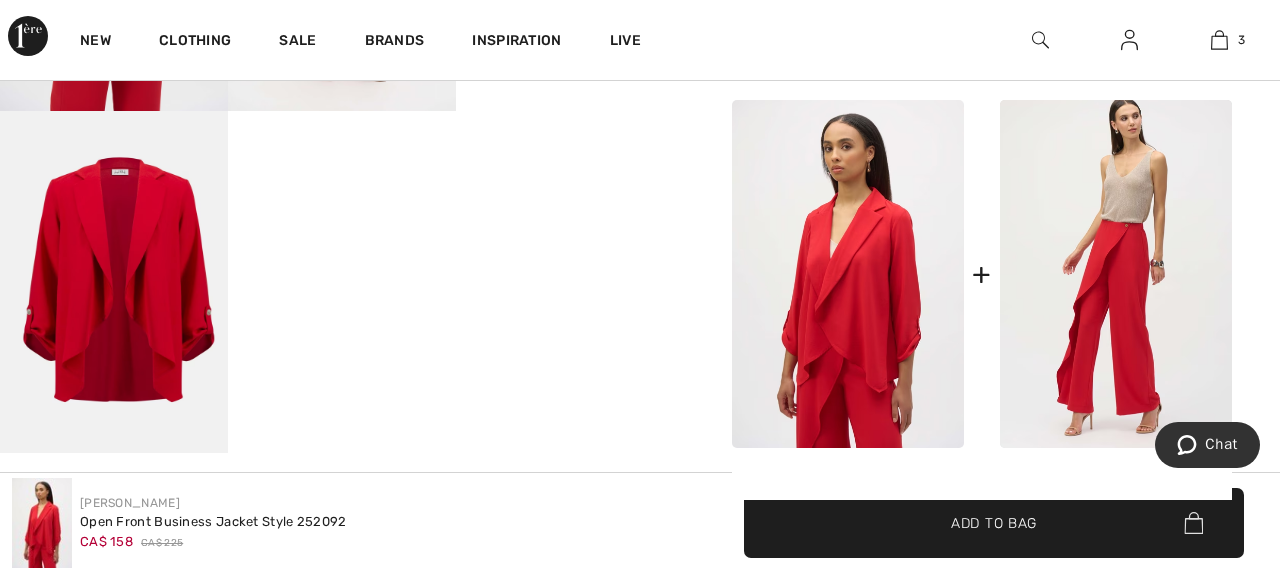 click at bounding box center (848, 274) 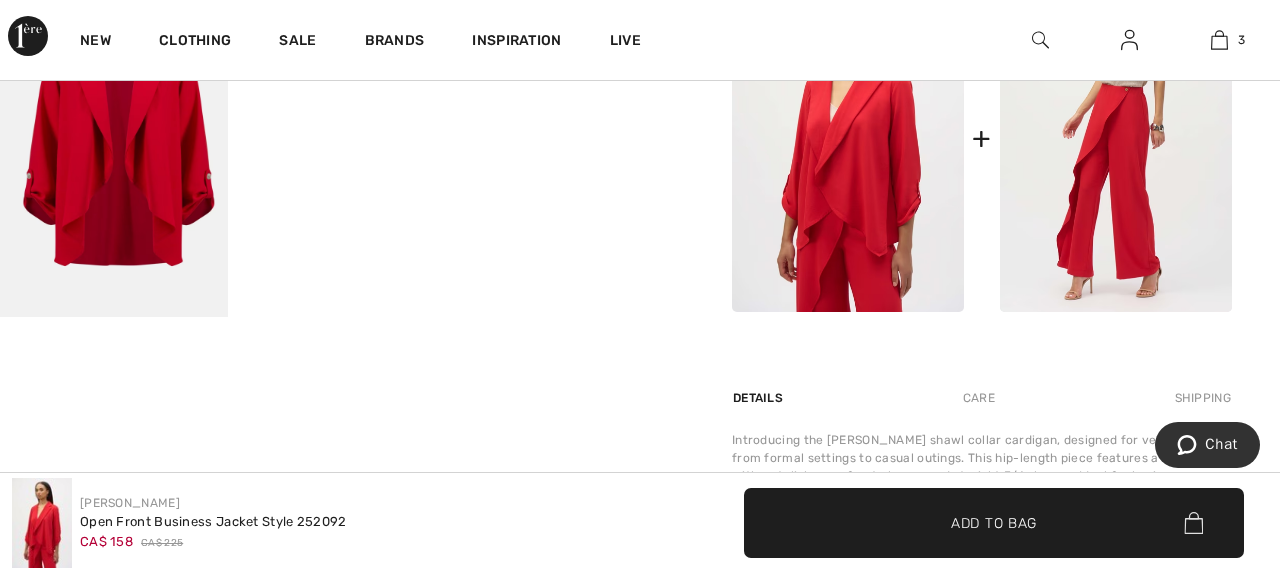 scroll, scrollTop: 1080, scrollLeft: 0, axis: vertical 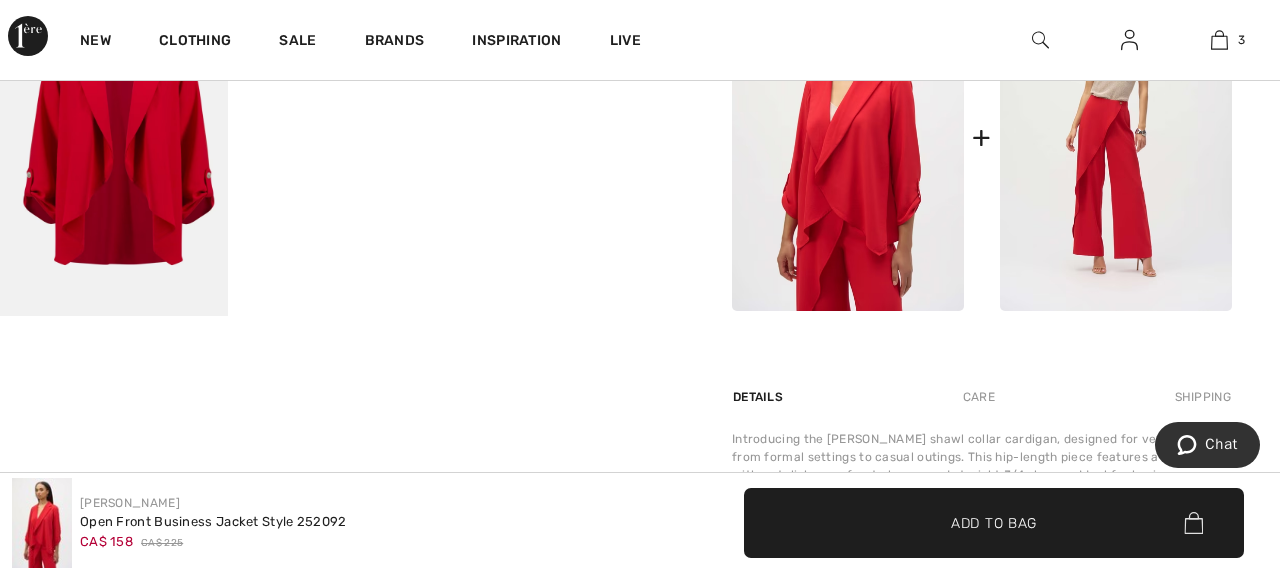 click at bounding box center (1116, 137) 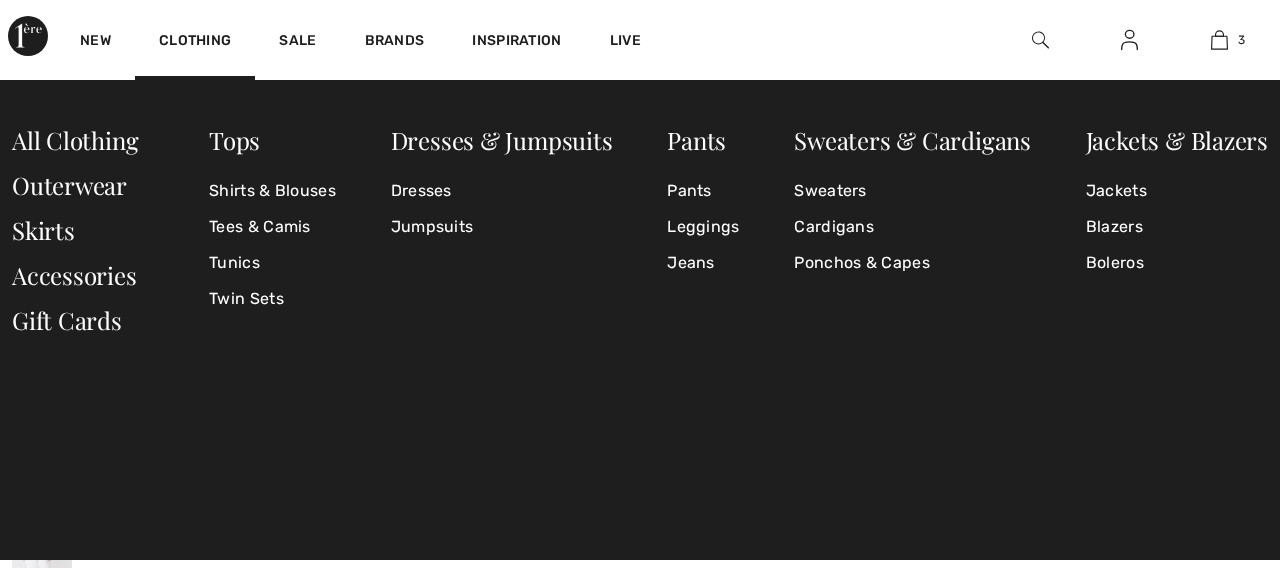 scroll, scrollTop: 0, scrollLeft: 0, axis: both 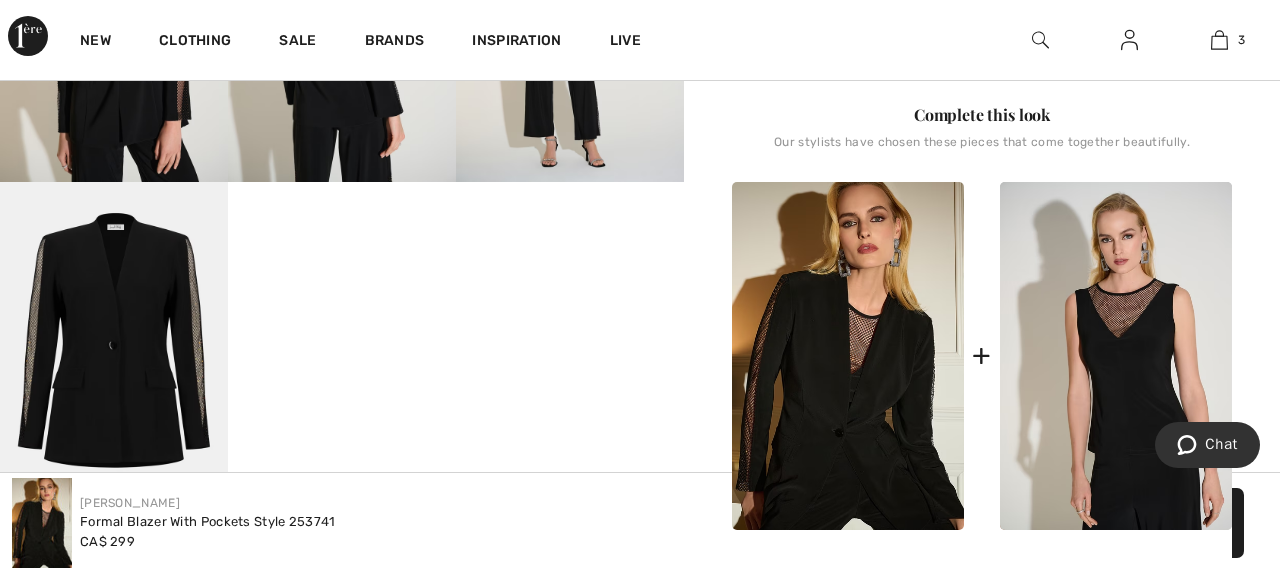 click at bounding box center [114, 353] 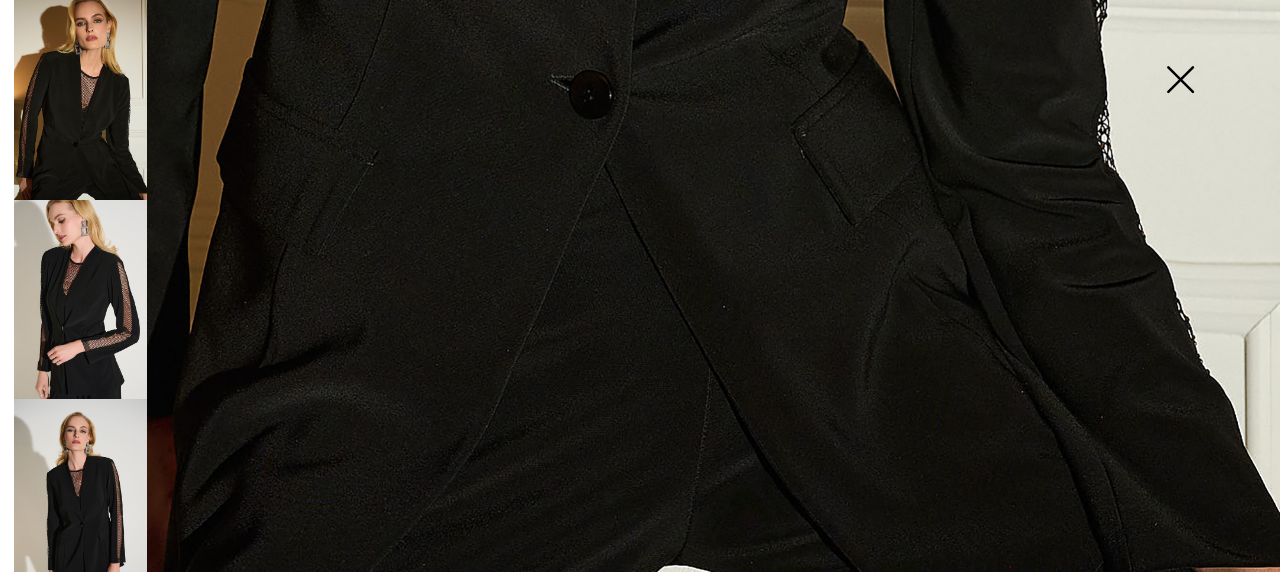 scroll, scrollTop: 1347, scrollLeft: 0, axis: vertical 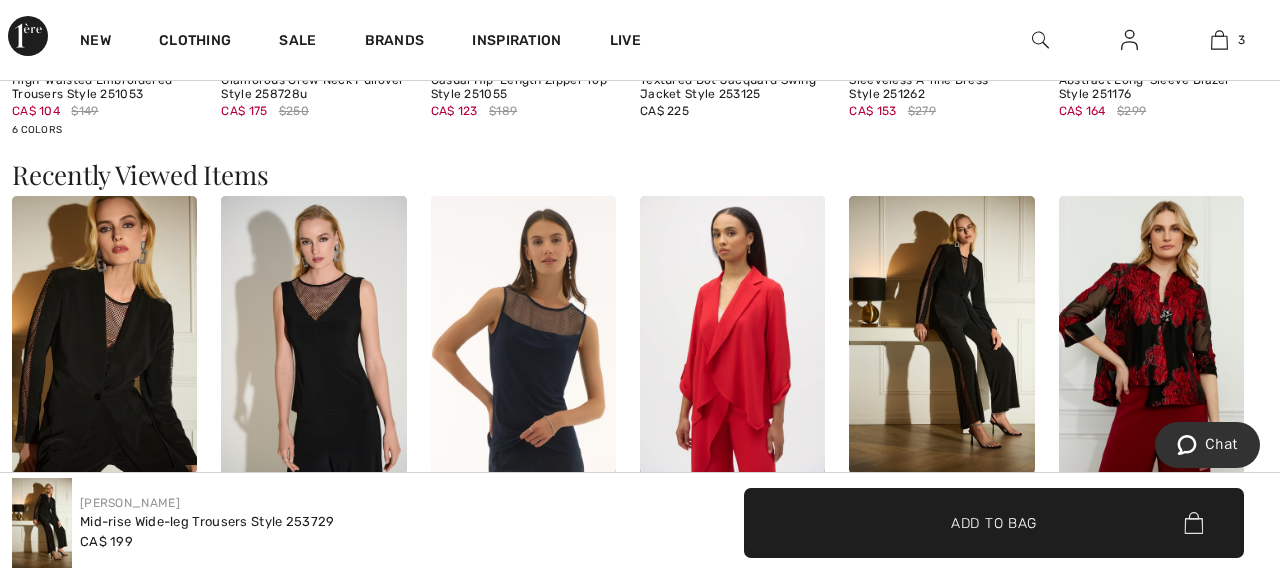 click at bounding box center (104, 335) 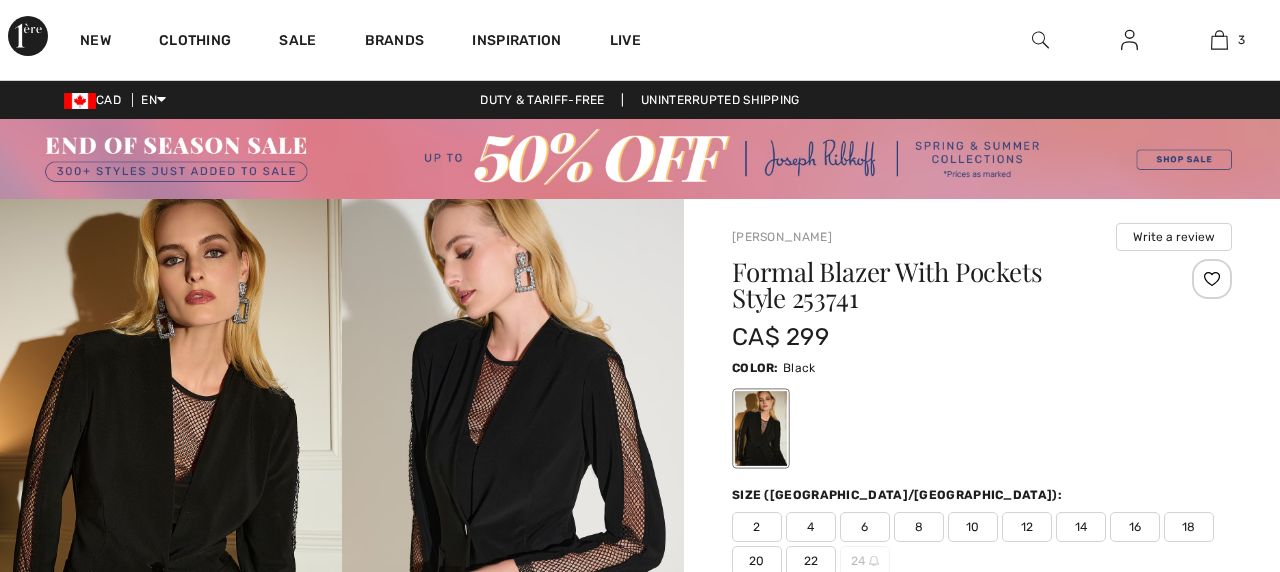 scroll, scrollTop: 0, scrollLeft: 0, axis: both 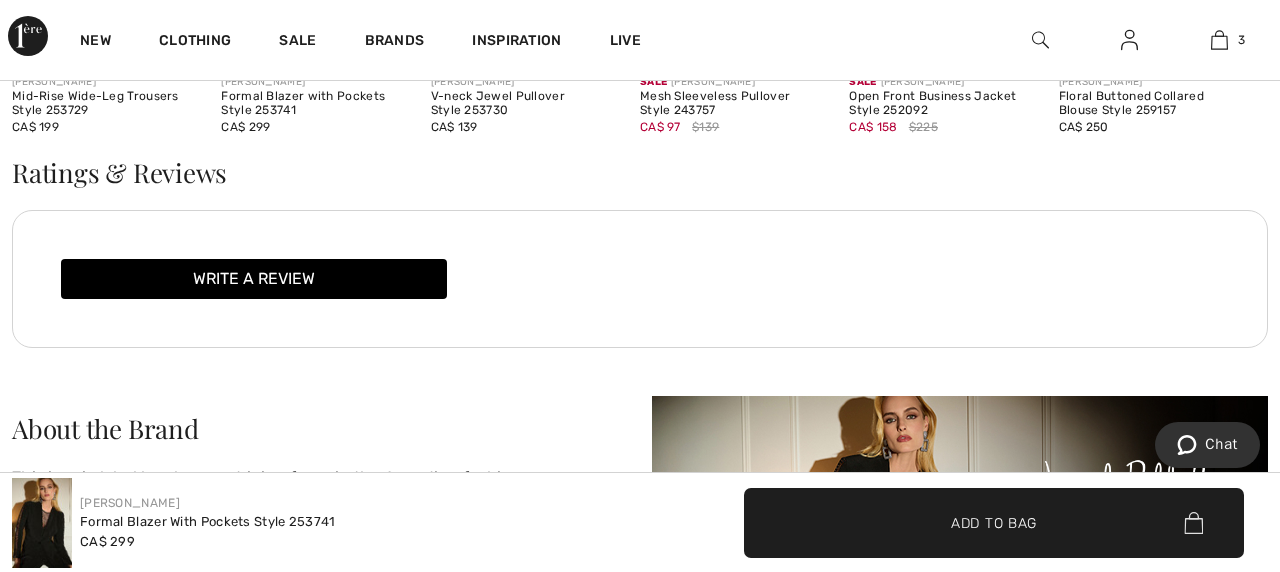 click on "Write a review" at bounding box center [254, 279] 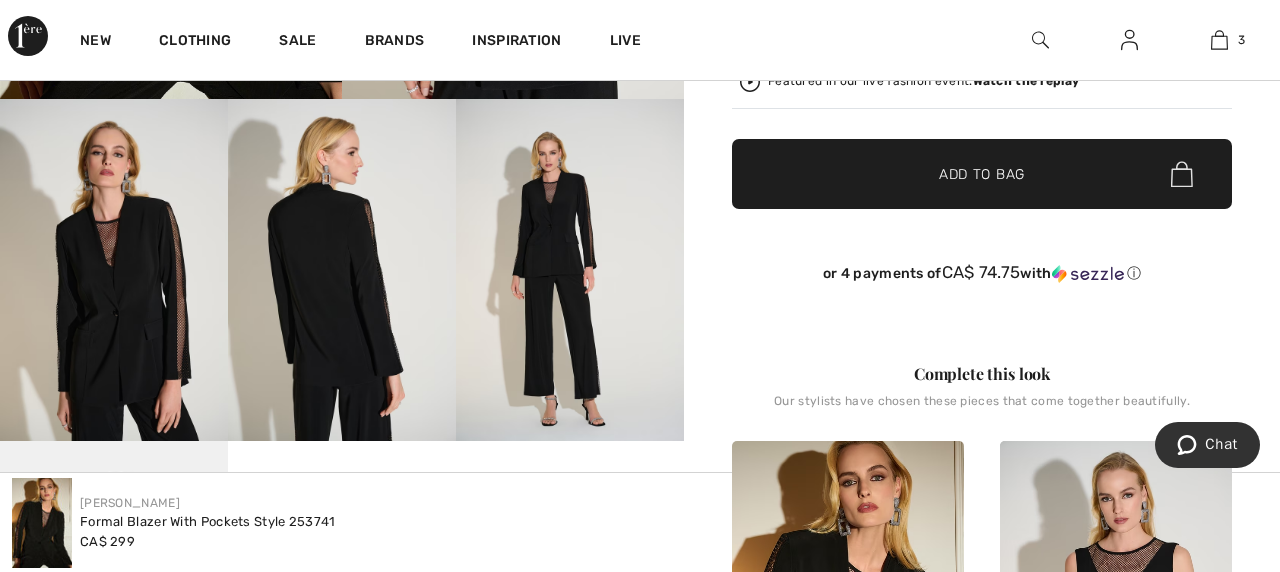 scroll, scrollTop: 282, scrollLeft: 0, axis: vertical 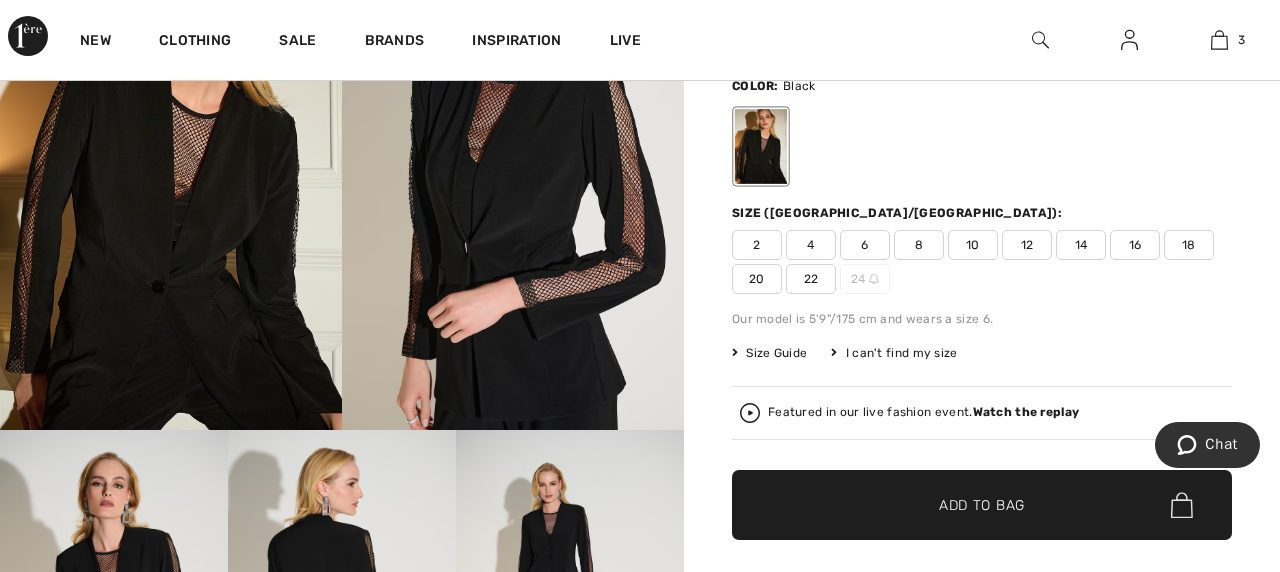 click at bounding box center (1040, 40) 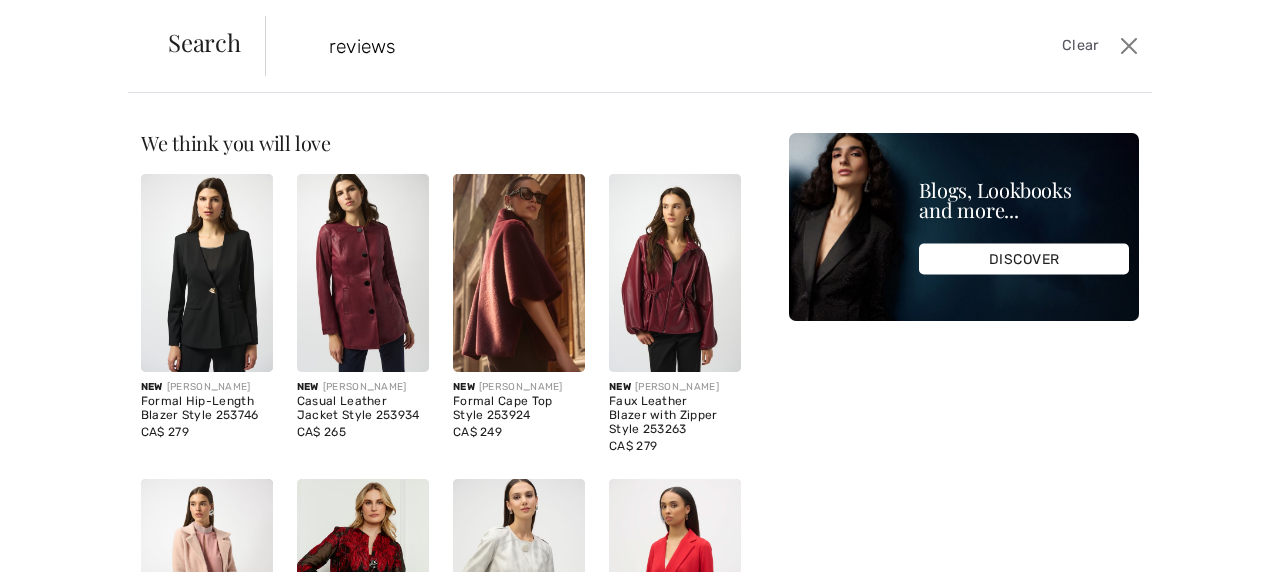 type on "reviews" 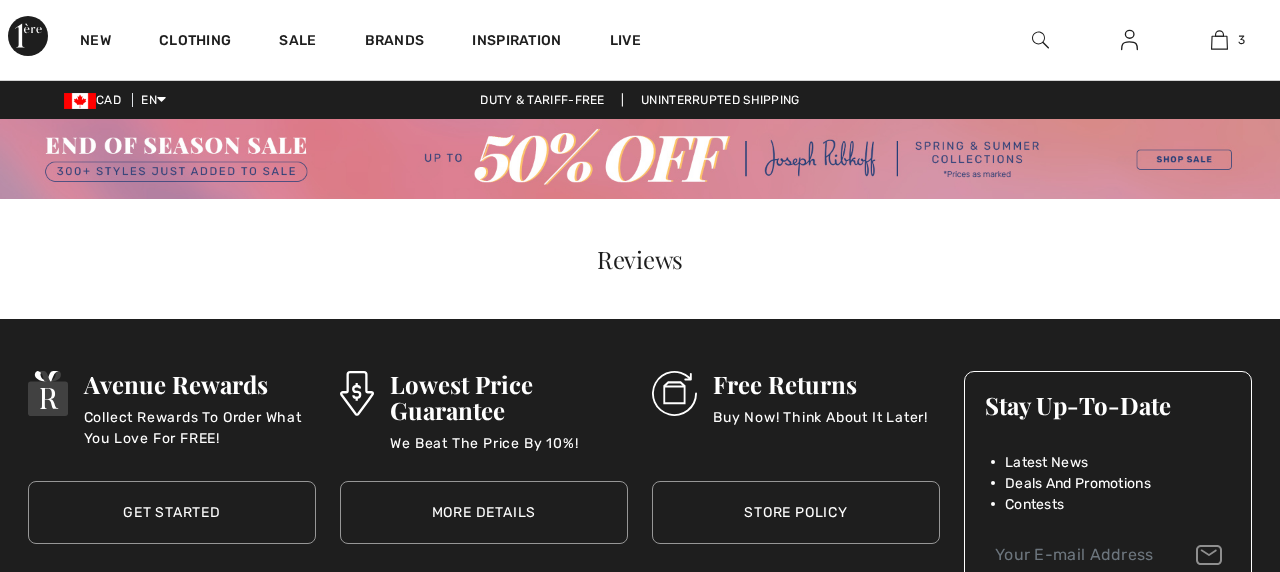 scroll, scrollTop: 0, scrollLeft: 0, axis: both 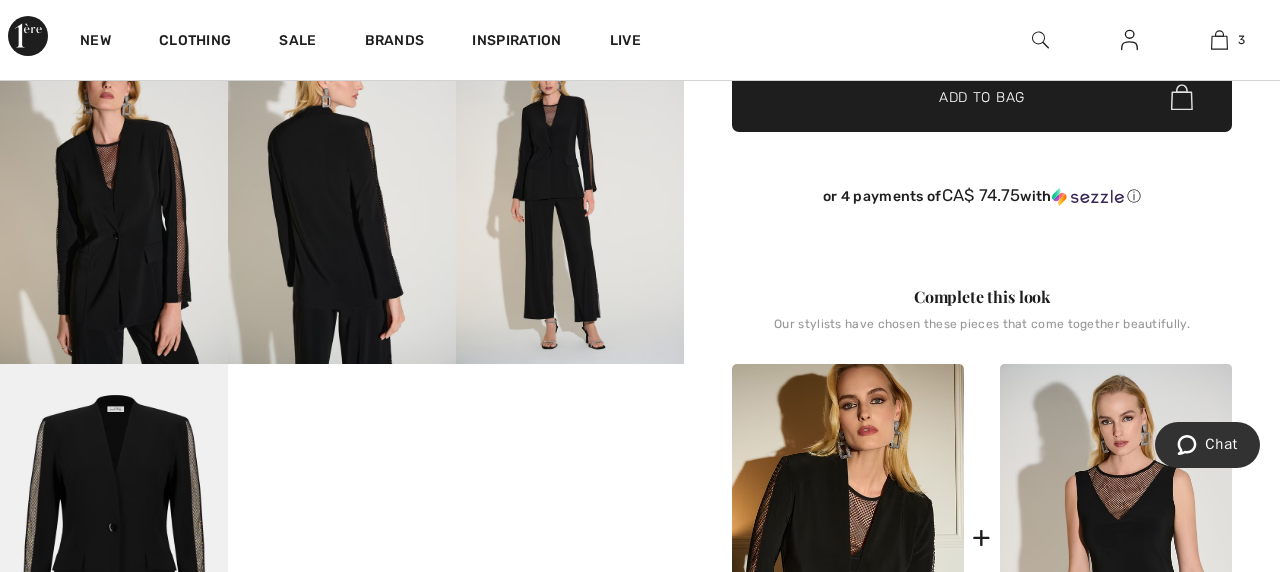 click at bounding box center [114, 193] 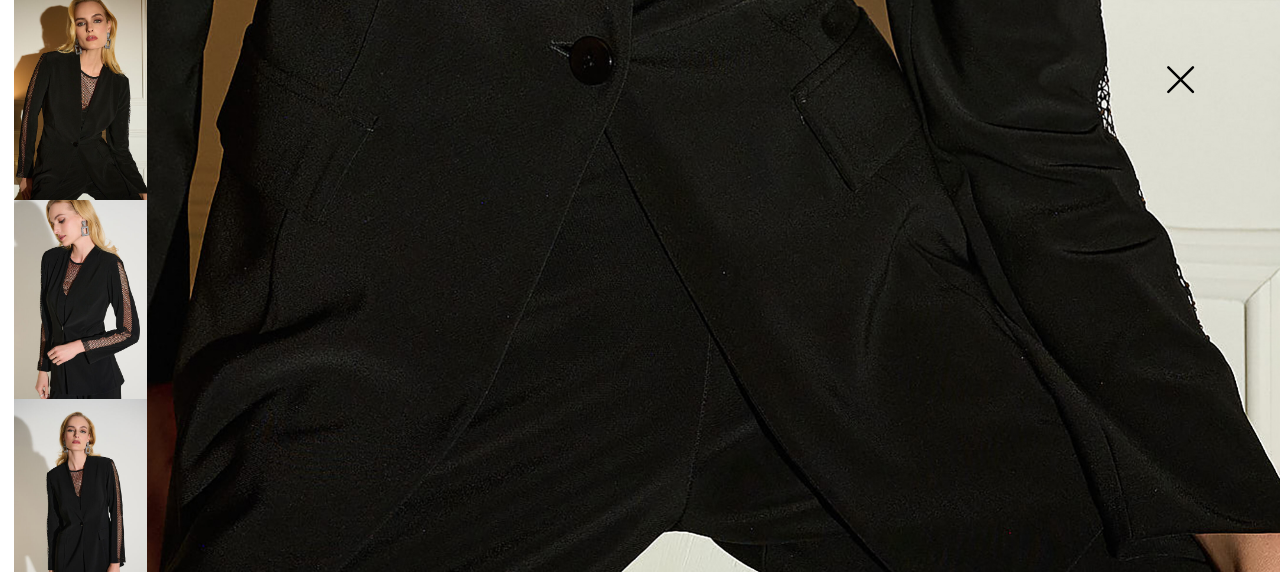scroll, scrollTop: 1347, scrollLeft: 0, axis: vertical 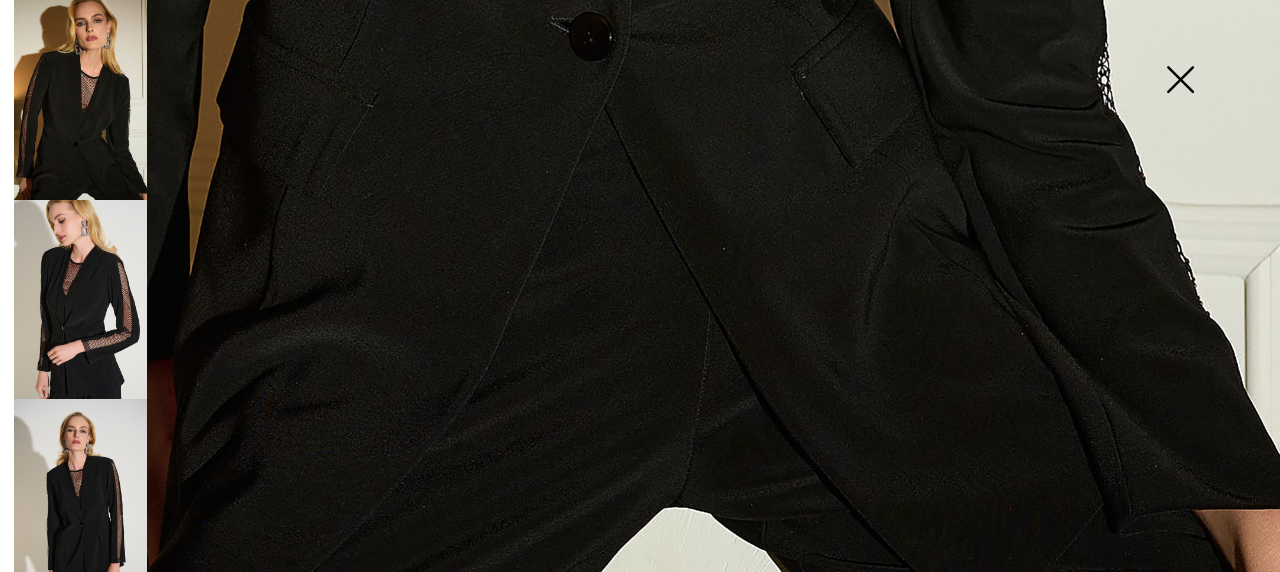 click at bounding box center (640, -388) 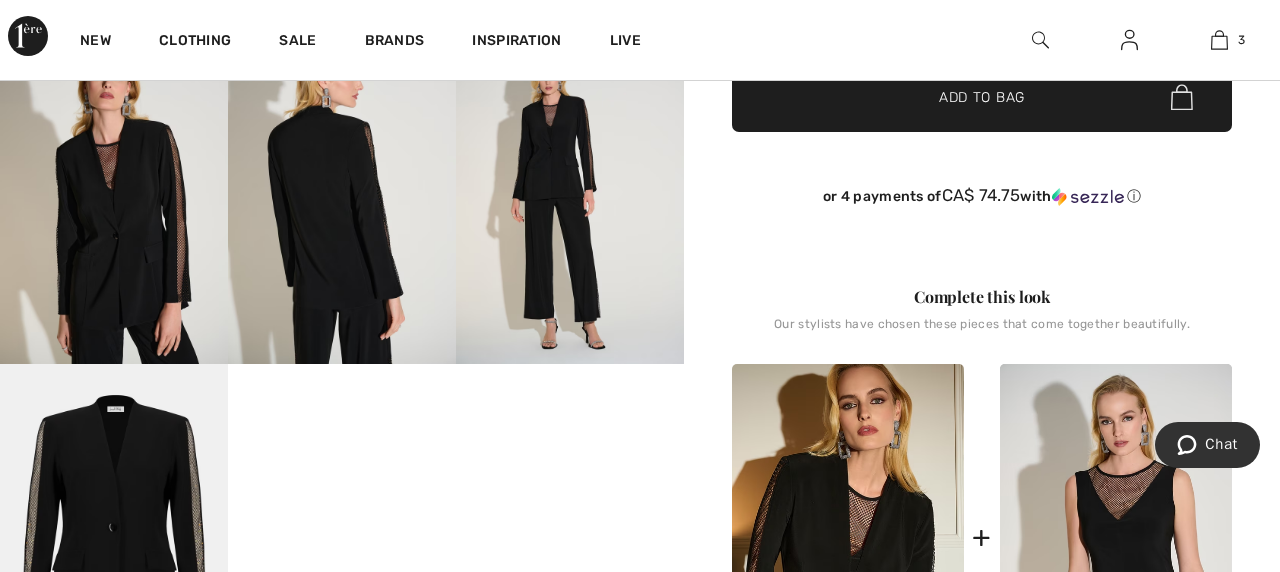 click at bounding box center [570, 193] 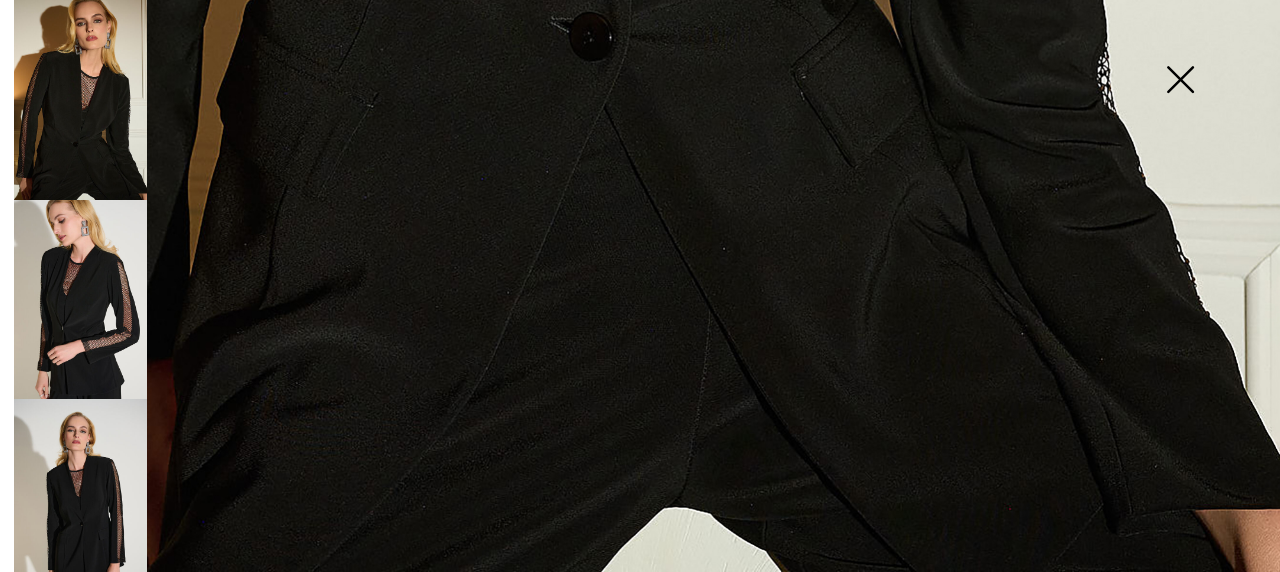 click at bounding box center [80, 499] 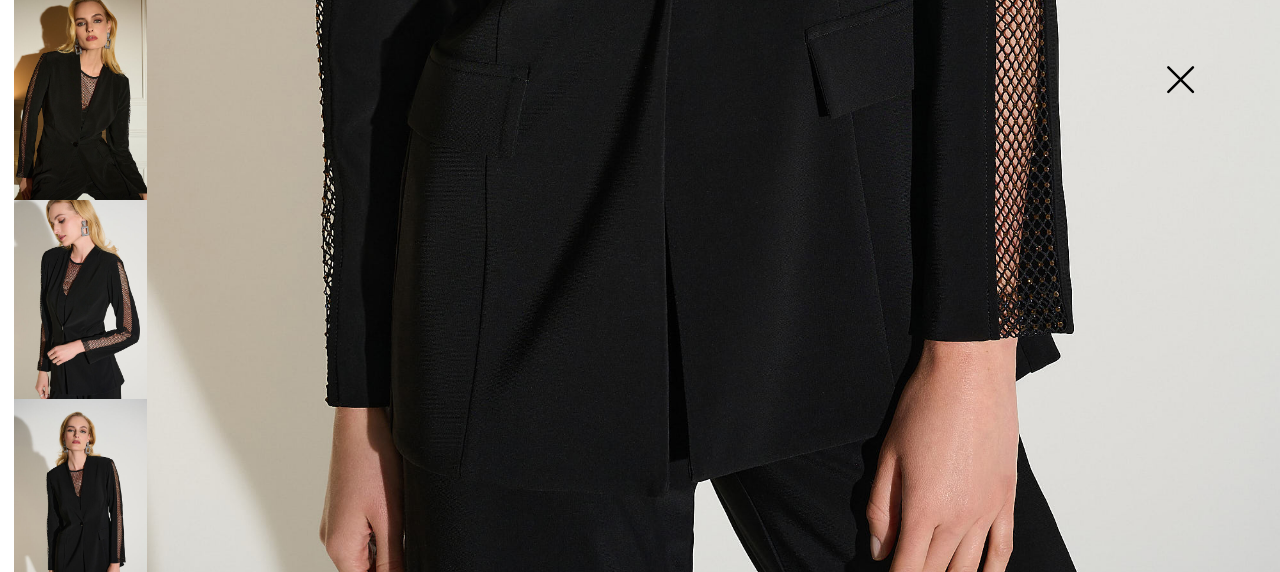 scroll, scrollTop: 1348, scrollLeft: 0, axis: vertical 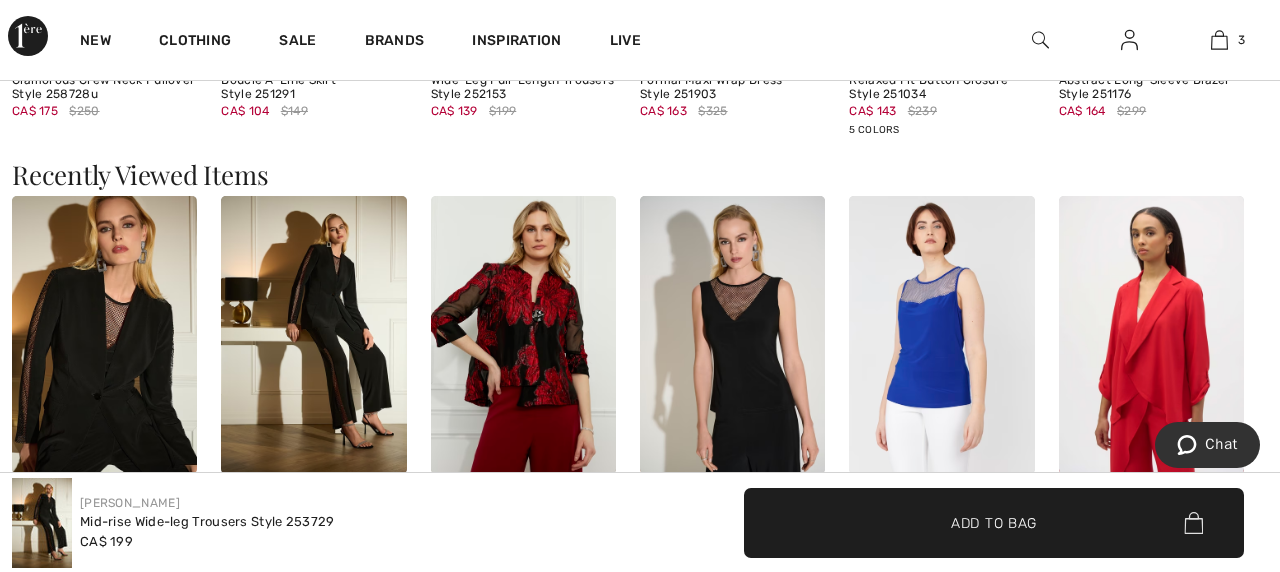 click at bounding box center (732, 335) 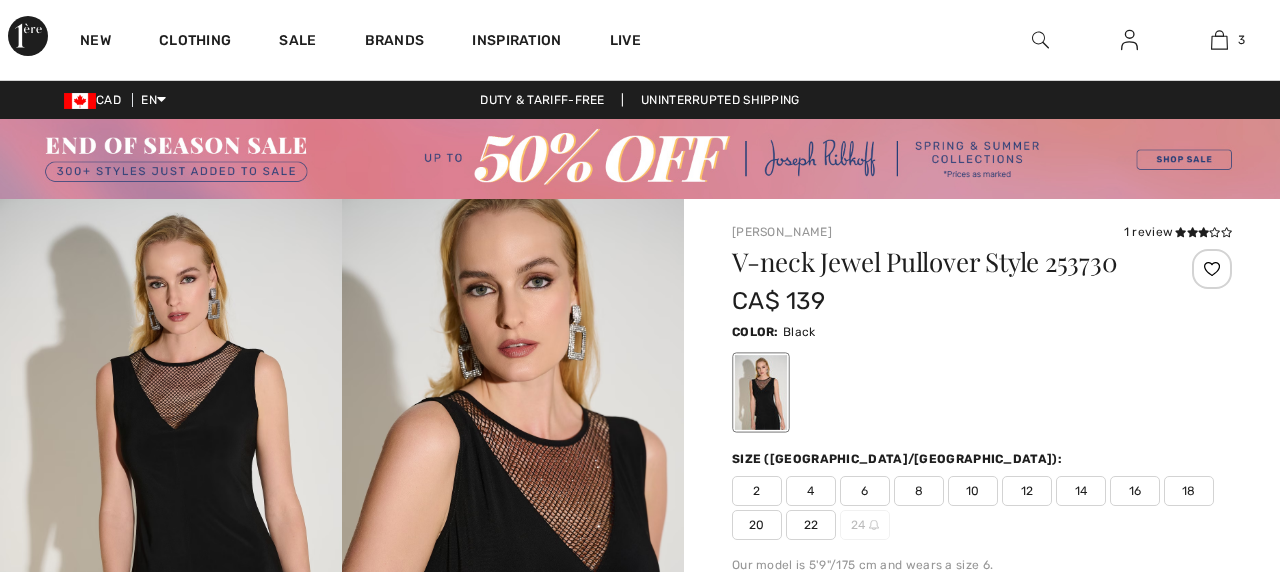 scroll, scrollTop: 0, scrollLeft: 0, axis: both 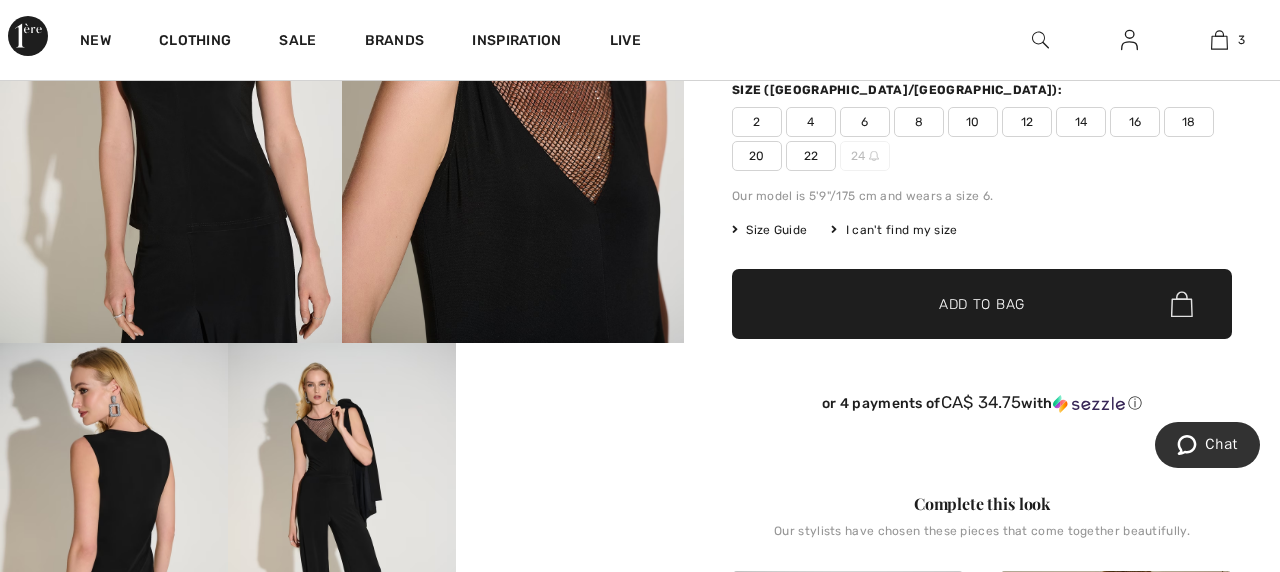 click on "Size Guide" at bounding box center [769, 230] 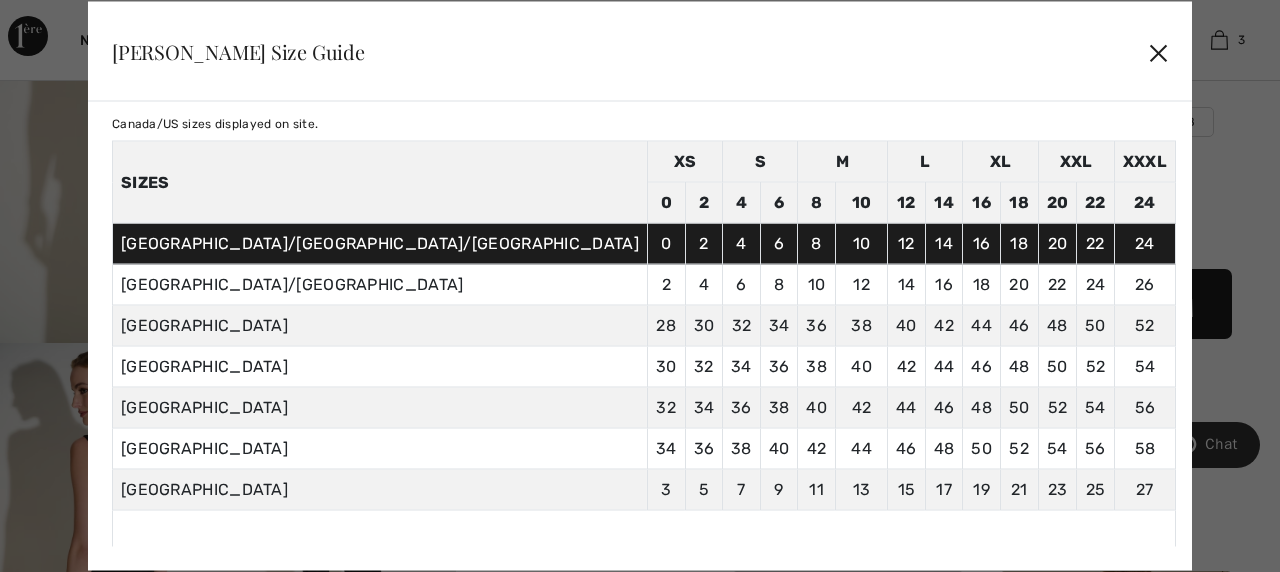 scroll, scrollTop: 54, scrollLeft: 0, axis: vertical 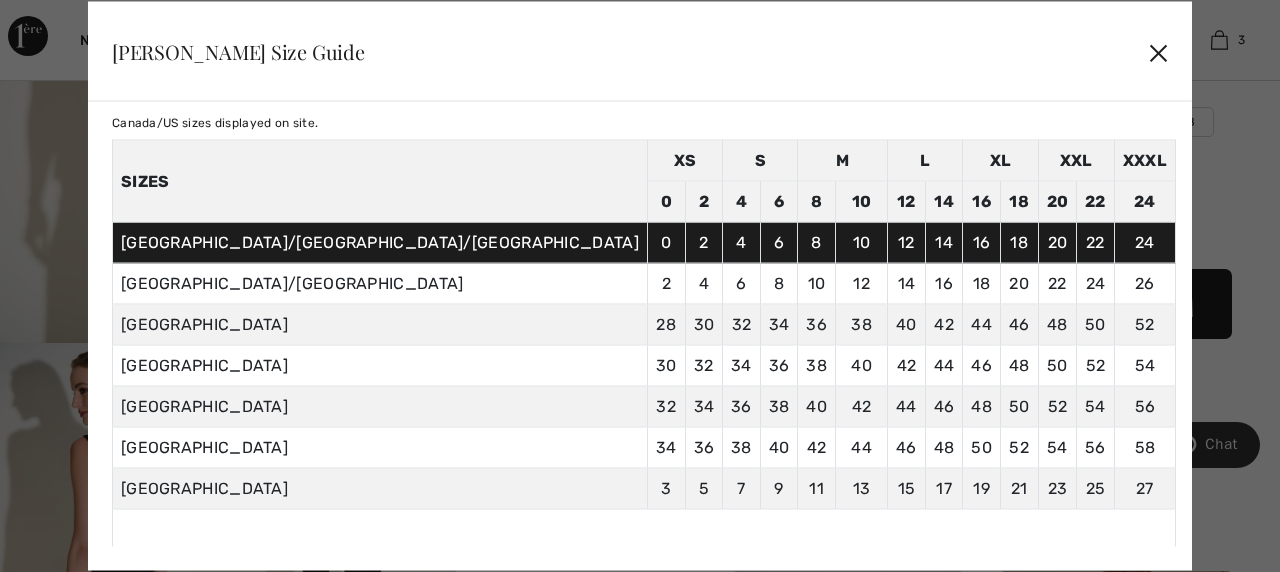 click on "✕" at bounding box center (1158, 51) 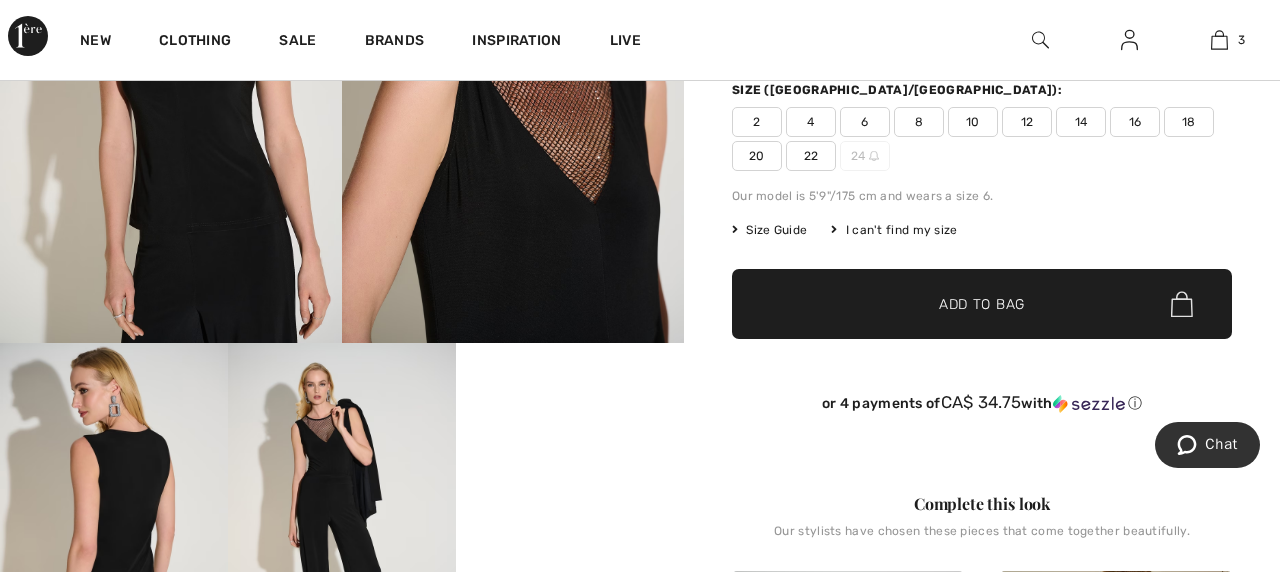 click on "16" at bounding box center [1135, 122] 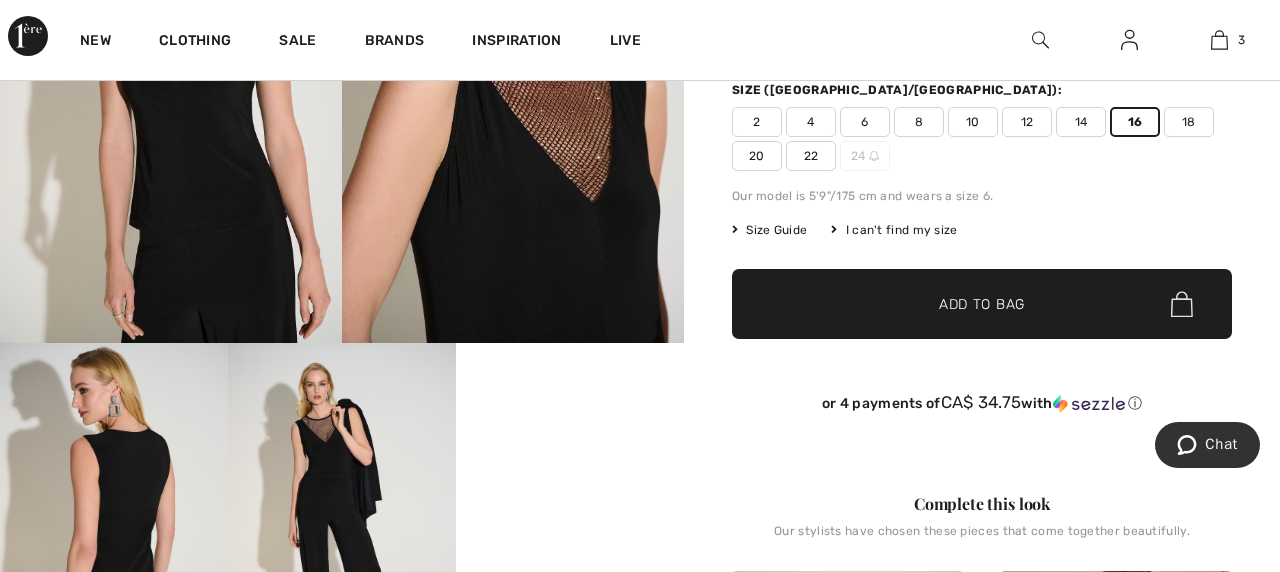 click on "Size Guide" at bounding box center (769, 230) 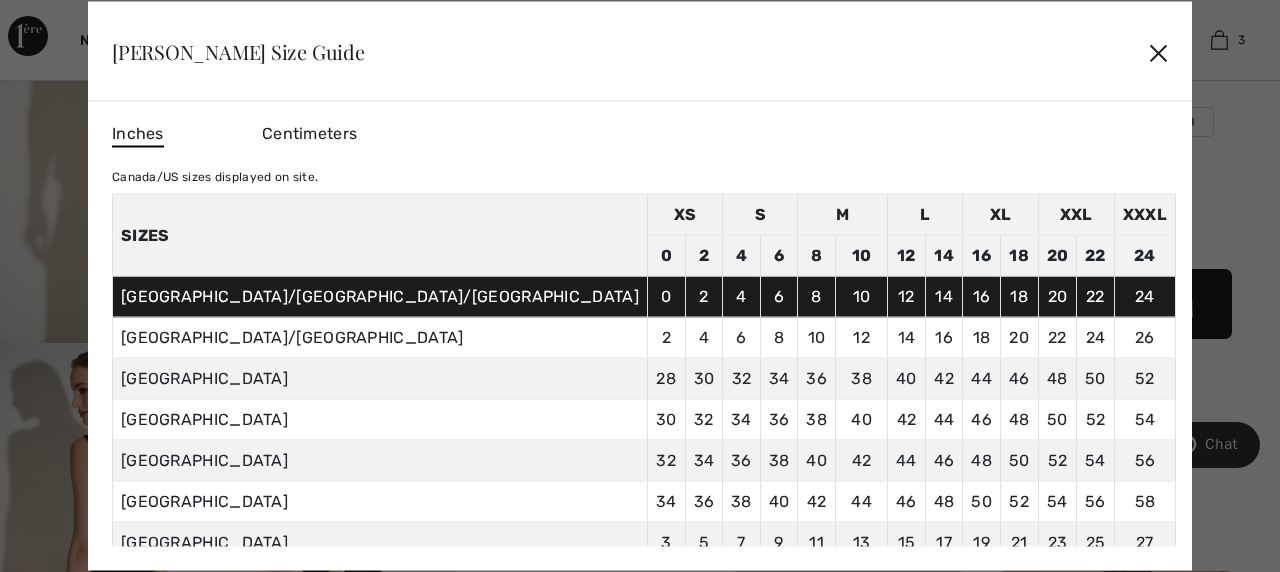click on "Centimeters" at bounding box center (309, 133) 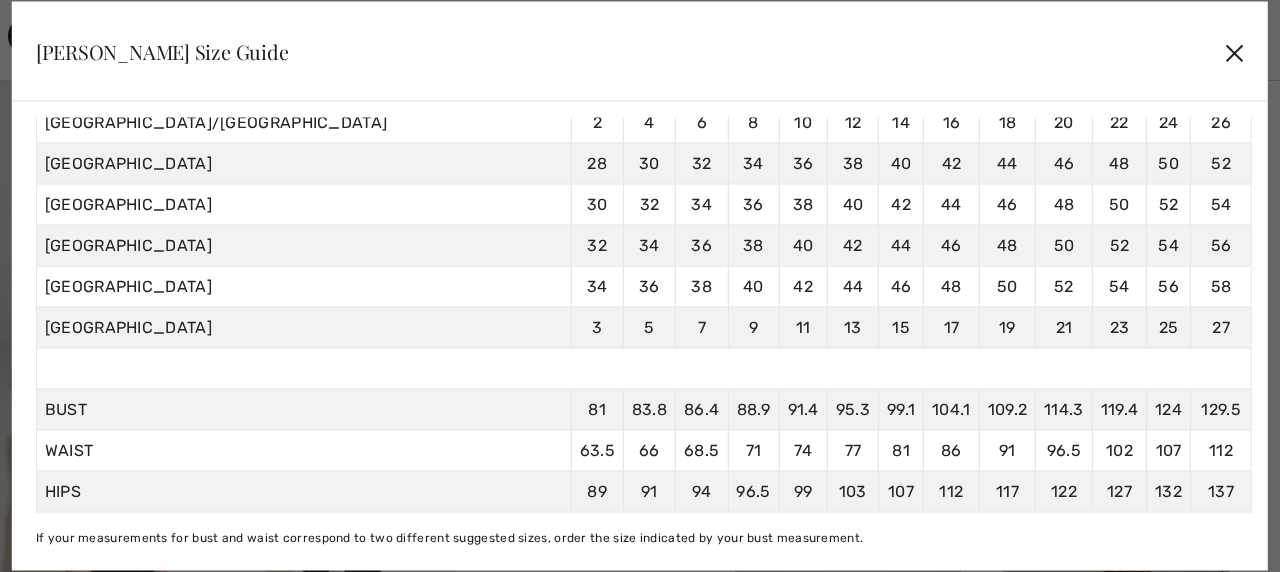 scroll, scrollTop: 198, scrollLeft: 0, axis: vertical 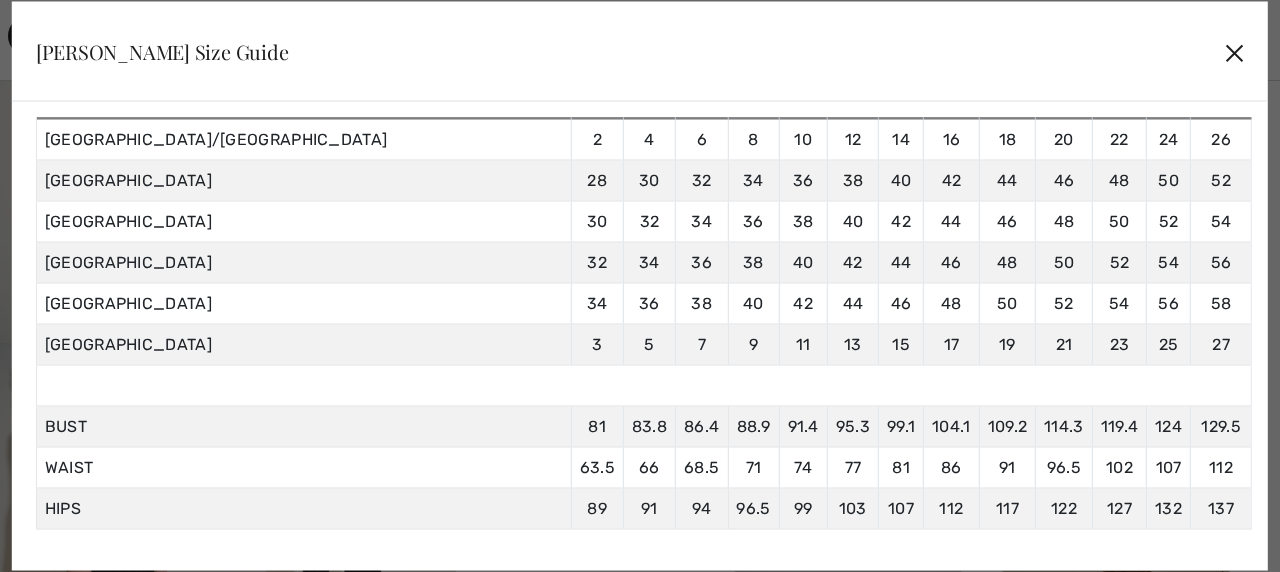 click on "✕" at bounding box center (1234, 51) 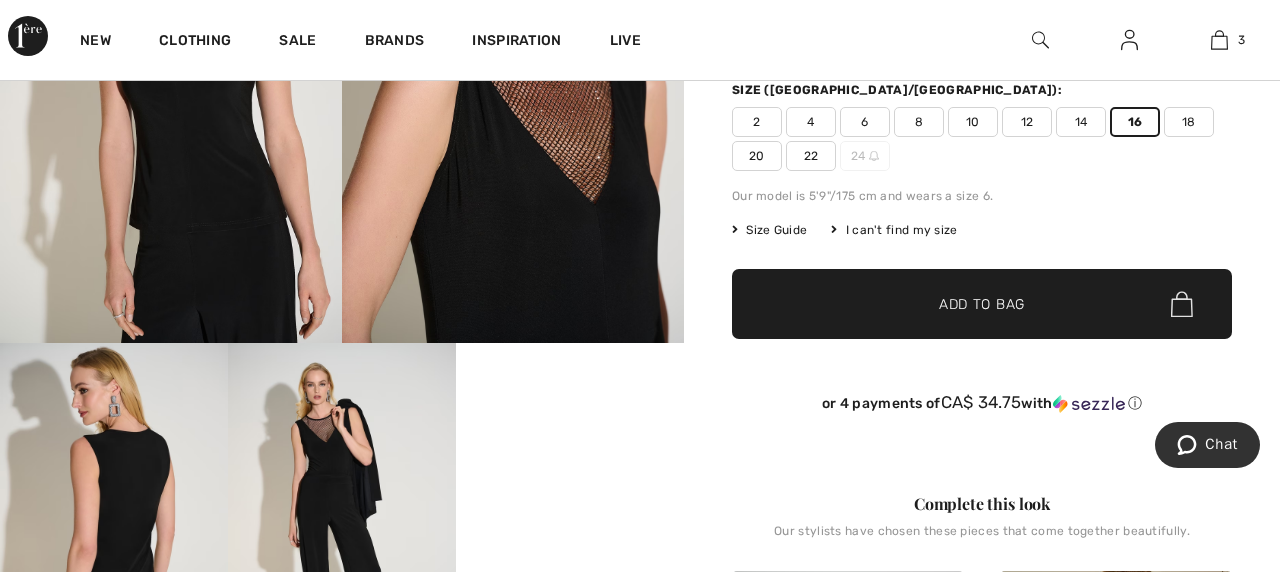 click on "18" at bounding box center (1189, 122) 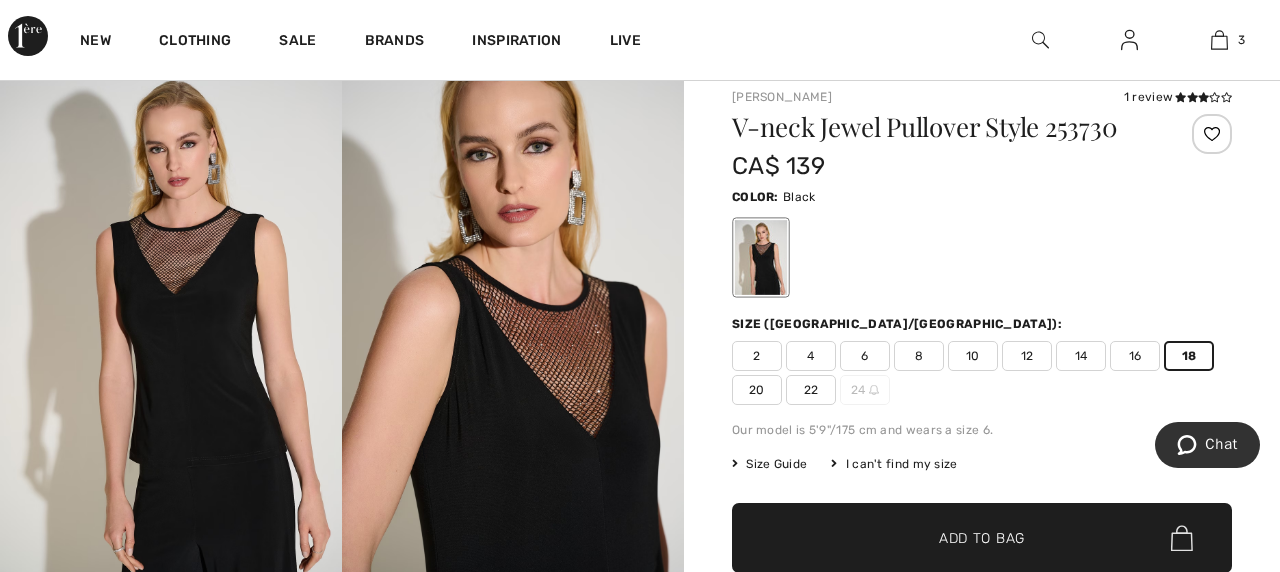 scroll, scrollTop: 0, scrollLeft: 0, axis: both 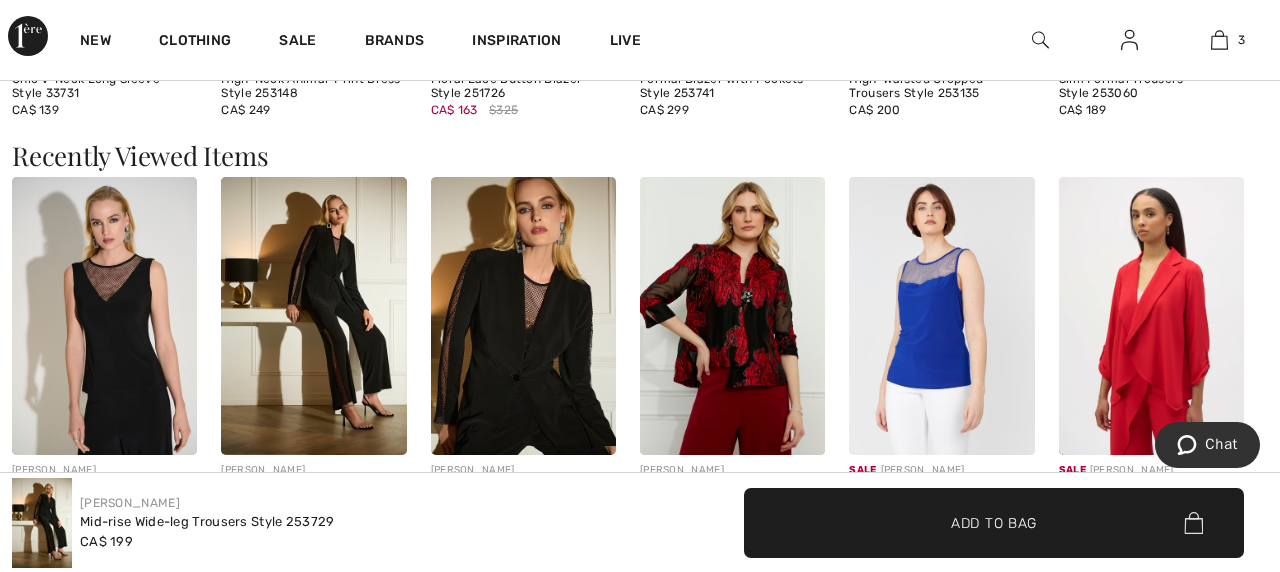 click at bounding box center [523, 316] 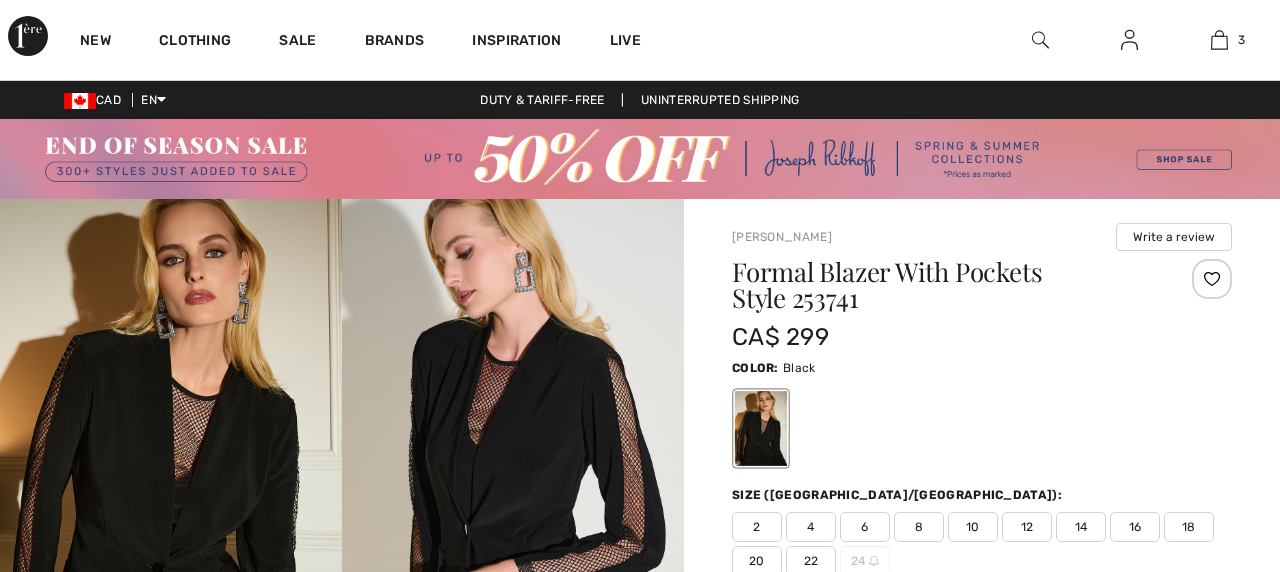 scroll, scrollTop: 0, scrollLeft: 0, axis: both 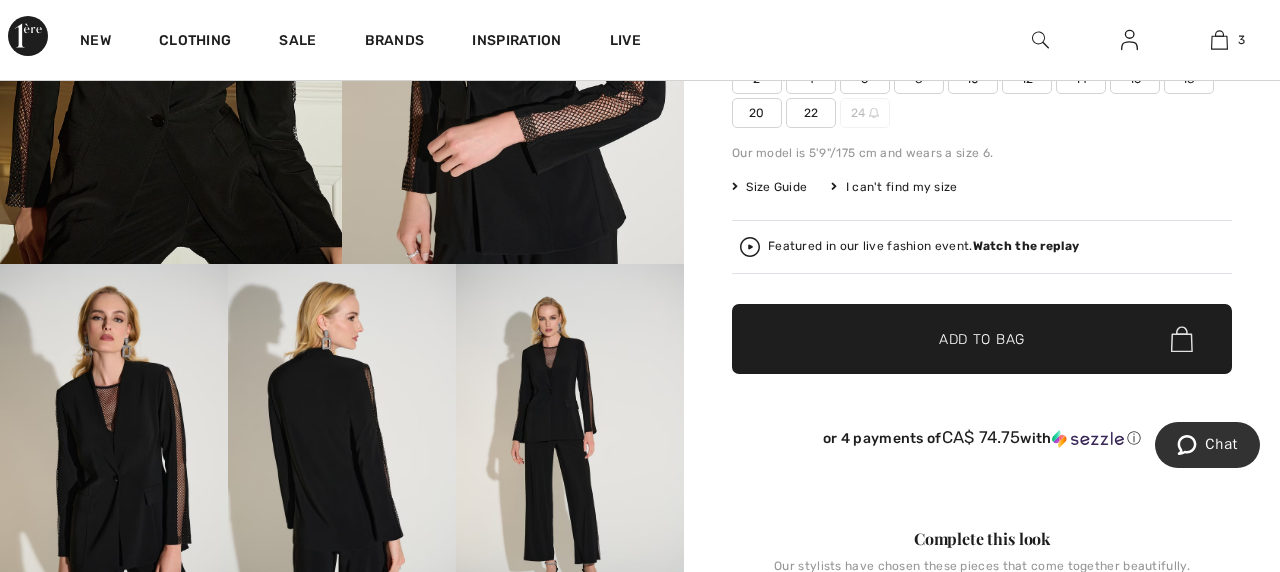 click on "Size Guide" at bounding box center [769, 187] 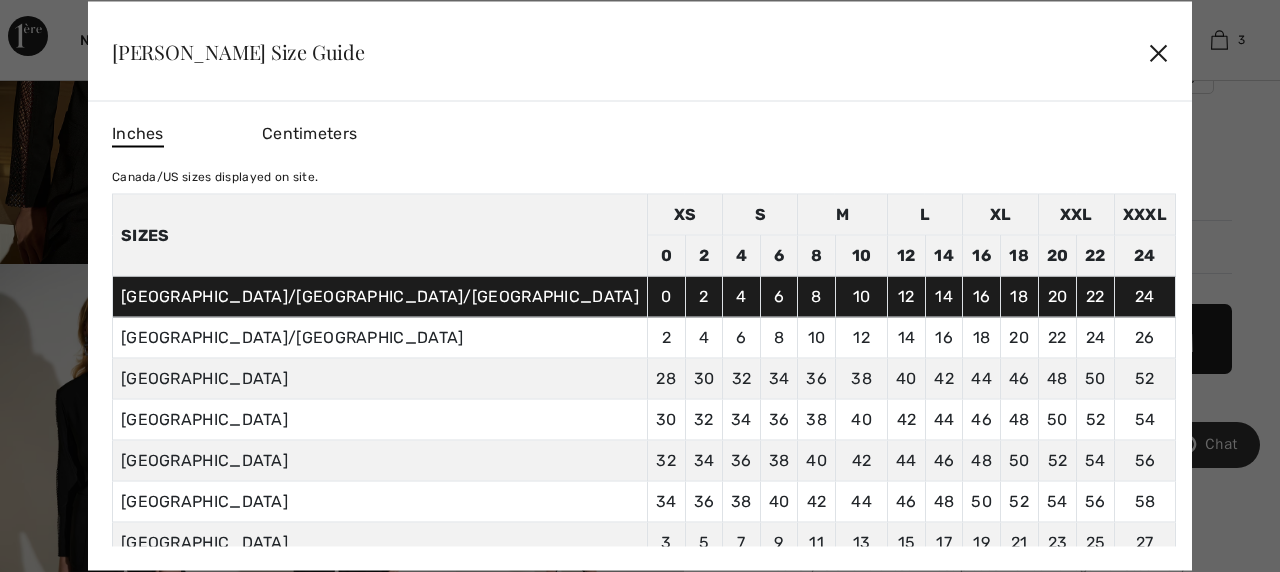 scroll, scrollTop: 10, scrollLeft: 0, axis: vertical 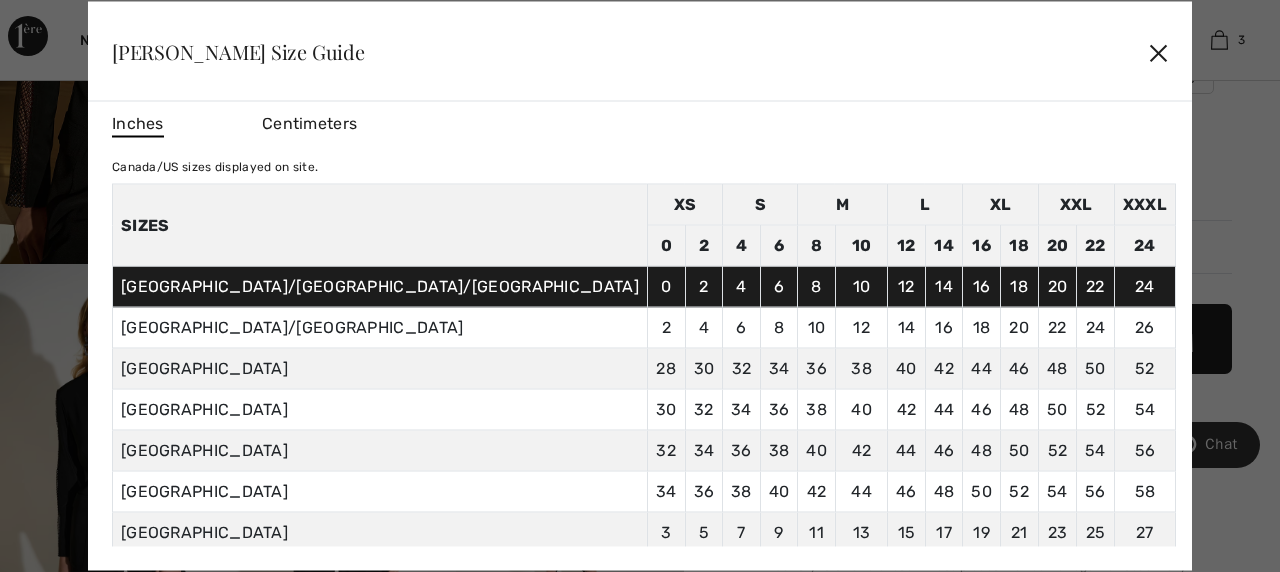 click on "Inches
Centimeters
Canada/US sizes displayed on site.
Sizes
XS S M L XL XXL XXXL
0 2 4 6 8 10 12 14 16 18 20 22 24
CANADA/US/Mexico
0 2
4
6
8
10
12
14
16
18
20 22 24
UK/AUSTRALIA
2 4
6
8
10
12
14
16
18
20
22 24 26
Germany
28 30
32
34
36
38
40 42 44" at bounding box center (640, 336) 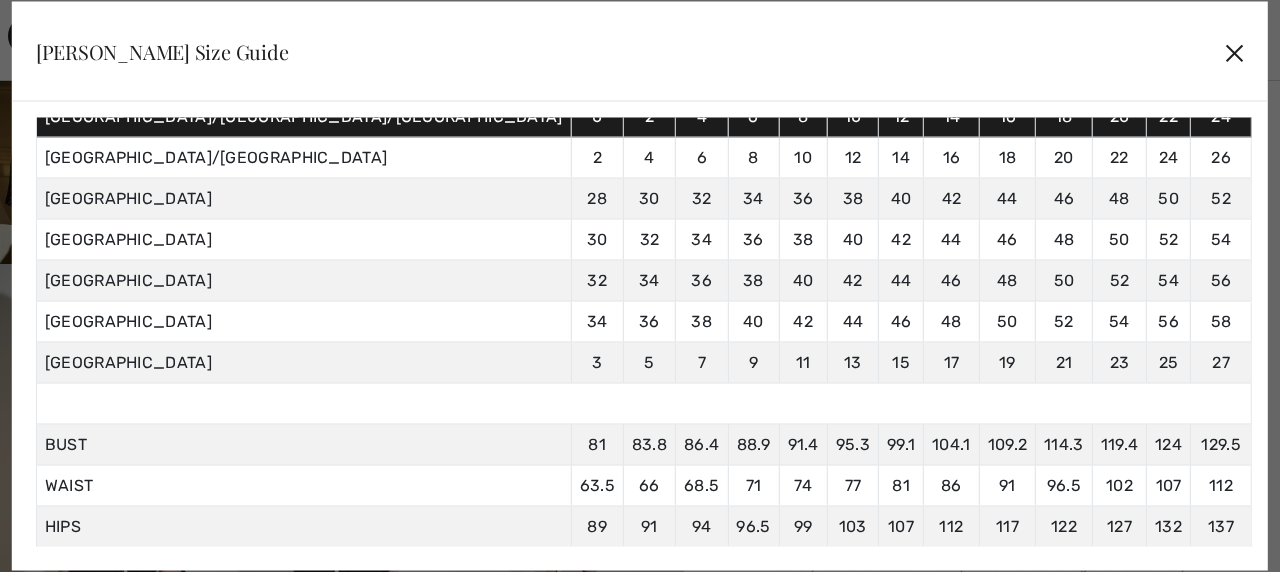 scroll, scrollTop: 215, scrollLeft: 0, axis: vertical 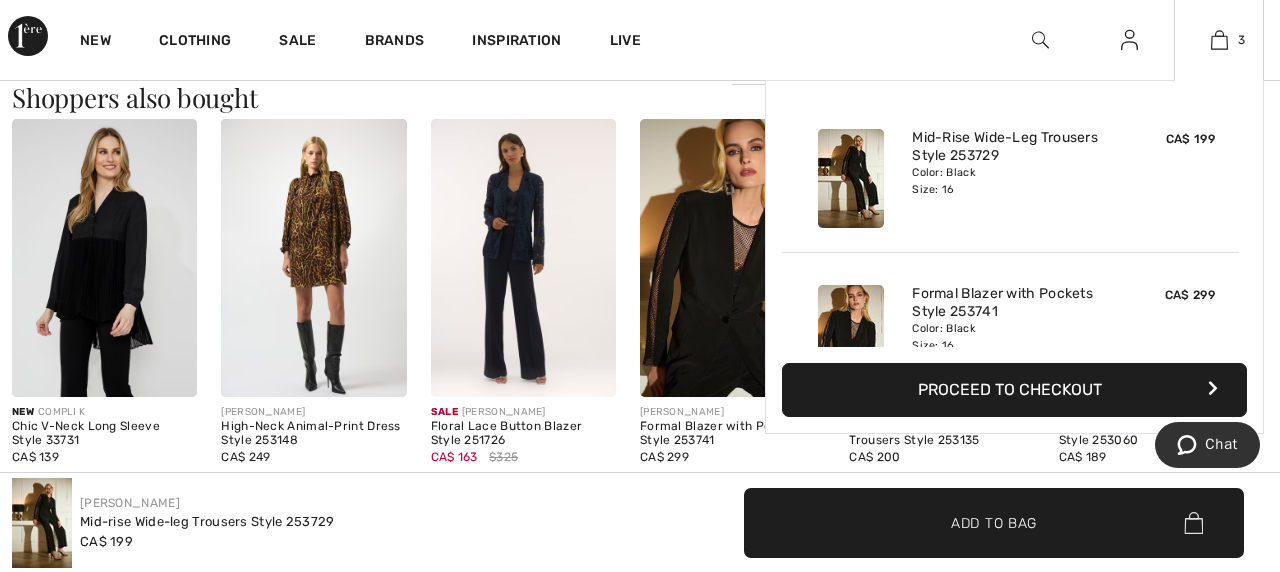 click at bounding box center [851, 178] 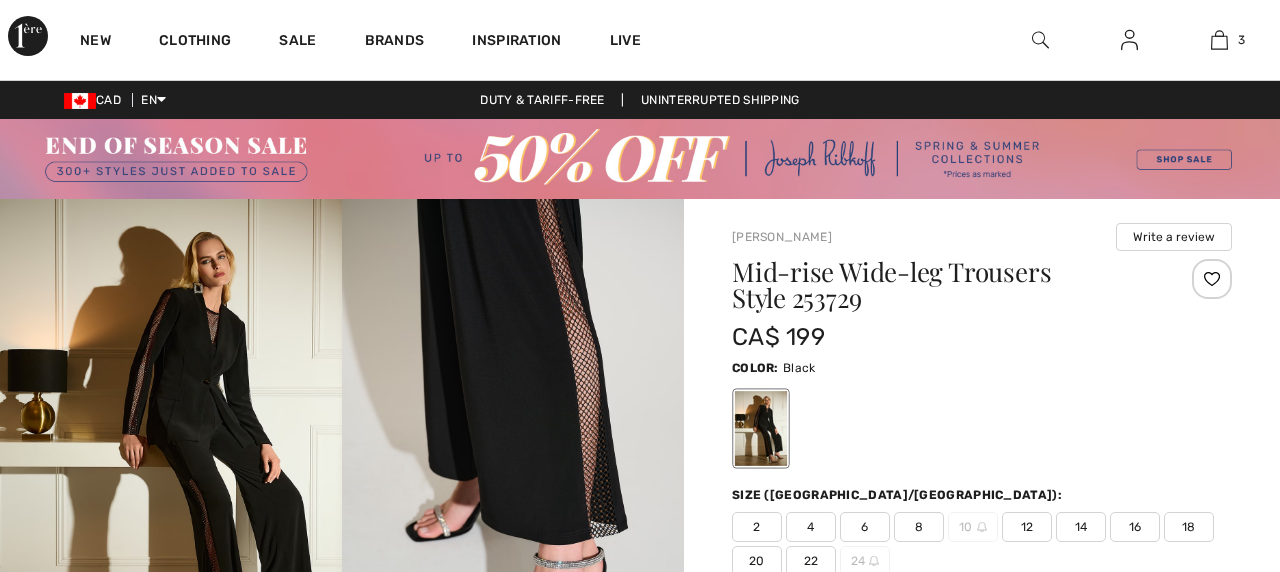 scroll, scrollTop: 0, scrollLeft: 0, axis: both 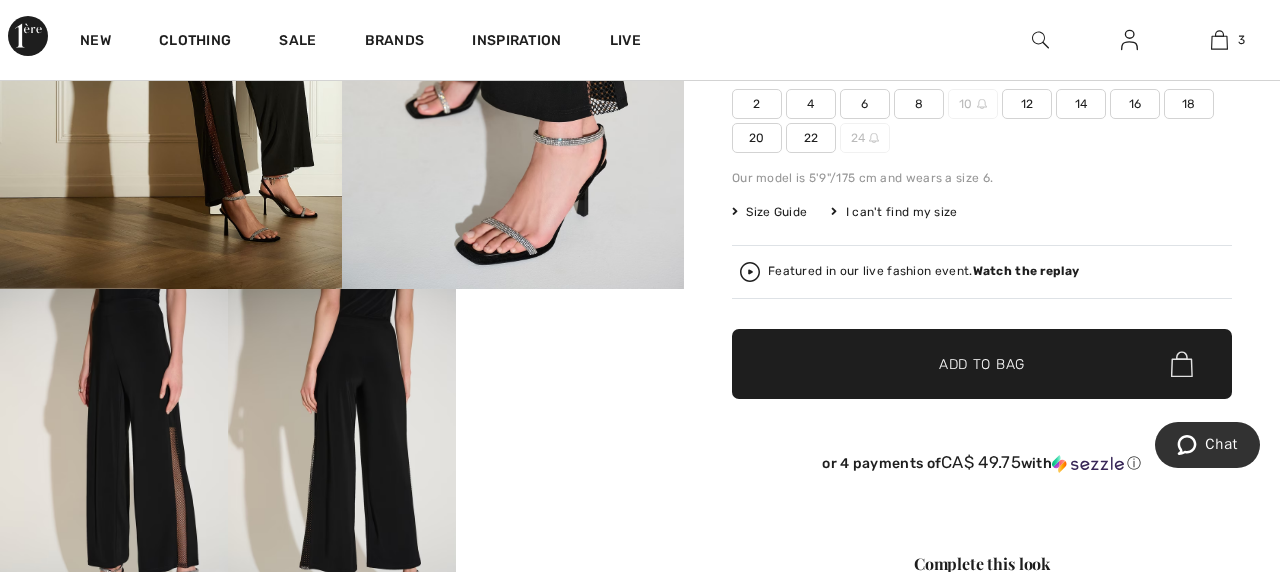 click on "Size Guide" at bounding box center (769, 212) 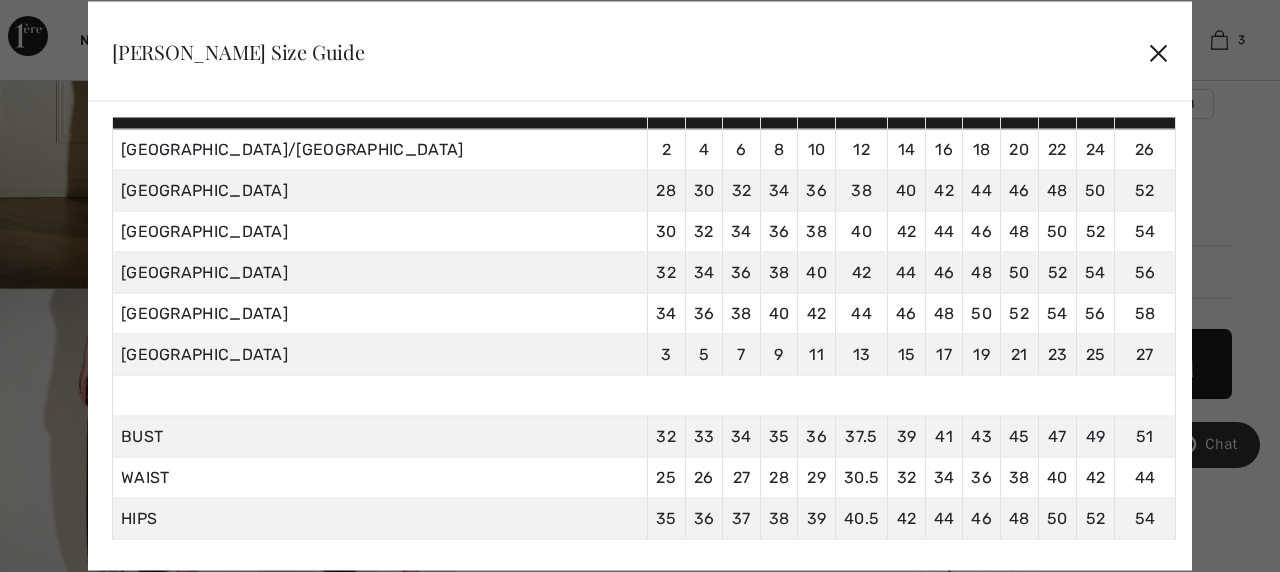 scroll, scrollTop: 0, scrollLeft: 0, axis: both 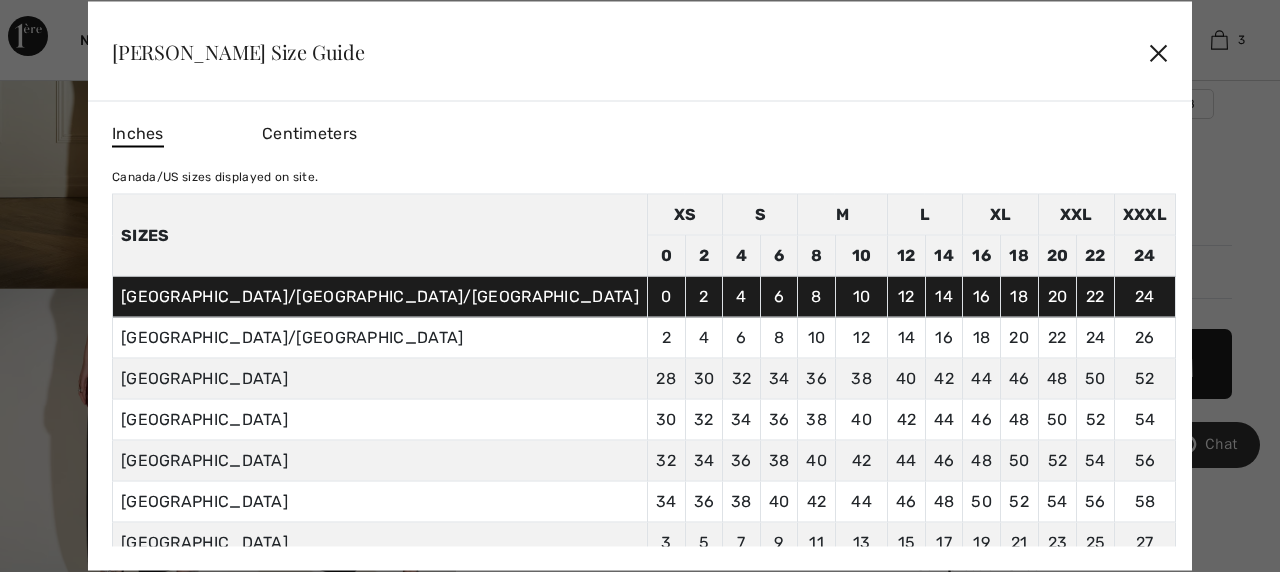 click on "Centimeters" at bounding box center (309, 133) 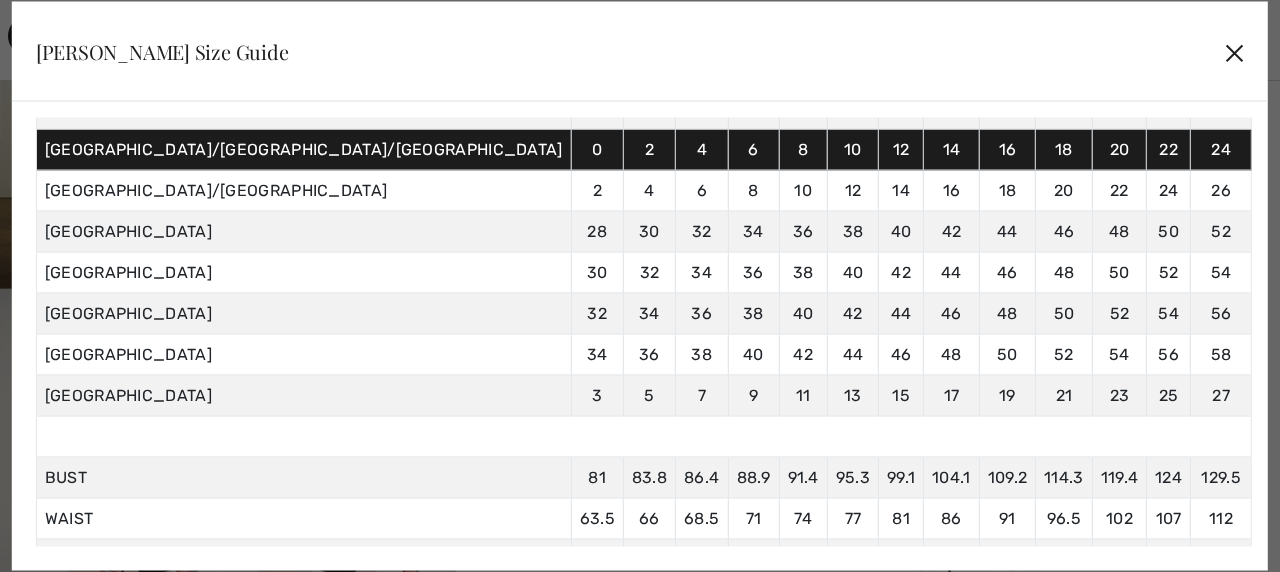scroll, scrollTop: 146, scrollLeft: 0, axis: vertical 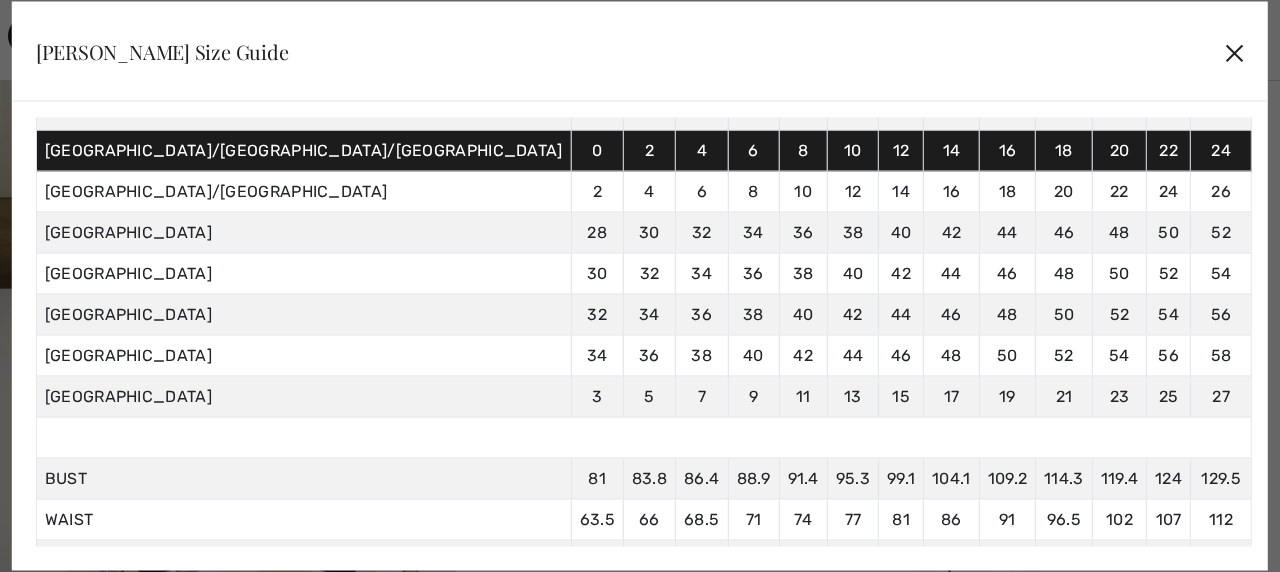 click at bounding box center [640, 286] 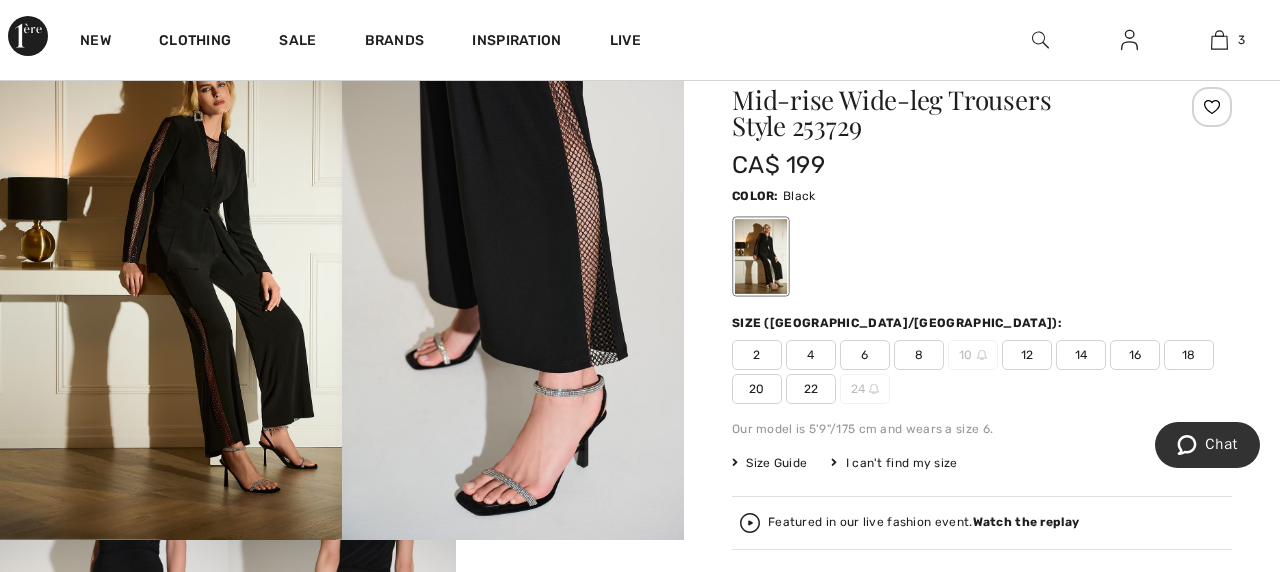 scroll, scrollTop: 193, scrollLeft: 0, axis: vertical 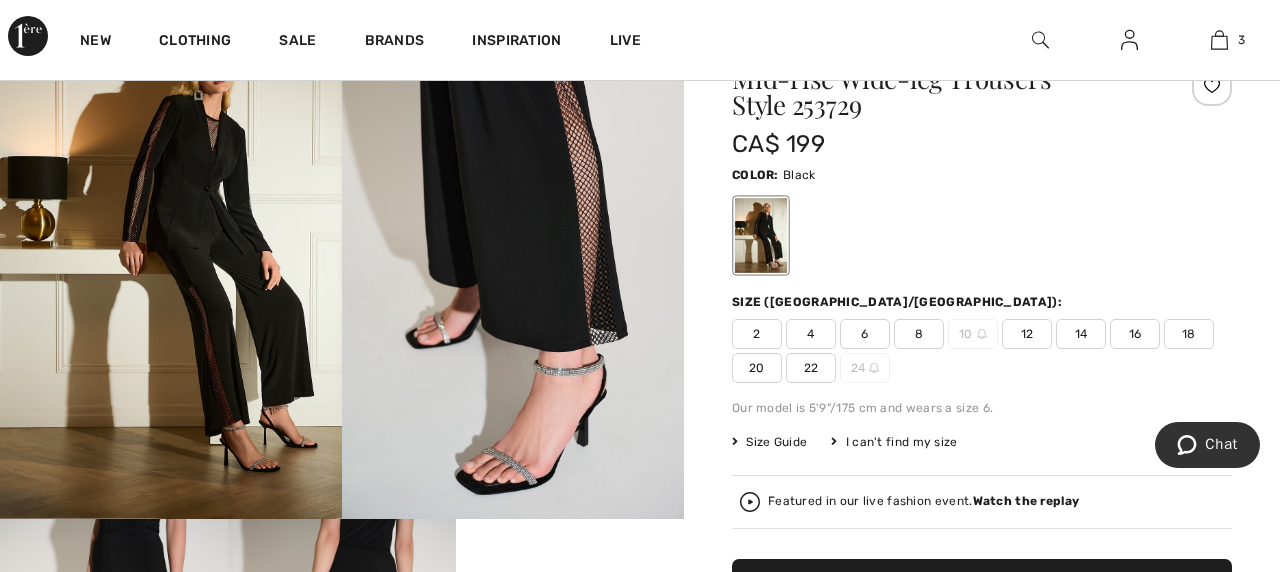 click on "18" at bounding box center (1189, 334) 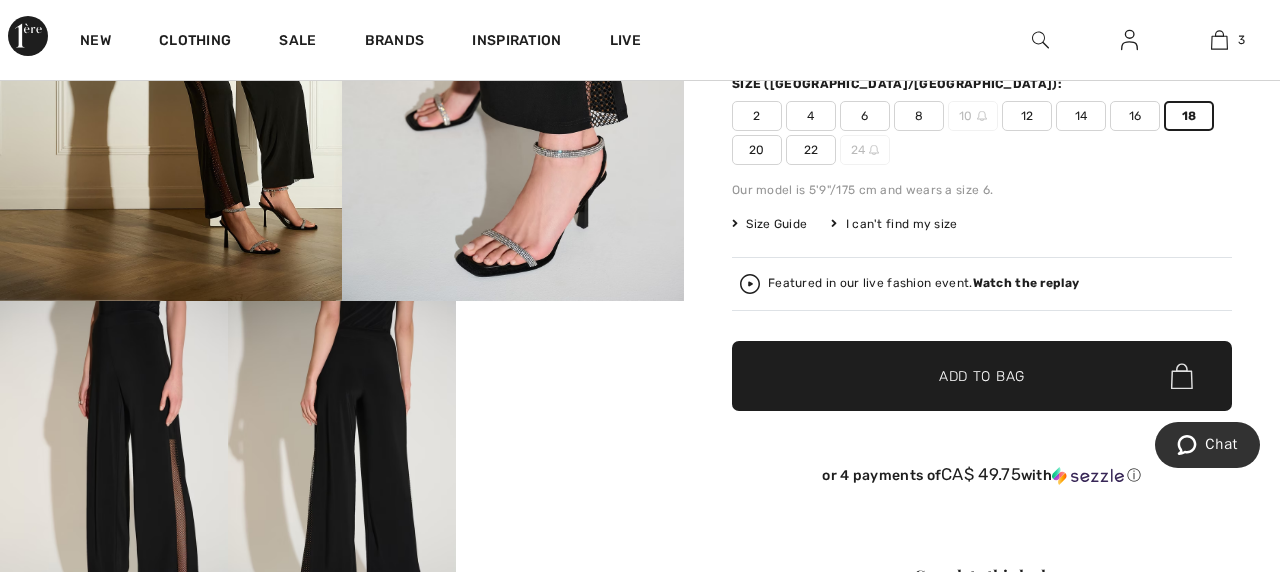 scroll, scrollTop: 419, scrollLeft: 0, axis: vertical 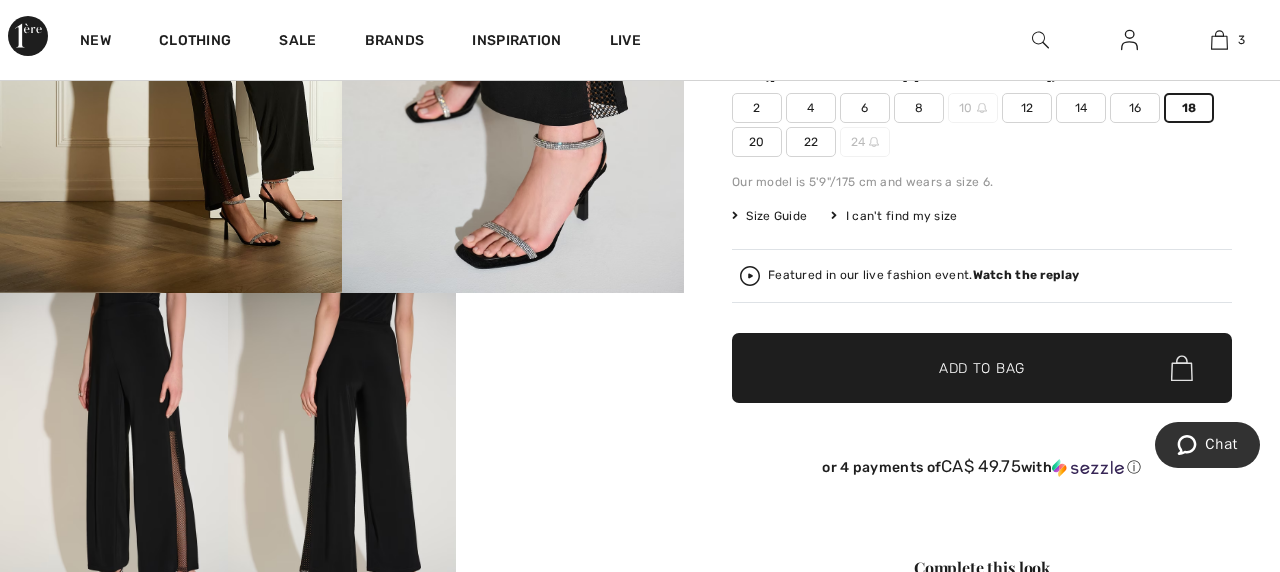 click on "Add to Bag" at bounding box center [982, 368] 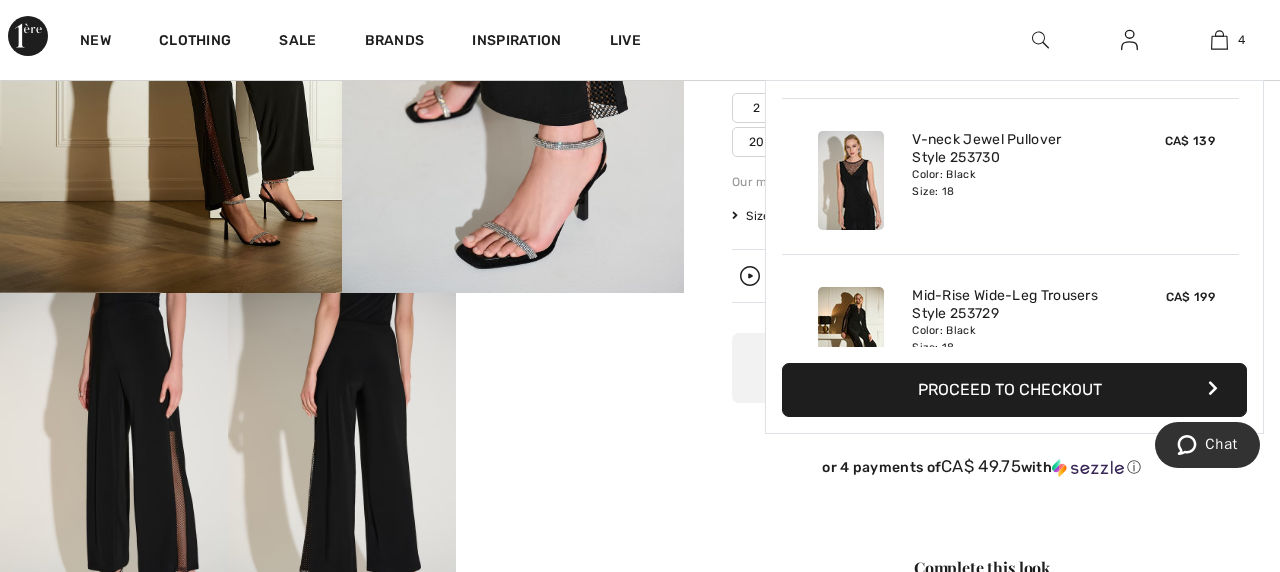 scroll, scrollTop: 374, scrollLeft: 0, axis: vertical 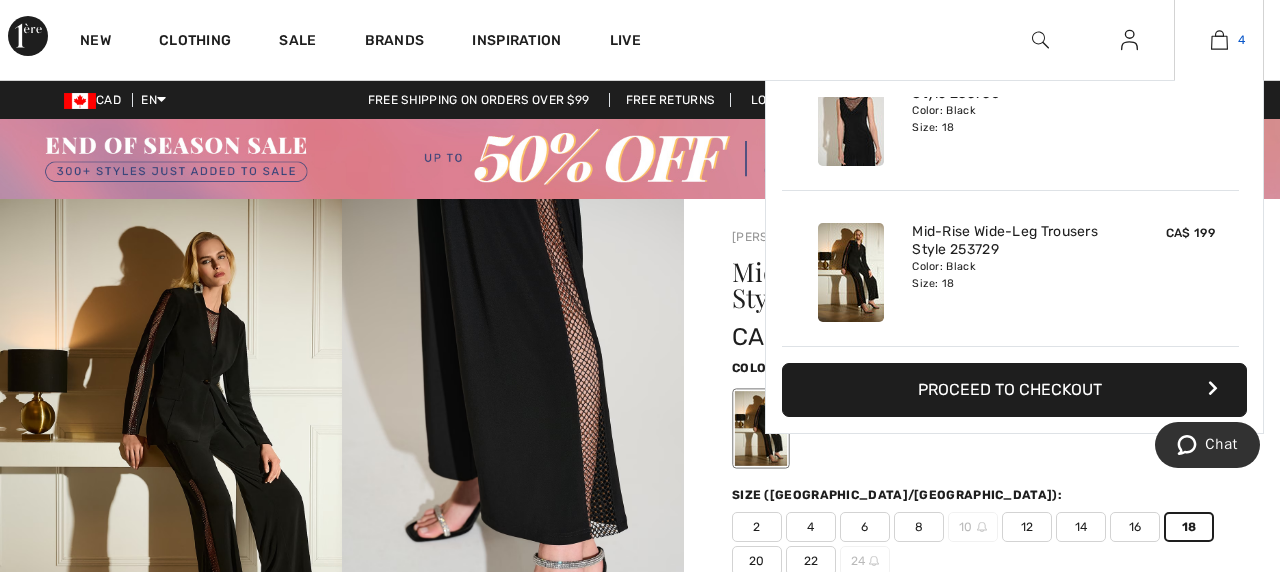 click at bounding box center [1219, 40] 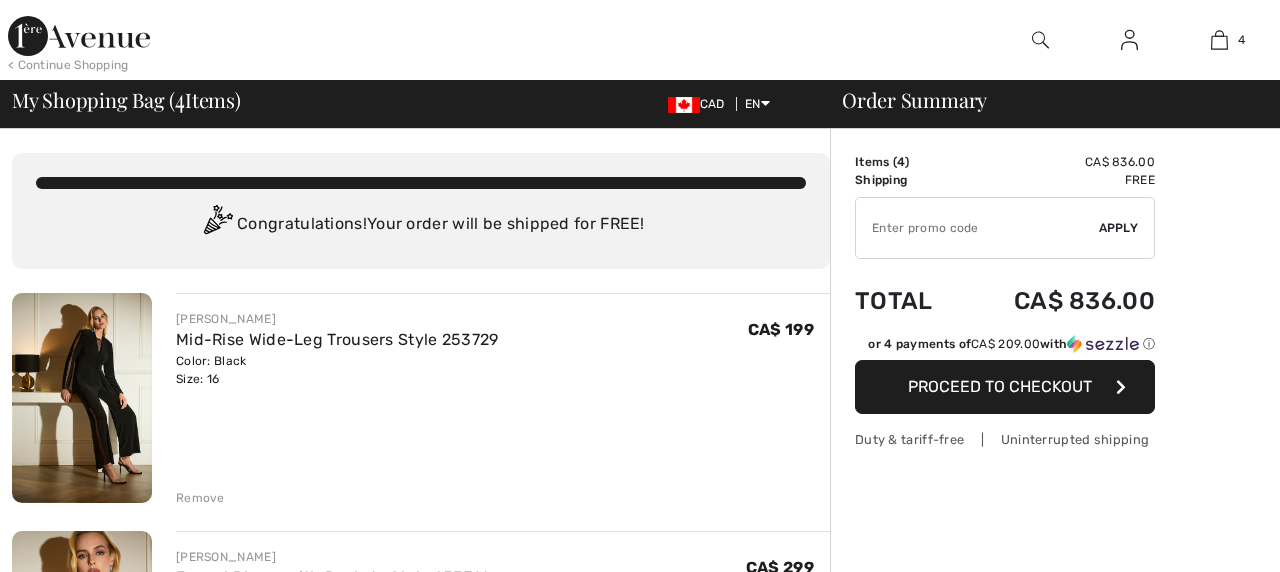 scroll, scrollTop: 0, scrollLeft: 0, axis: both 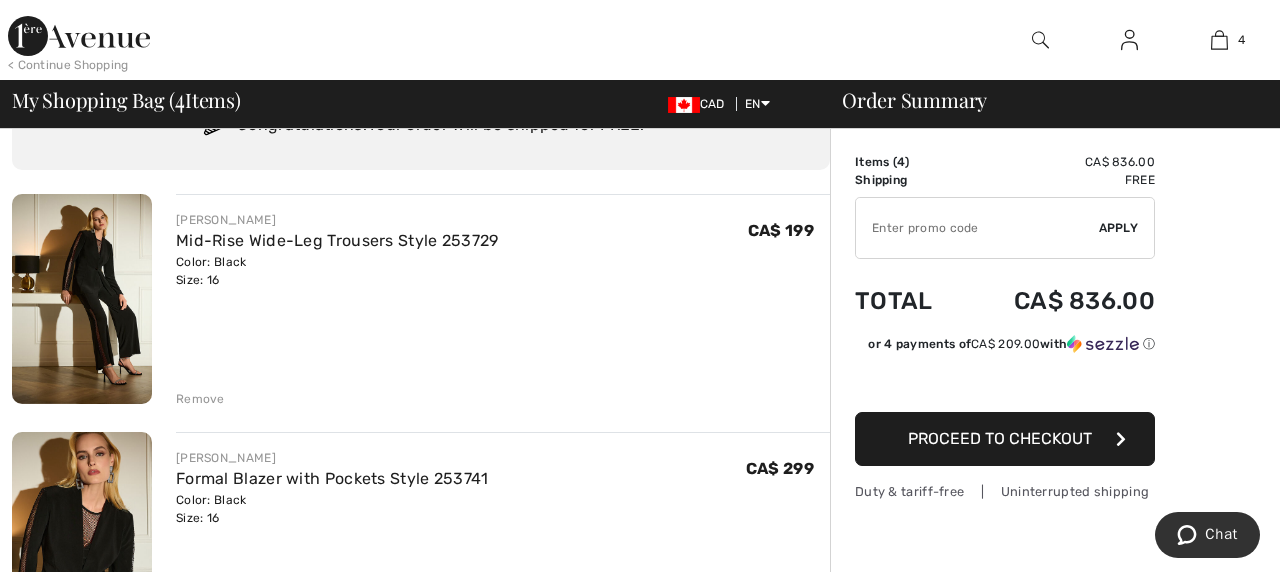 click on "Remove" at bounding box center [200, 399] 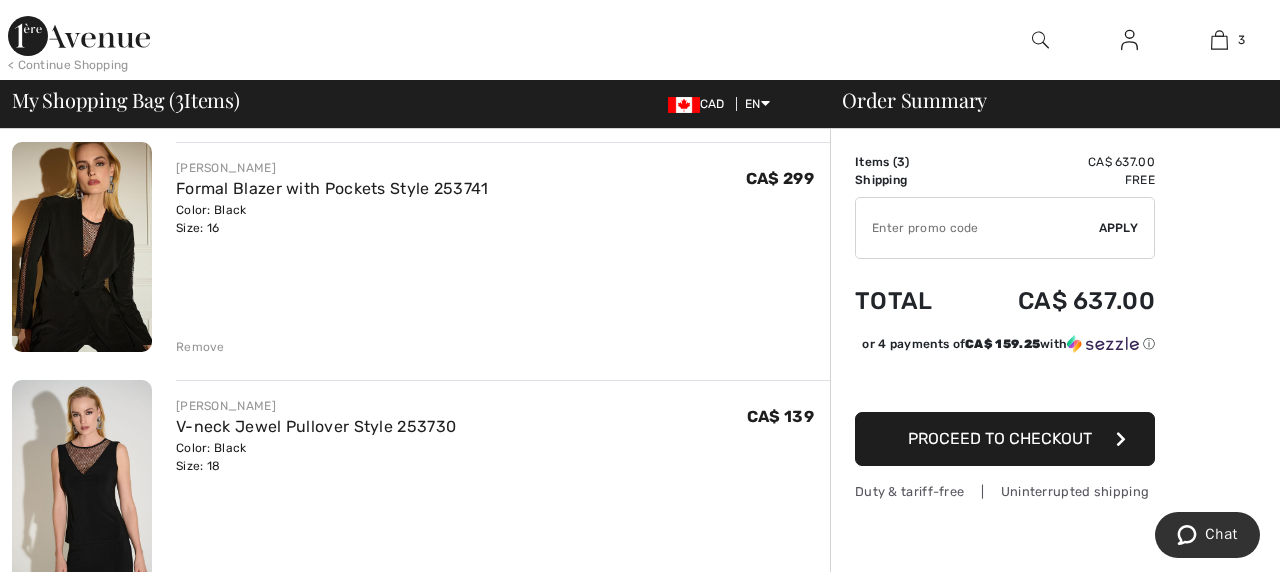 scroll, scrollTop: 143, scrollLeft: 0, axis: vertical 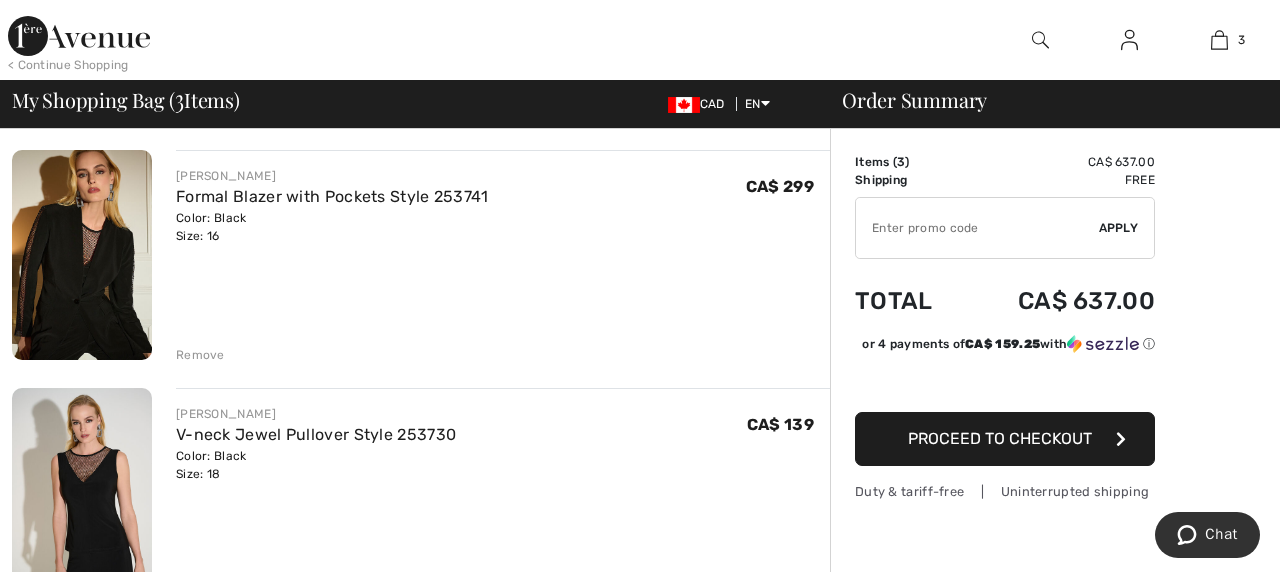 click on "Remove" at bounding box center [200, 355] 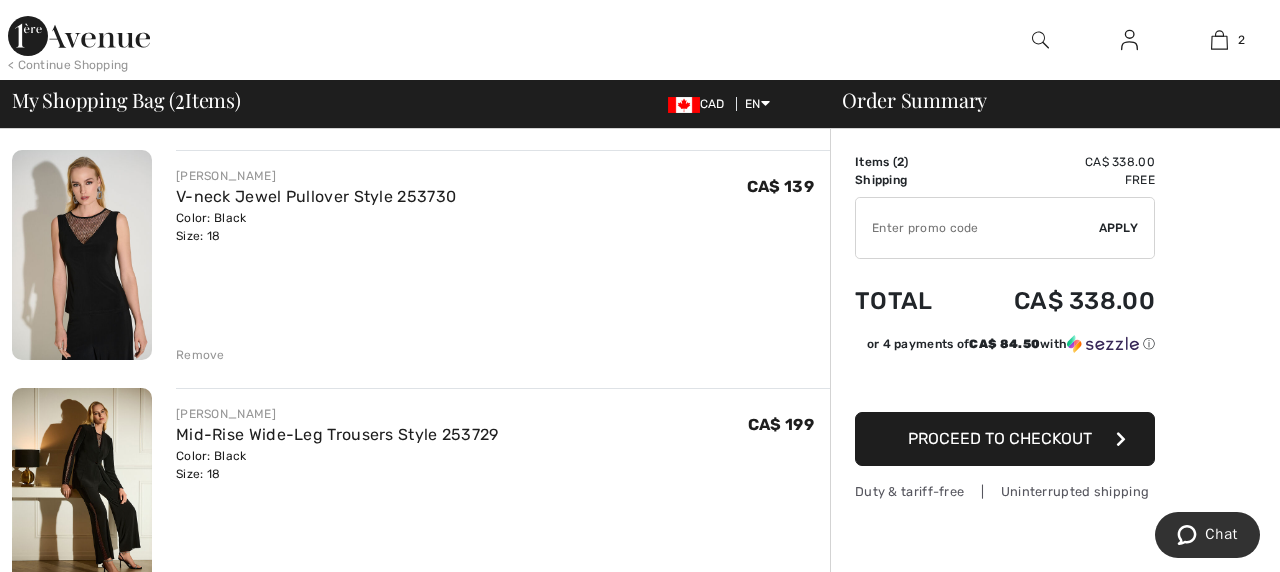click on "Remove" at bounding box center (200, 355) 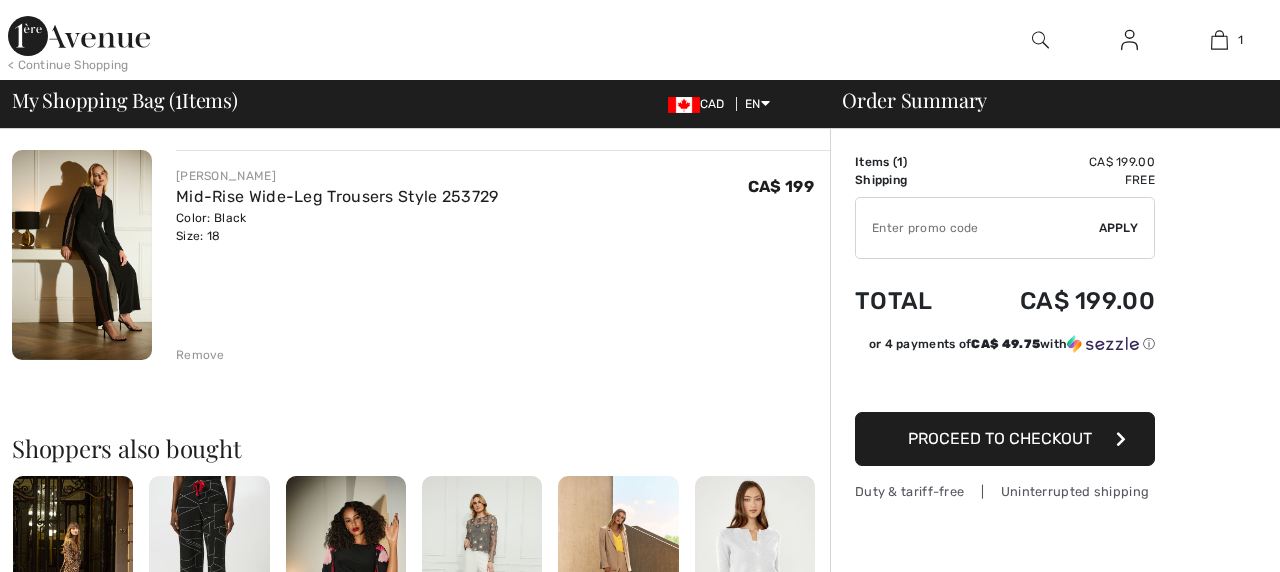 scroll, scrollTop: 0, scrollLeft: 0, axis: both 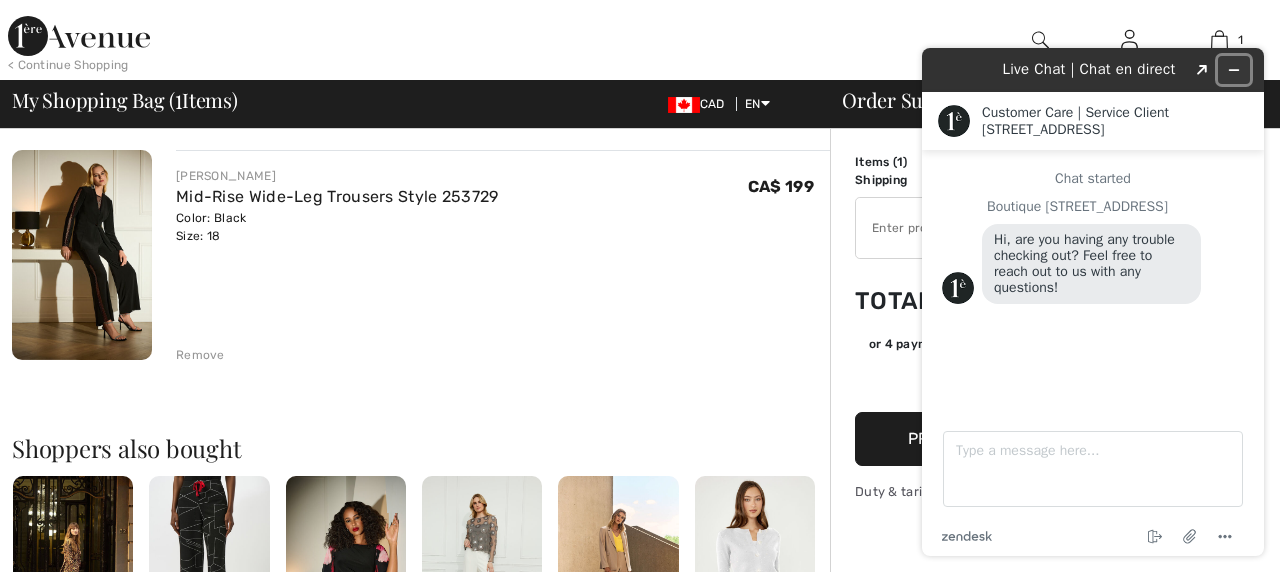 click 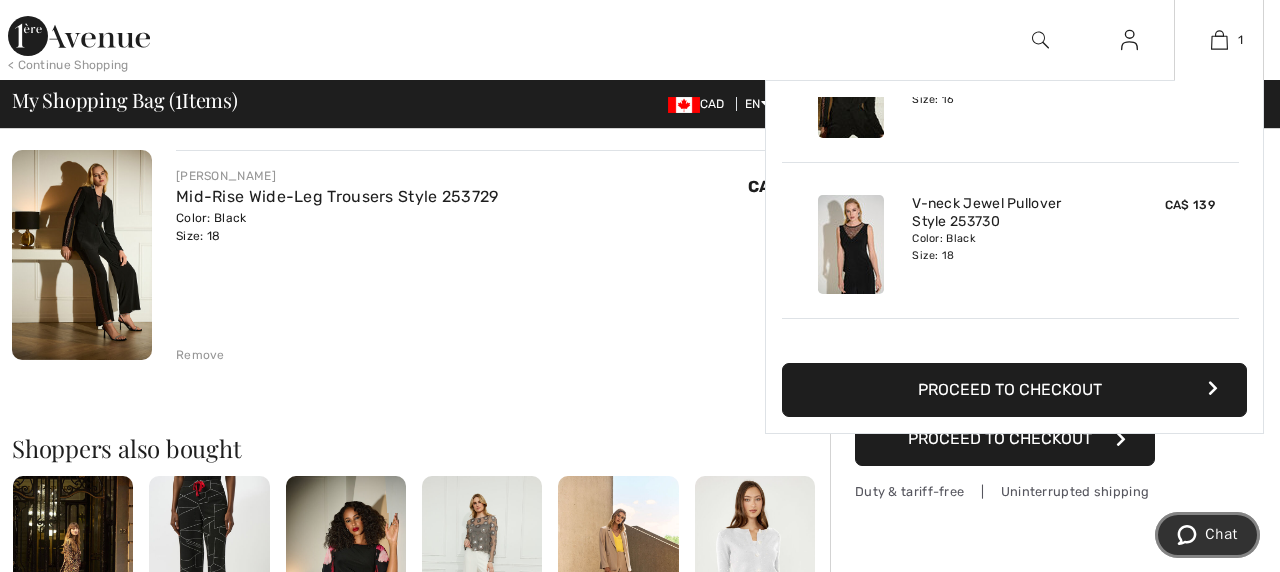 scroll, scrollTop: 252, scrollLeft: 0, axis: vertical 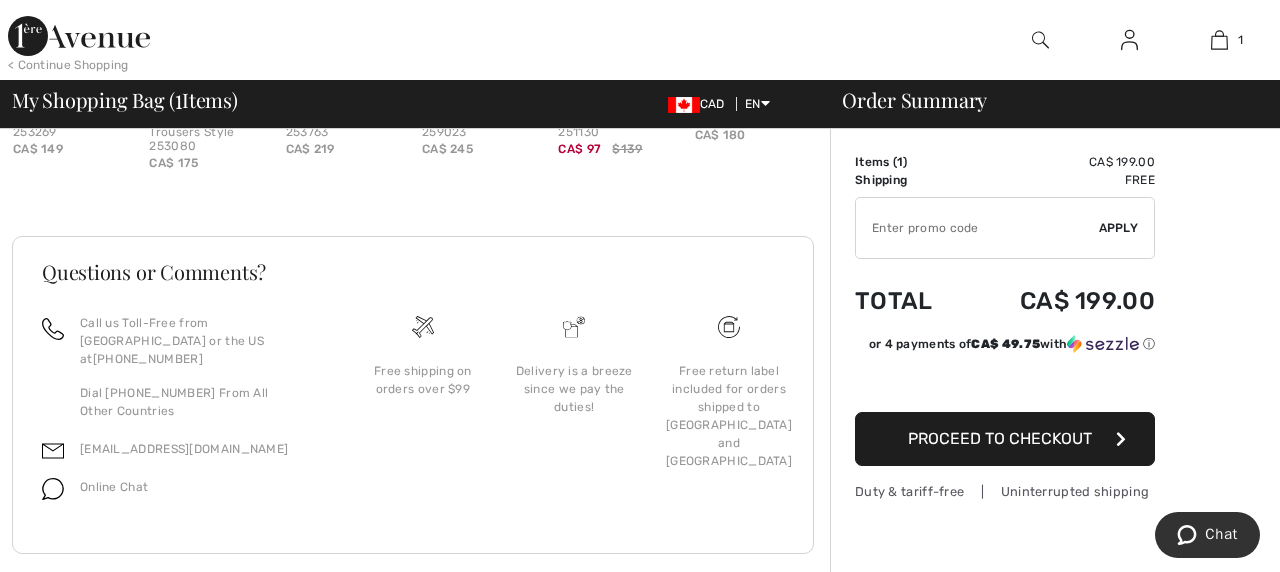 click on "Terms" at bounding box center (636, 579) 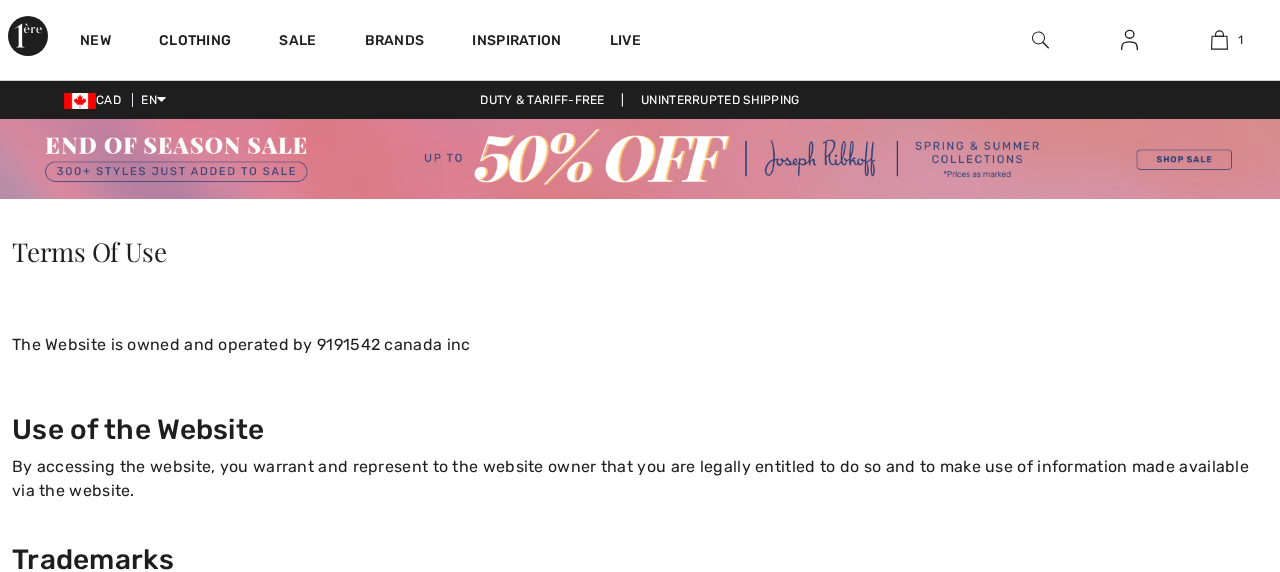 scroll, scrollTop: 0, scrollLeft: 0, axis: both 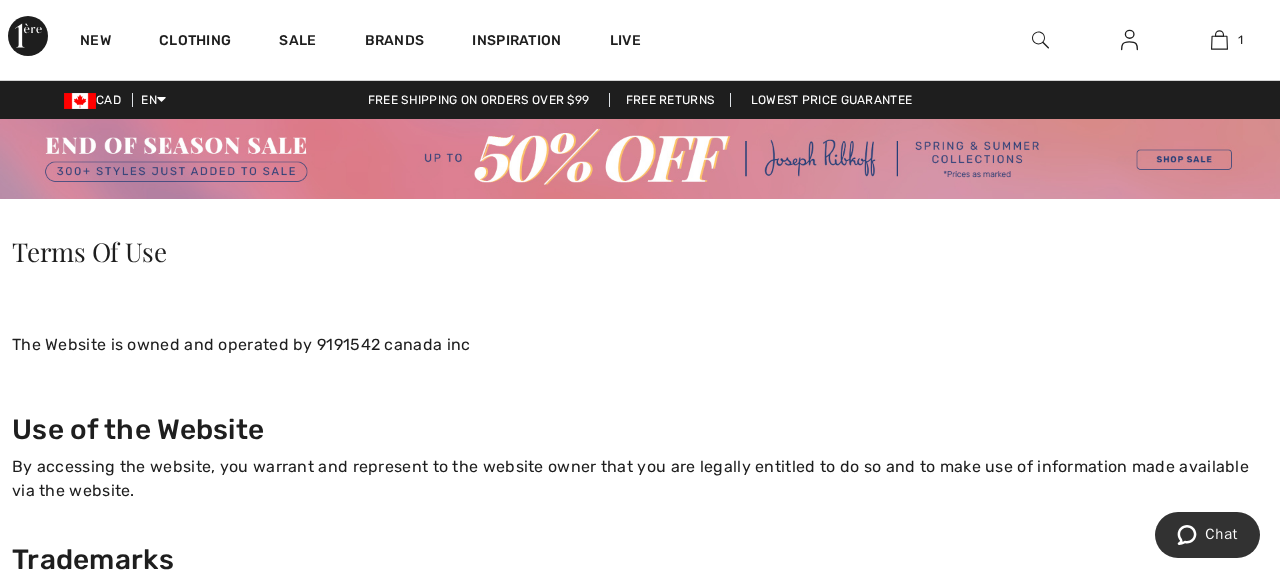 click at bounding box center [1040, 40] 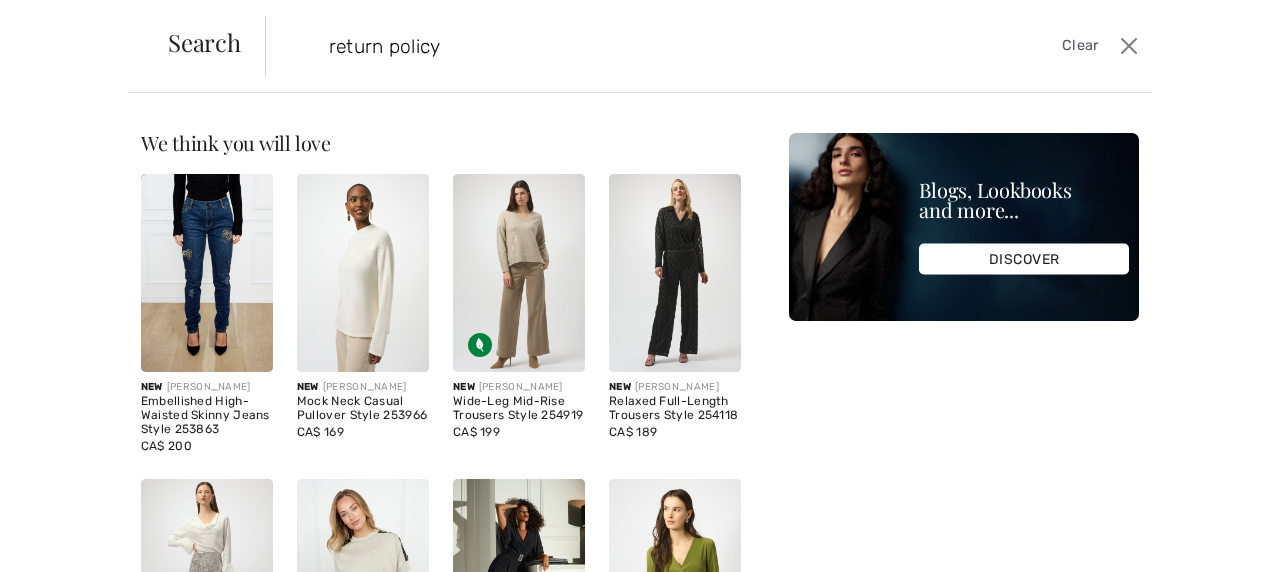 type on "return policy" 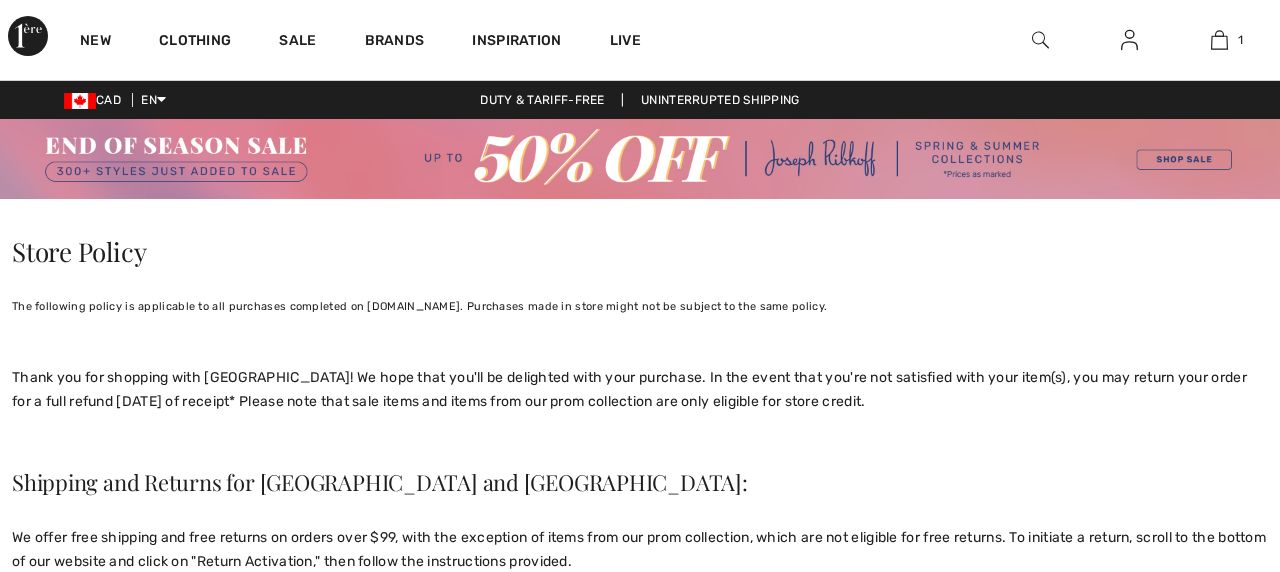 scroll, scrollTop: 0, scrollLeft: 0, axis: both 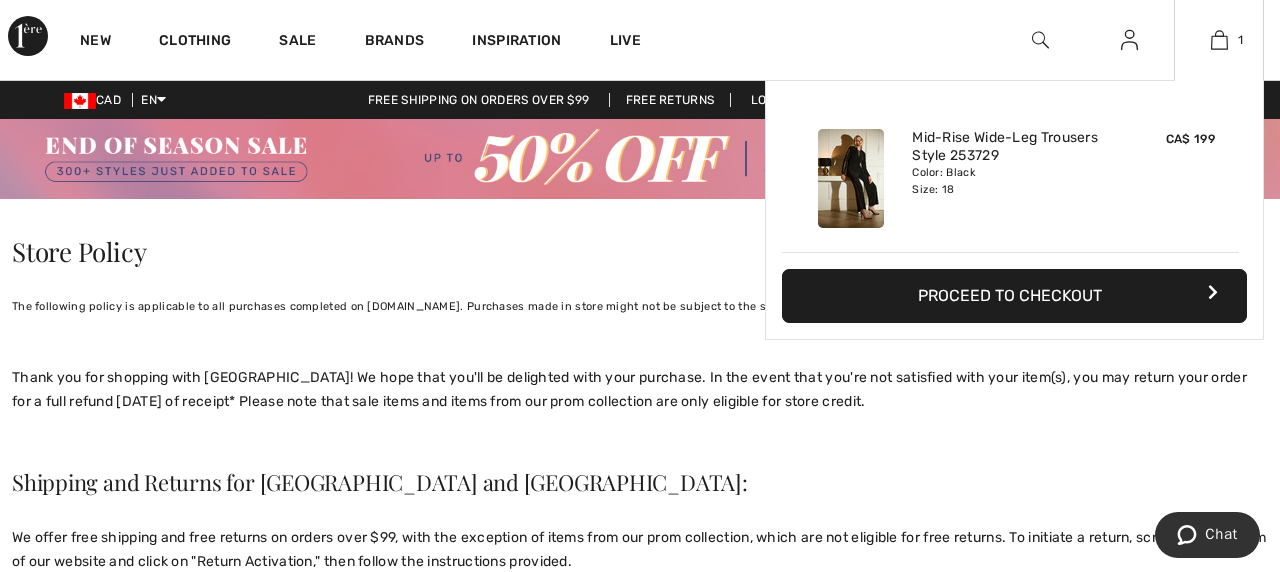 click on "Proceed to Checkout" at bounding box center [1014, 296] 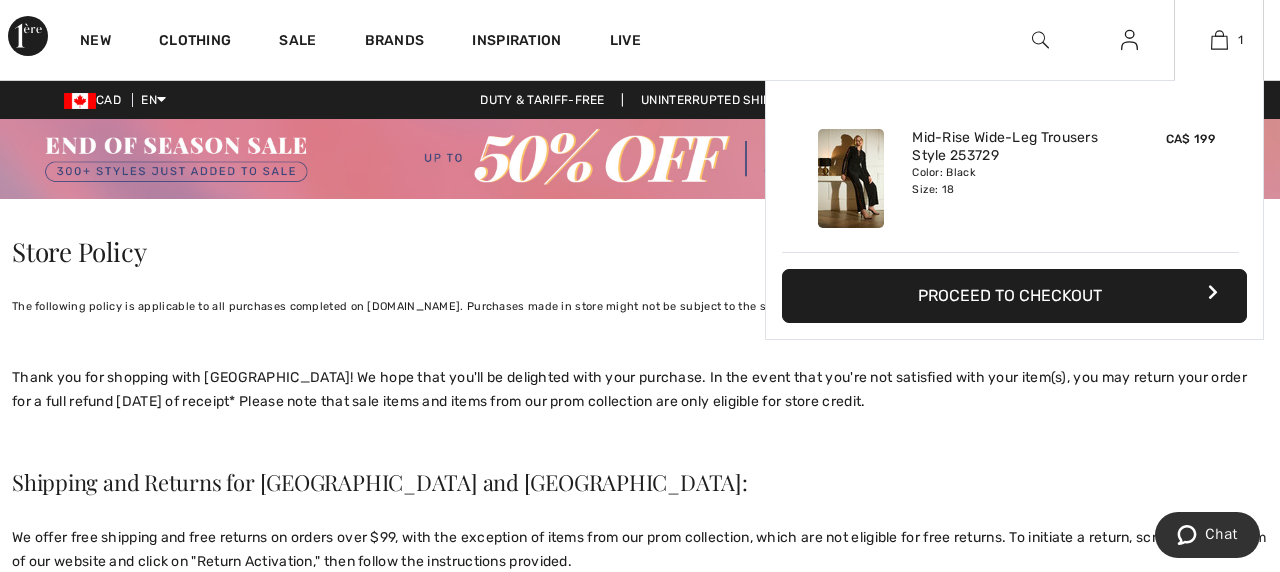 click at bounding box center (1213, 292) 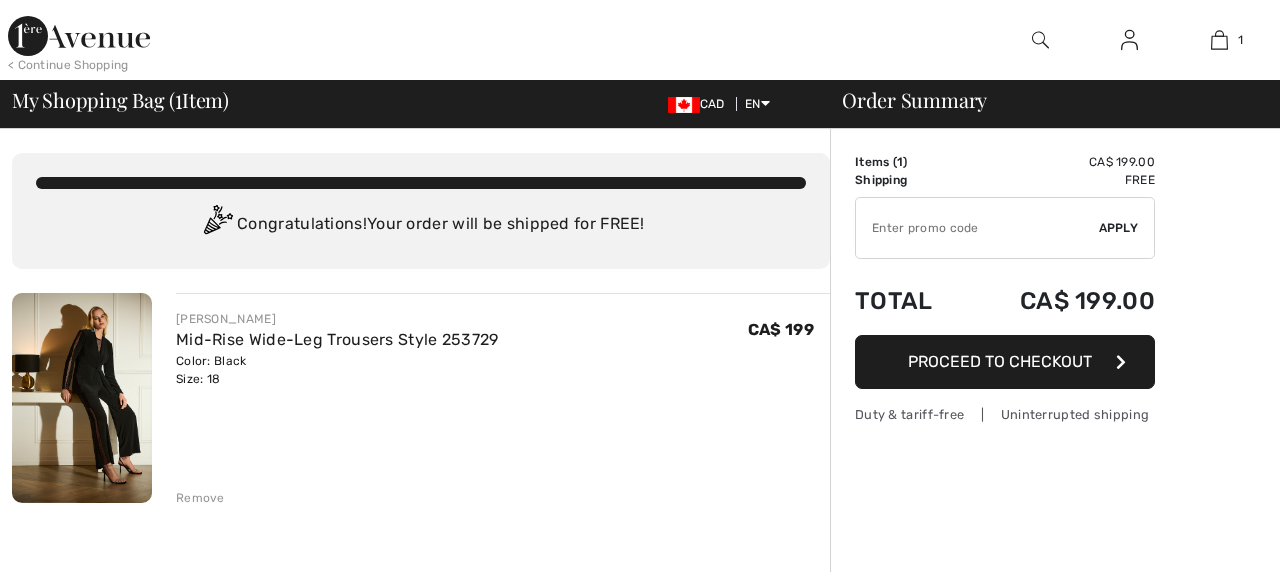 scroll, scrollTop: 0, scrollLeft: 0, axis: both 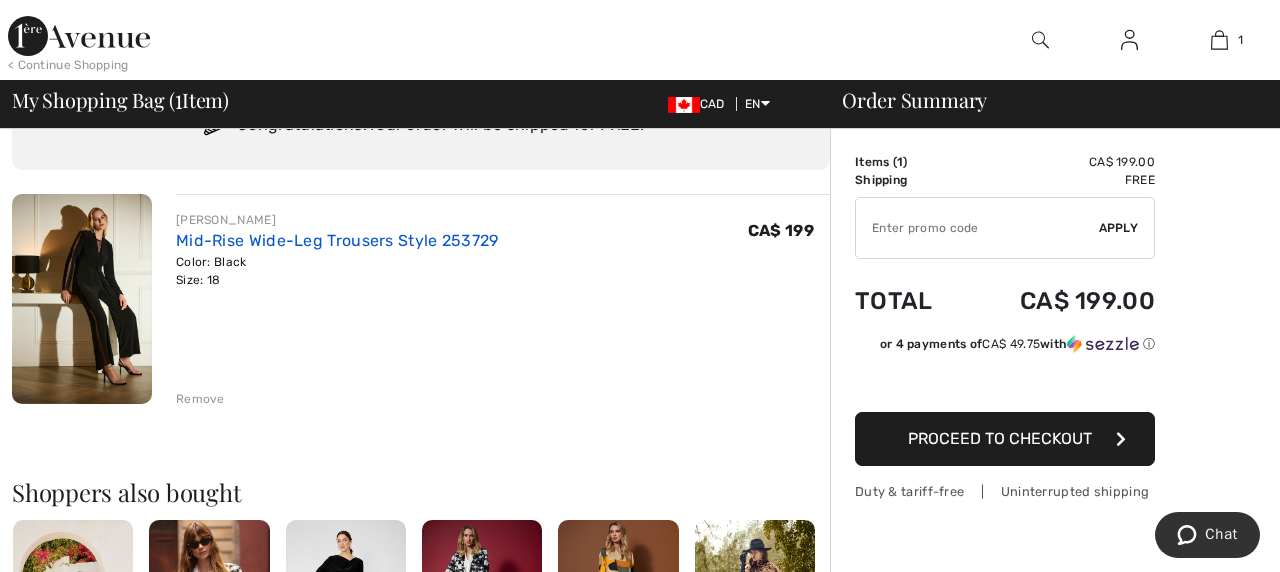 click on "Mid-Rise Wide-Leg Trousers Style 253729" at bounding box center (337, 240) 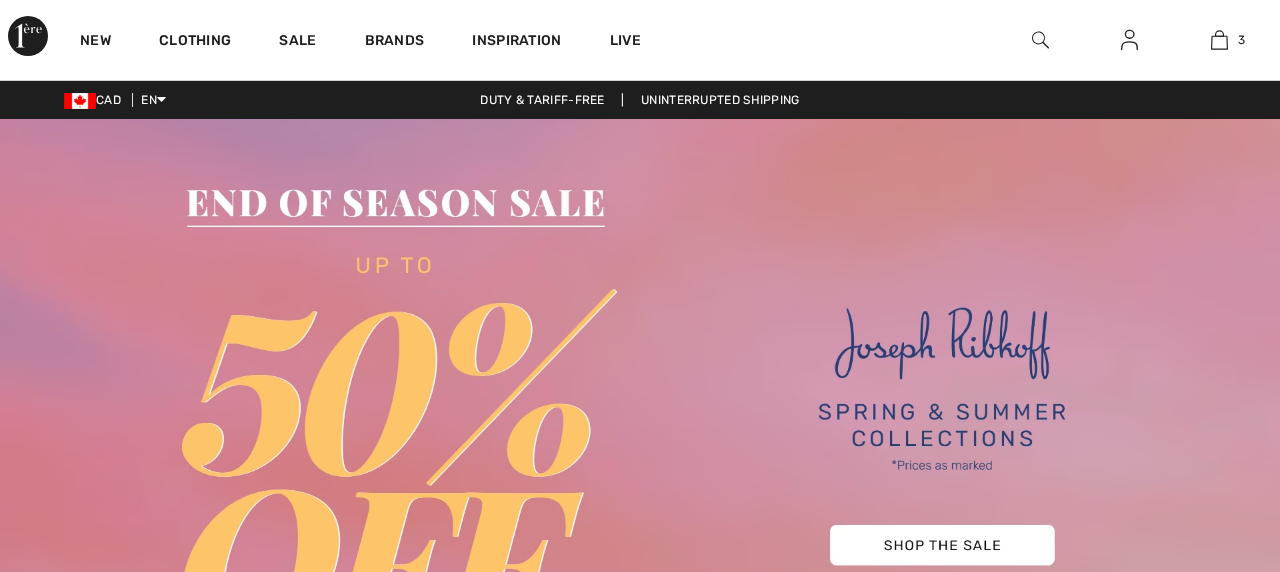 scroll, scrollTop: 0, scrollLeft: 0, axis: both 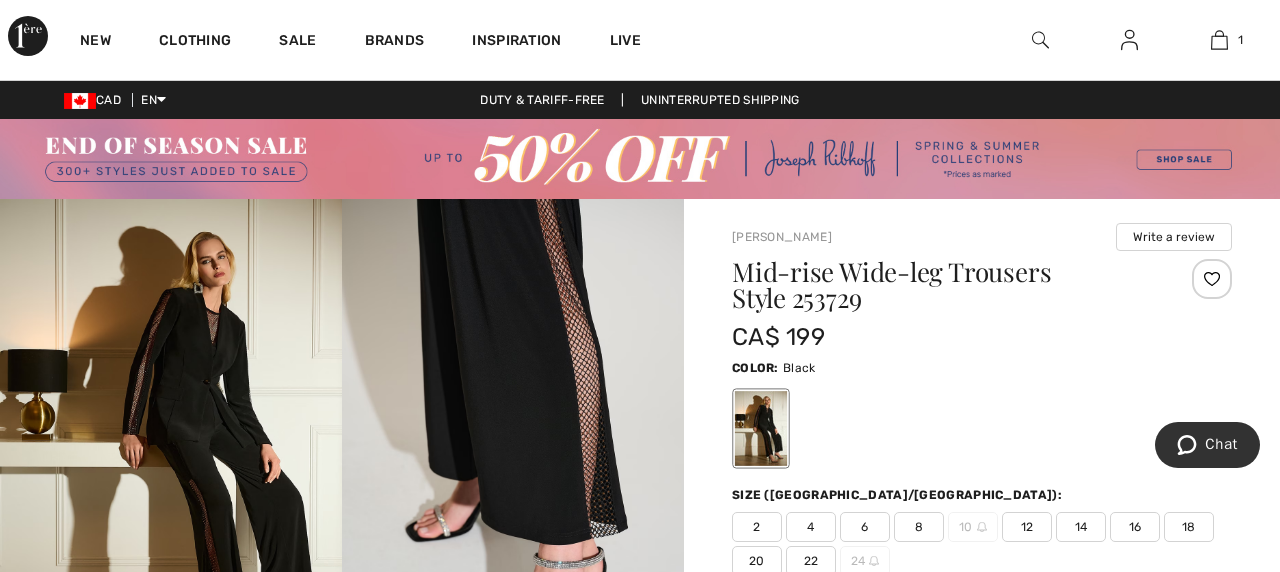 click on "16" at bounding box center [1135, 527] 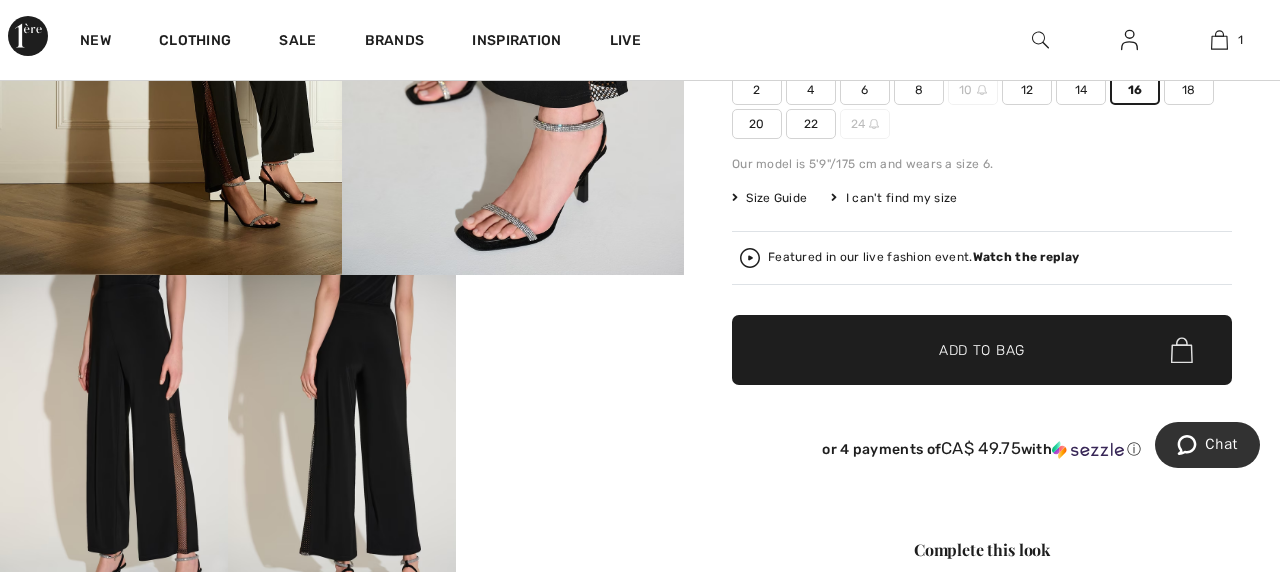 scroll, scrollTop: 387, scrollLeft: 0, axis: vertical 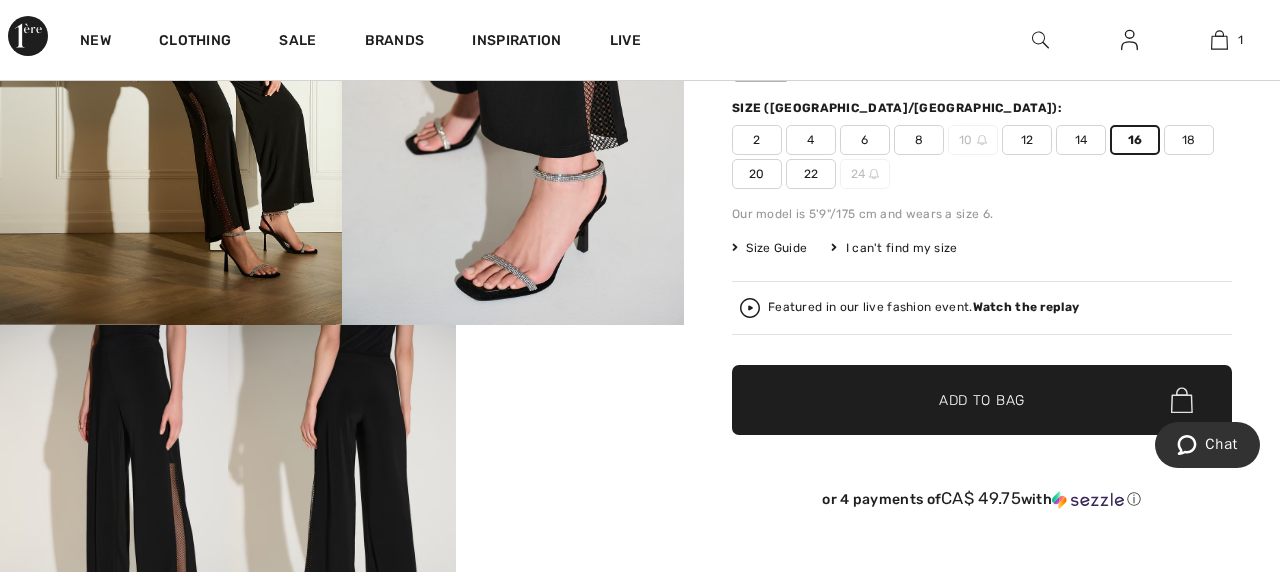 click on "18" at bounding box center [1189, 140] 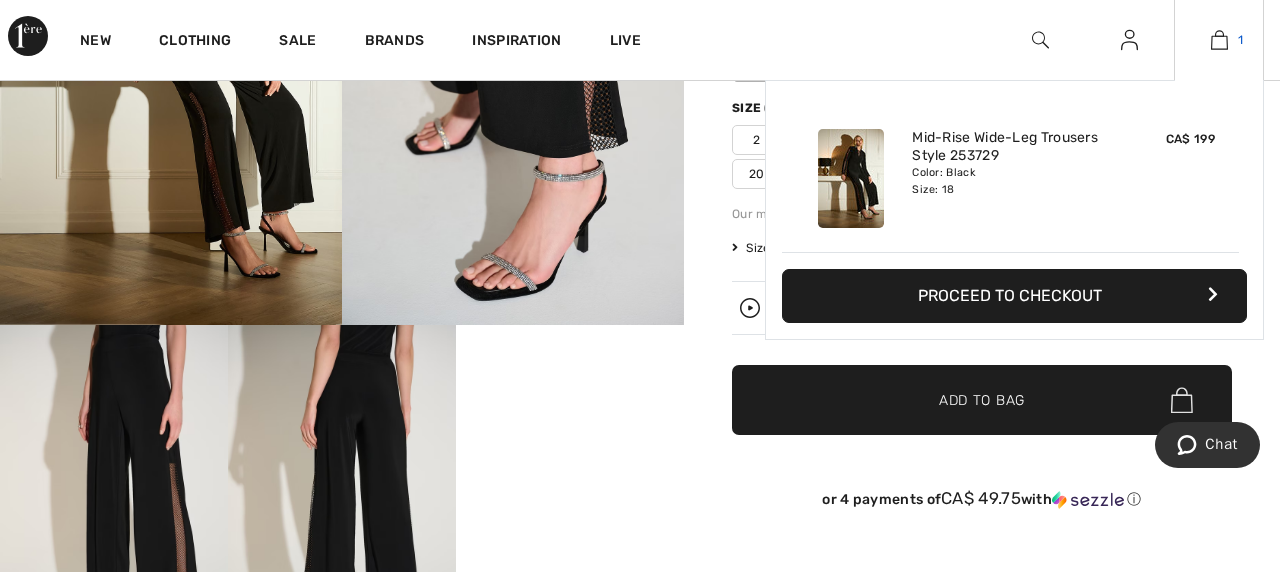 click at bounding box center [1219, 40] 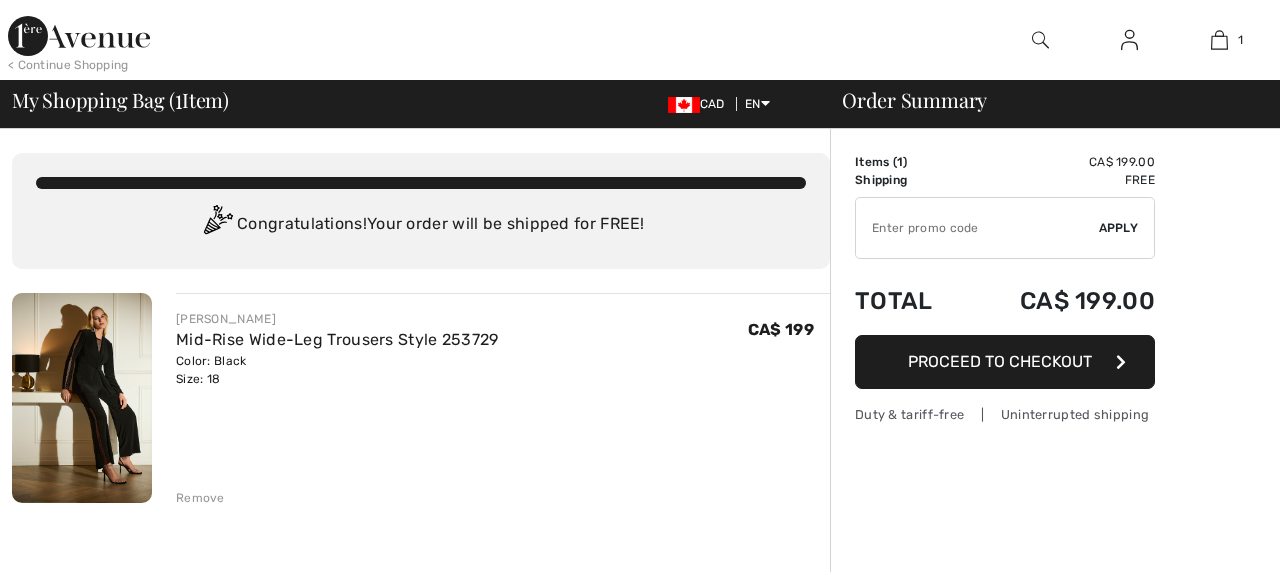 scroll, scrollTop: 0, scrollLeft: 0, axis: both 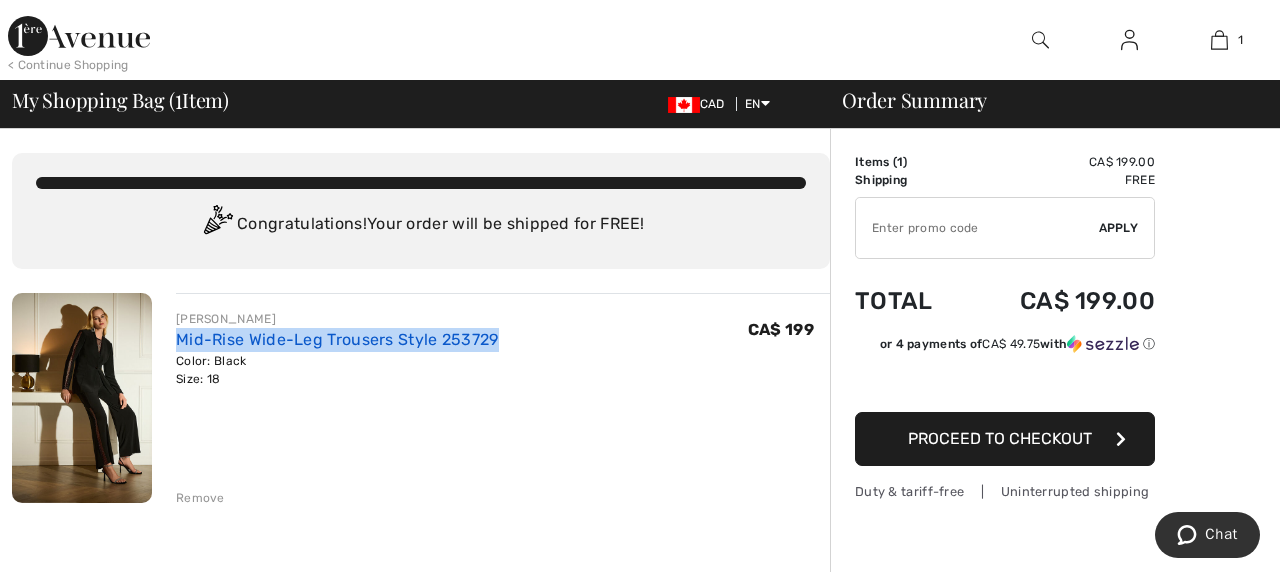drag, startPoint x: 500, startPoint y: 339, endPoint x: 176, endPoint y: 344, distance: 324.03857 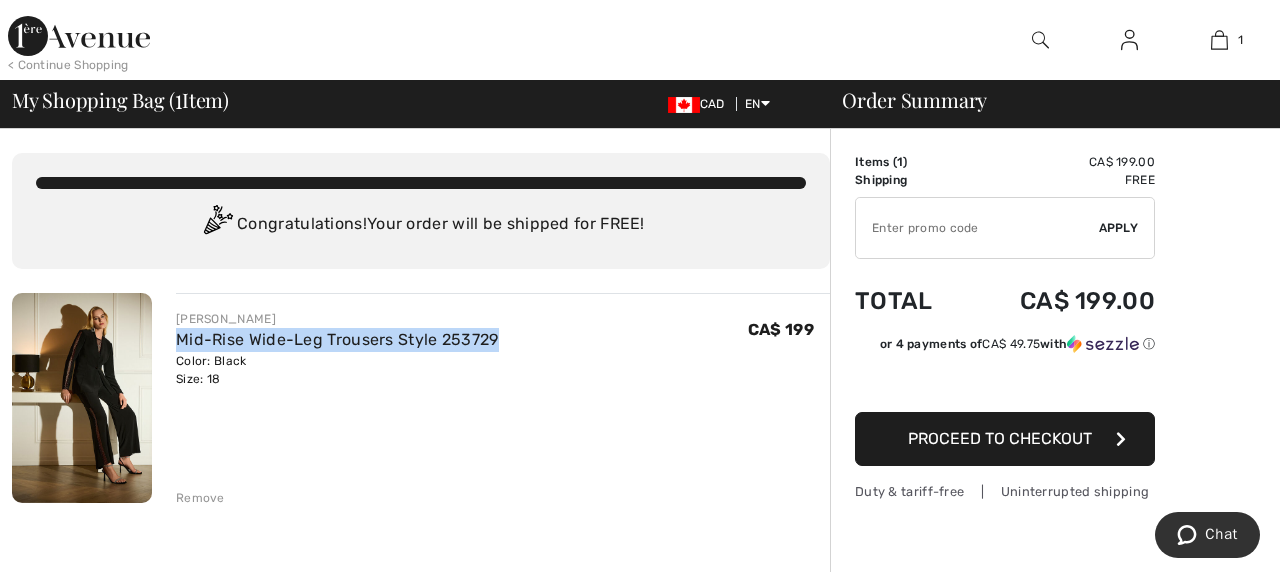 click at bounding box center [82, 398] 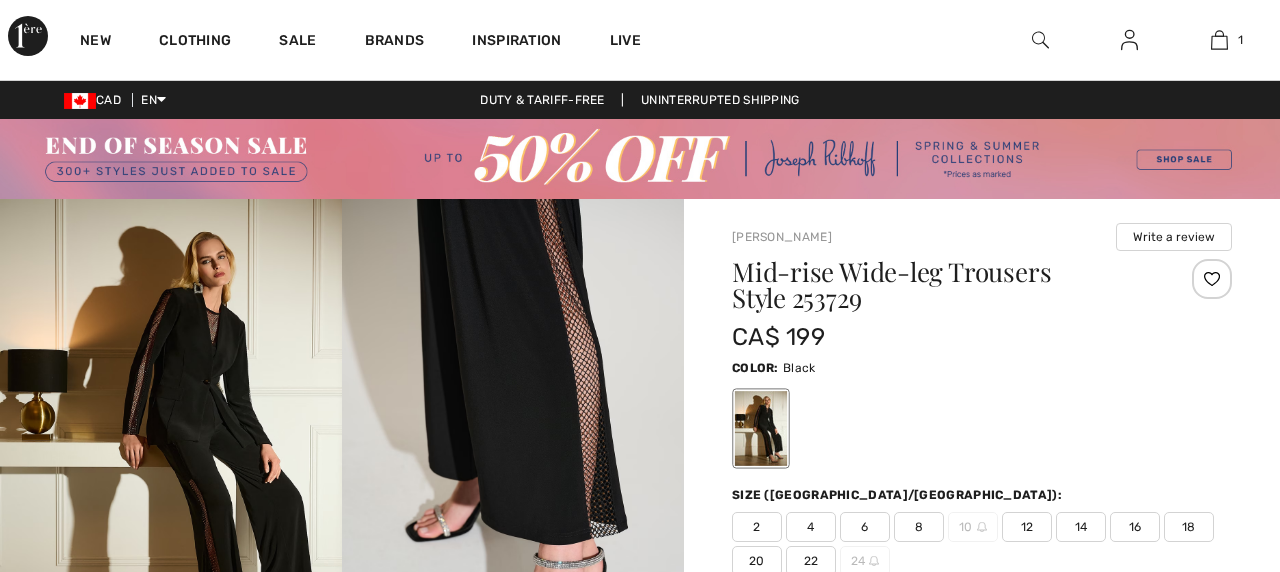 scroll, scrollTop: 0, scrollLeft: 0, axis: both 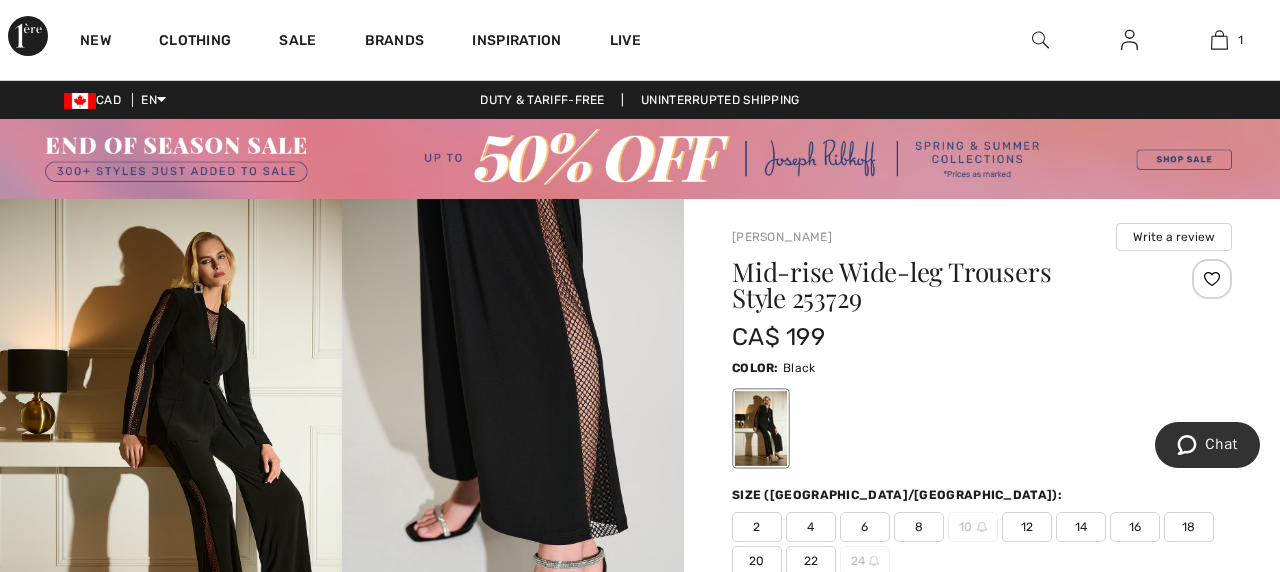click on "16" at bounding box center [1135, 527] 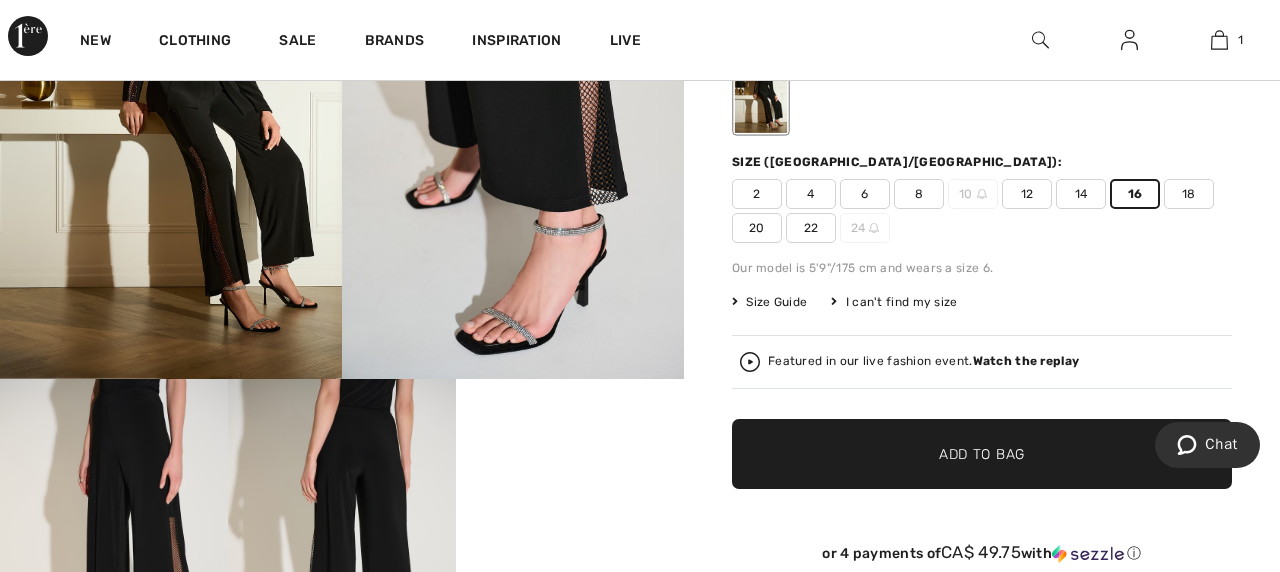 scroll, scrollTop: 336, scrollLeft: 0, axis: vertical 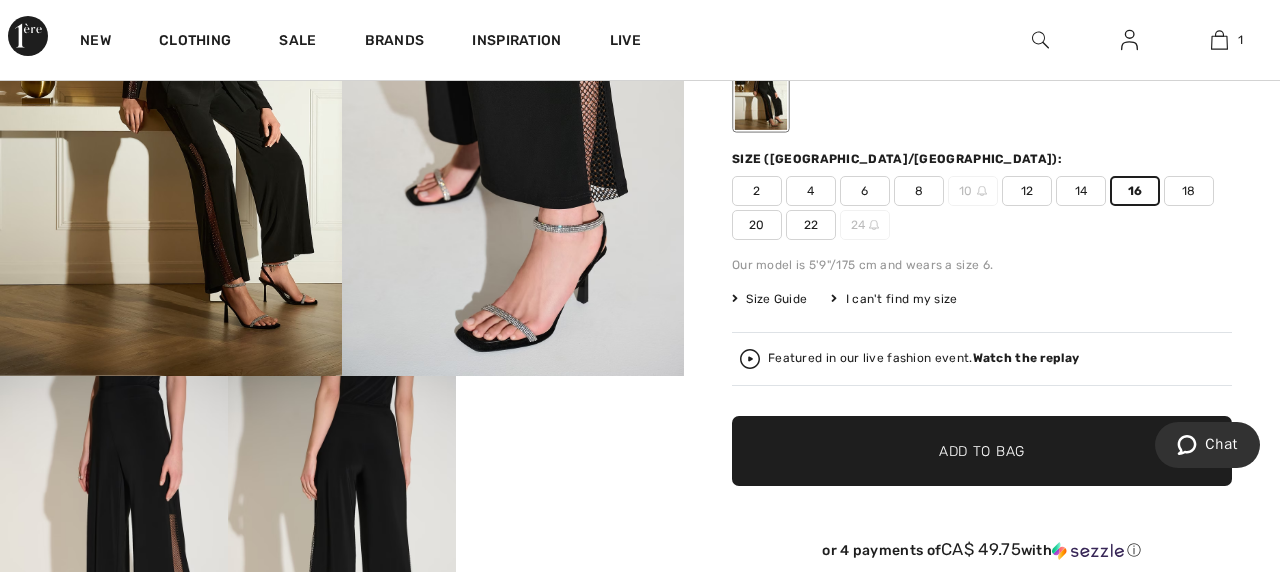 click on "Add to Bag" at bounding box center (982, 451) 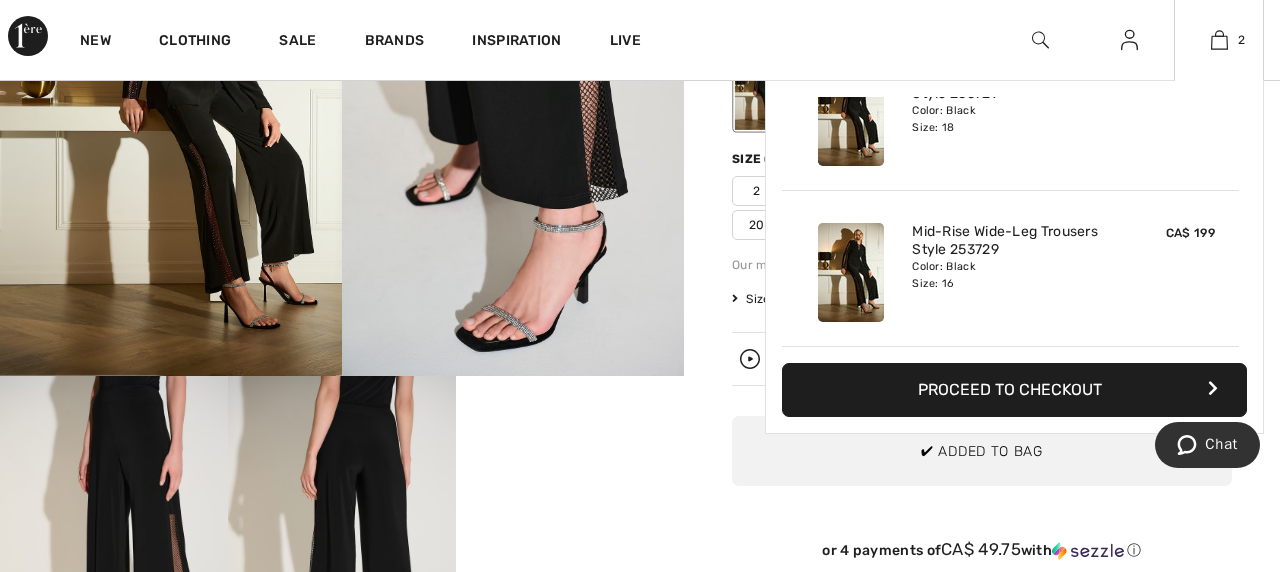 scroll, scrollTop: 0, scrollLeft: 0, axis: both 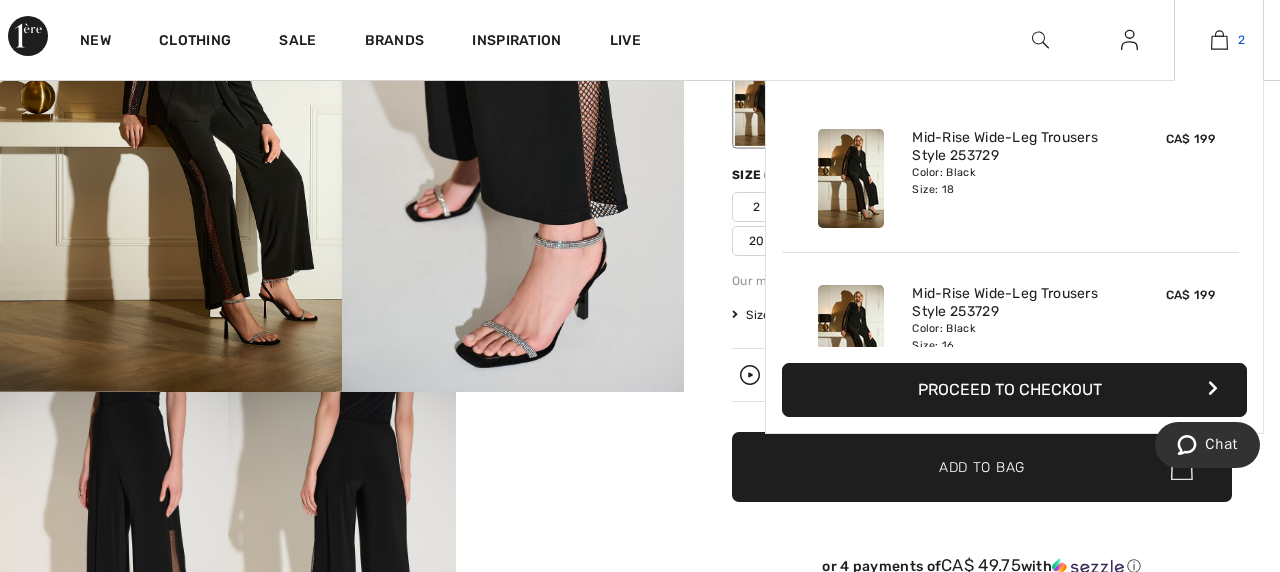 click at bounding box center (1219, 40) 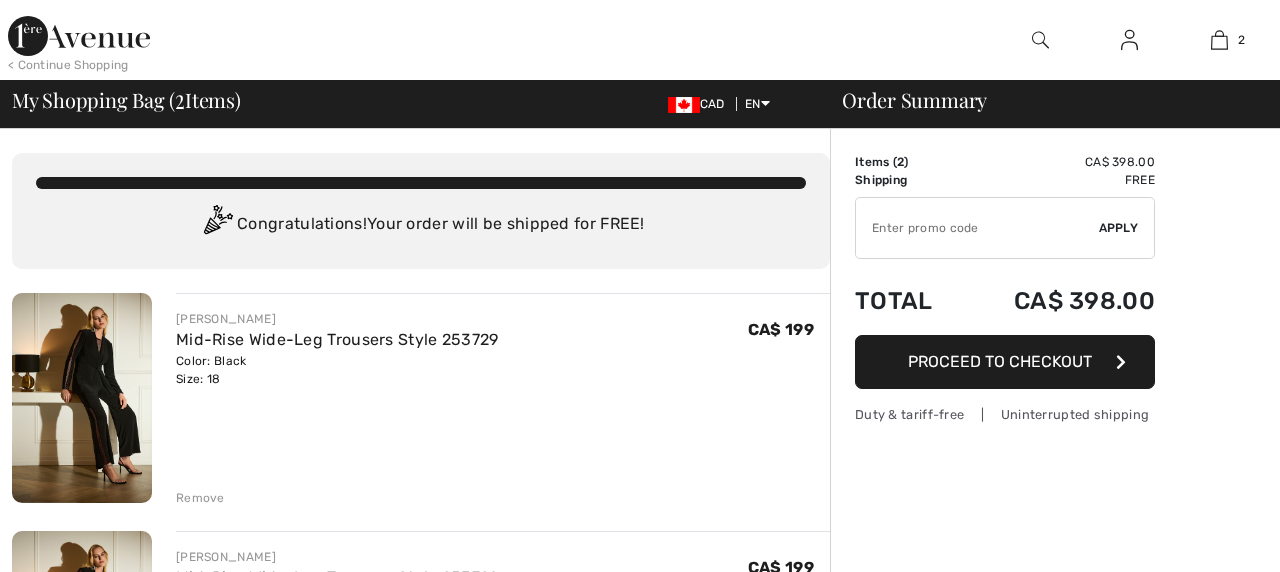 scroll, scrollTop: 0, scrollLeft: 0, axis: both 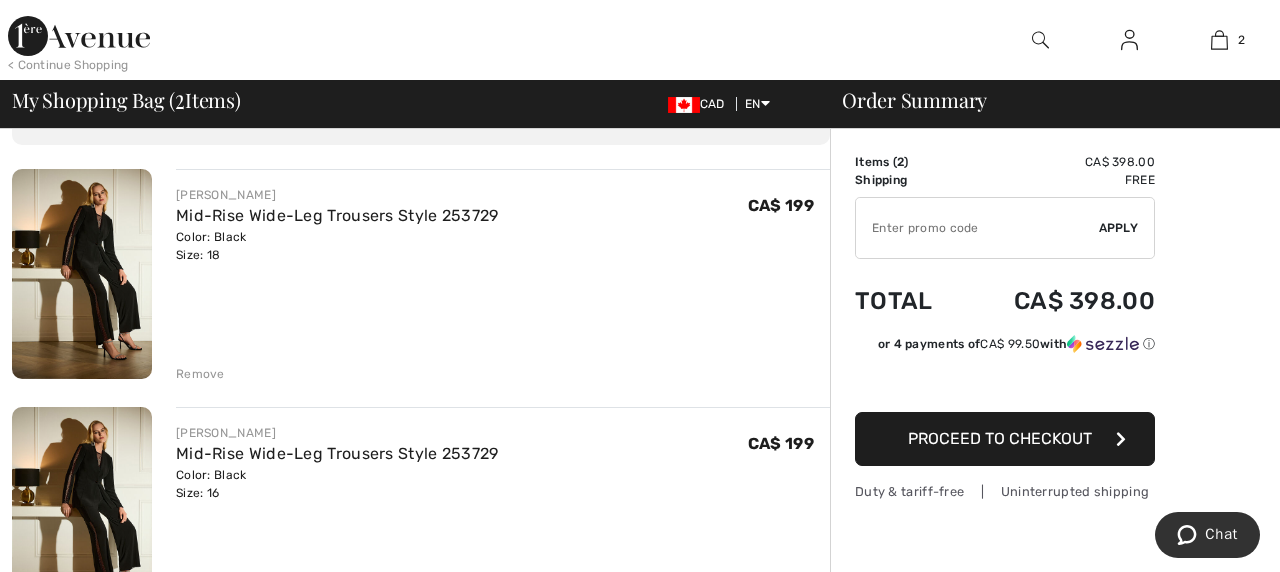 click on "Remove" at bounding box center (200, 374) 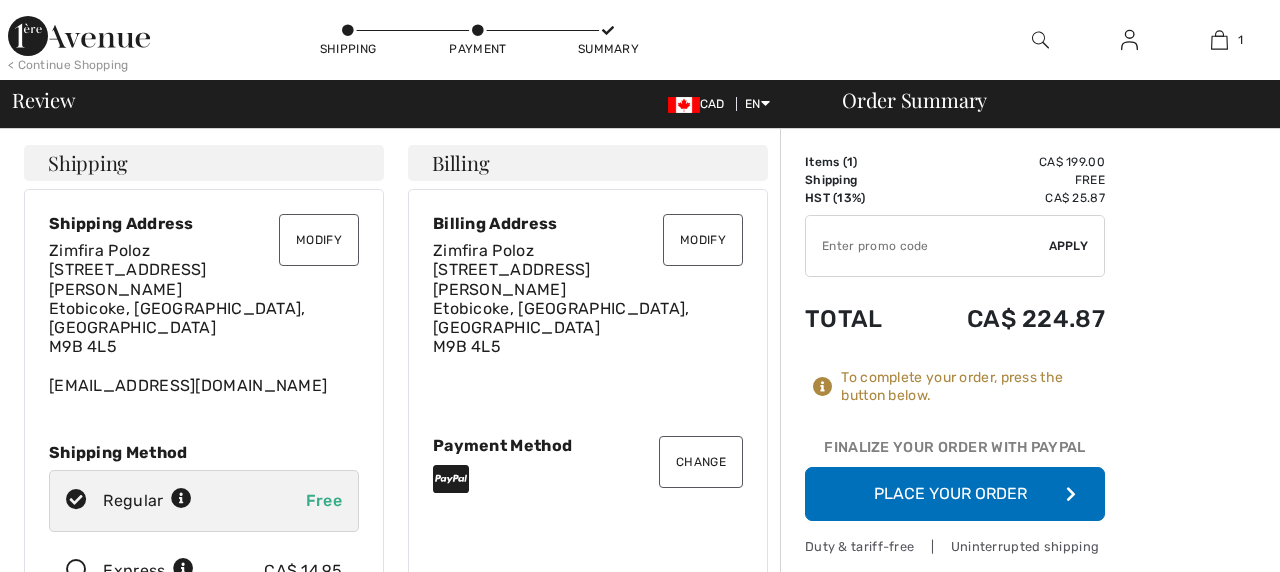 scroll, scrollTop: 0, scrollLeft: 0, axis: both 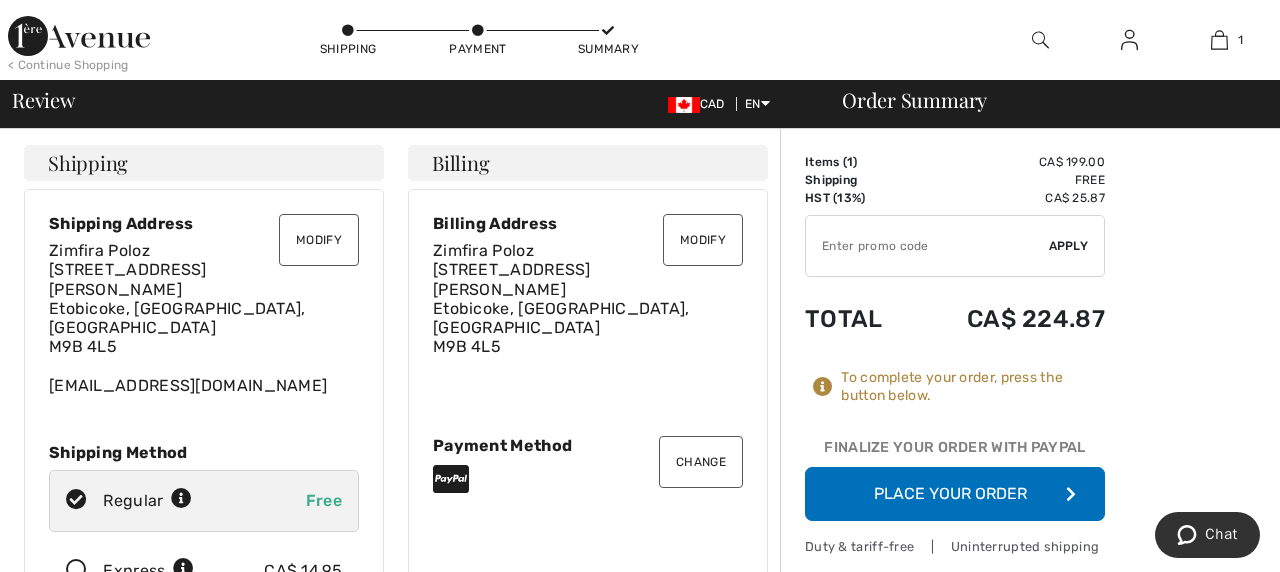 click on "Place Your Order" at bounding box center [955, 494] 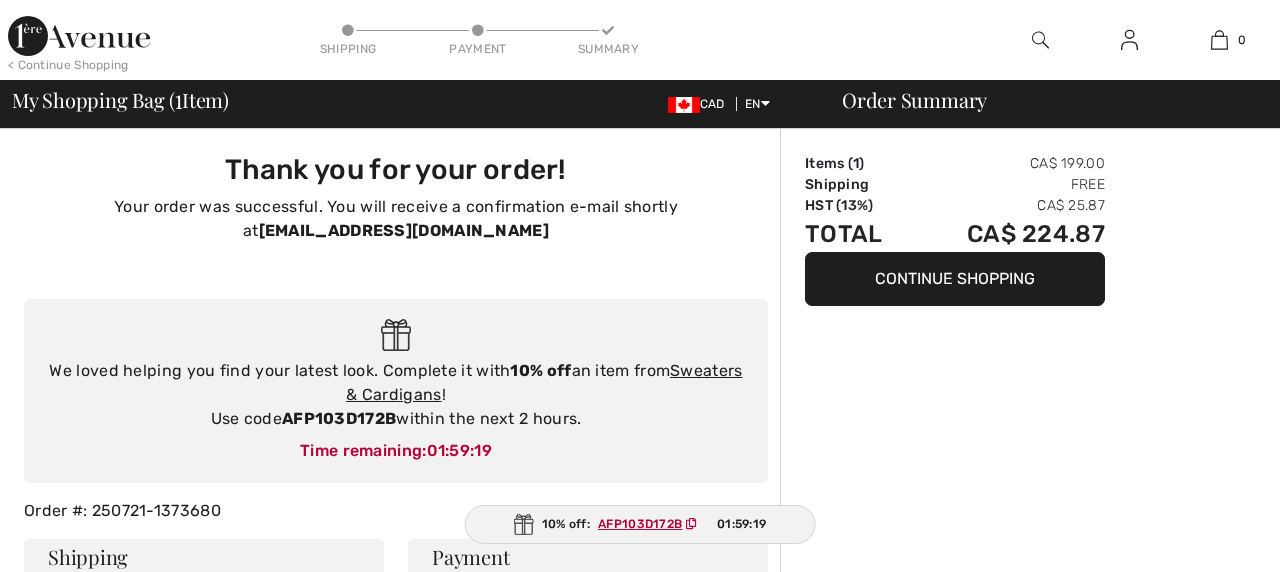 scroll, scrollTop: 0, scrollLeft: 0, axis: both 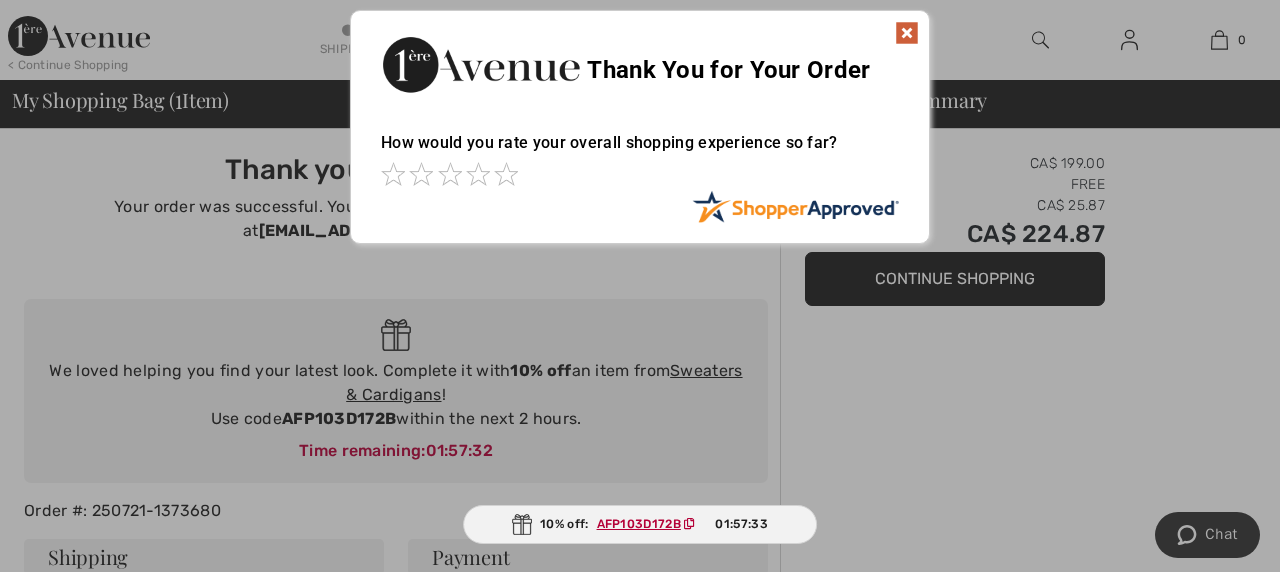 click at bounding box center [907, 33] 